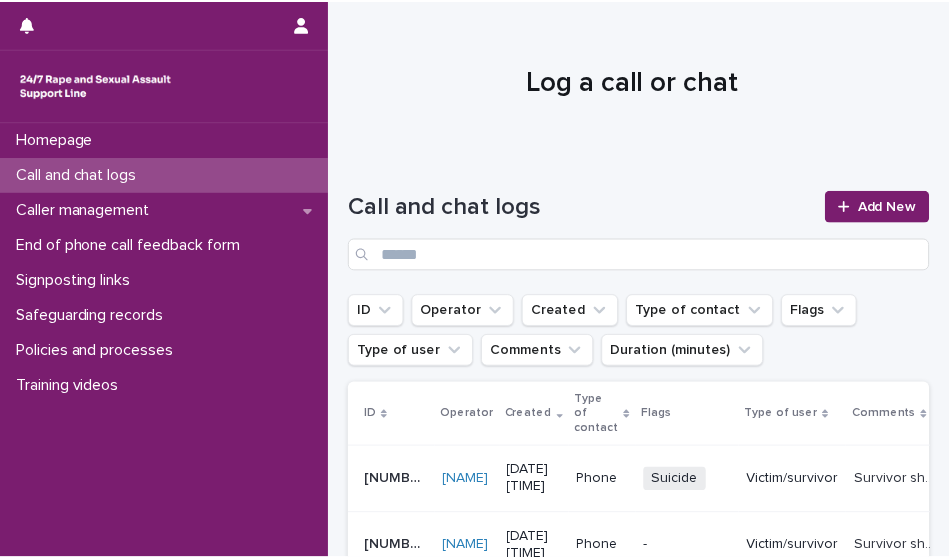 scroll, scrollTop: 0, scrollLeft: 0, axis: both 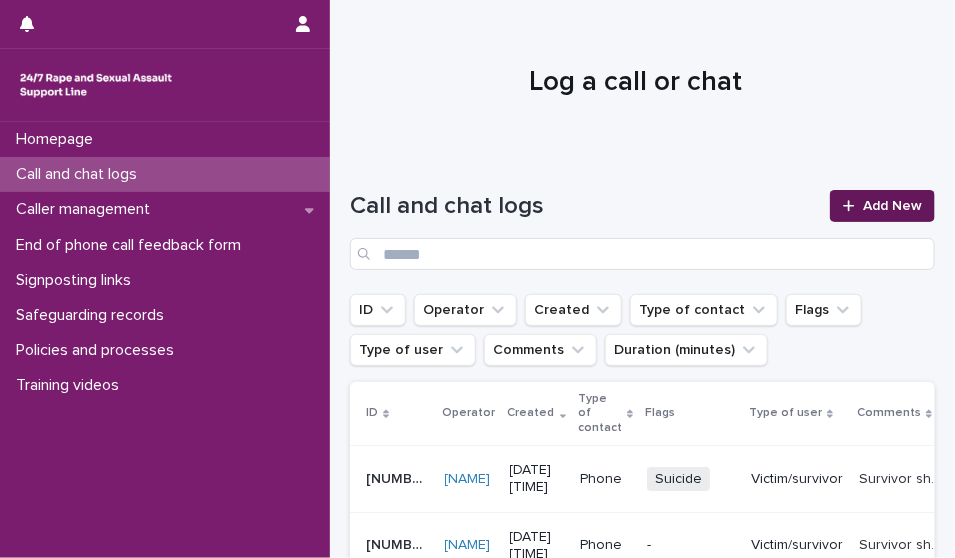 drag, startPoint x: 0, startPoint y: 0, endPoint x: 856, endPoint y: 219, distance: 883.5706 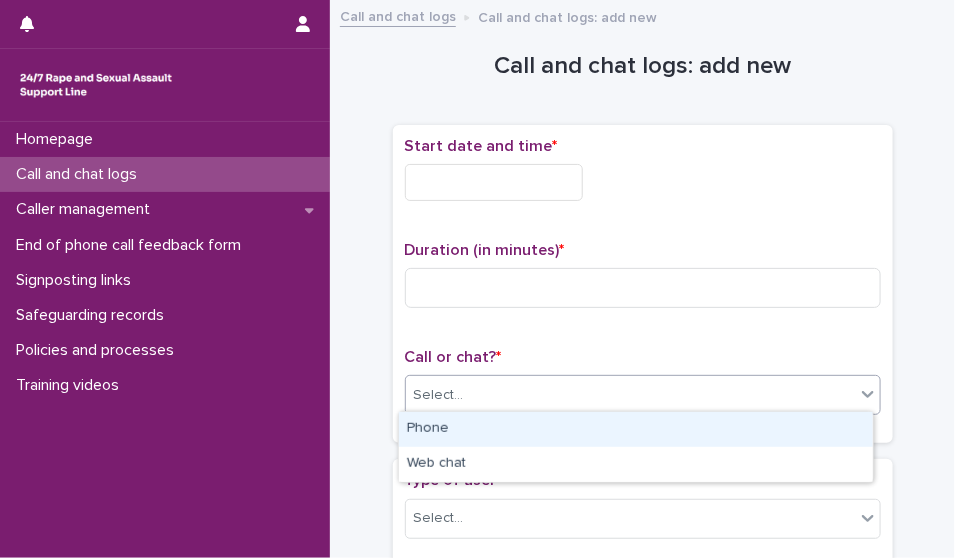 click on "Select..." at bounding box center (630, 395) 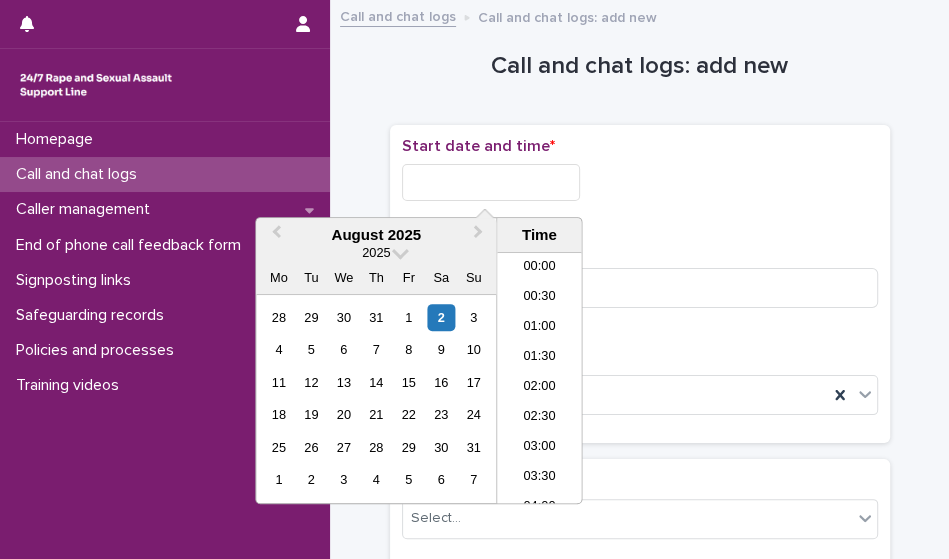 click at bounding box center [491, 182] 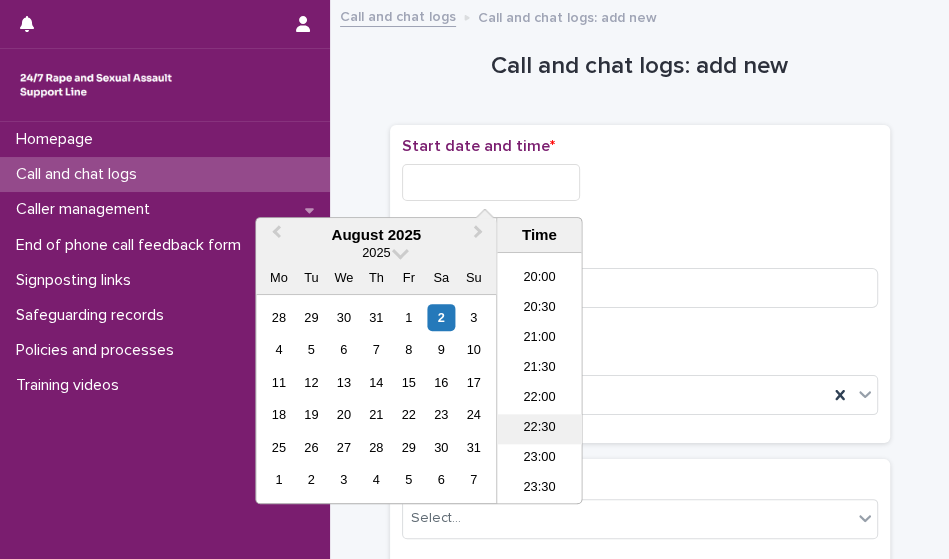 click on "22:30" at bounding box center (539, 429) 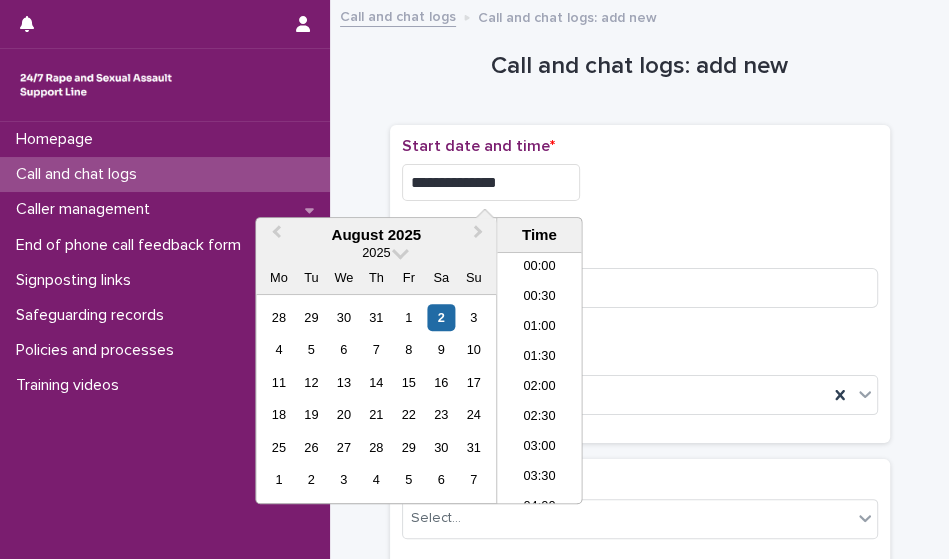 click on "**********" at bounding box center [491, 182] 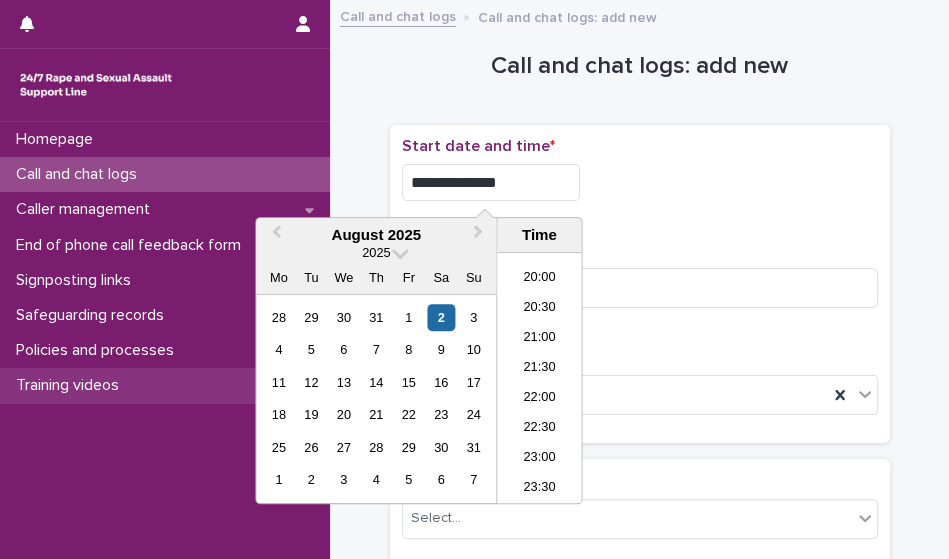 type on "**********" 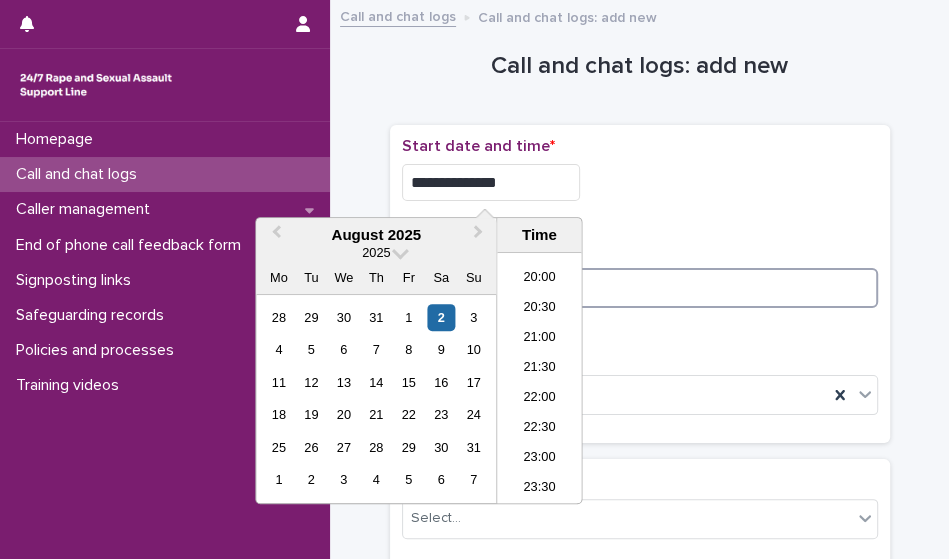 click at bounding box center [640, 288] 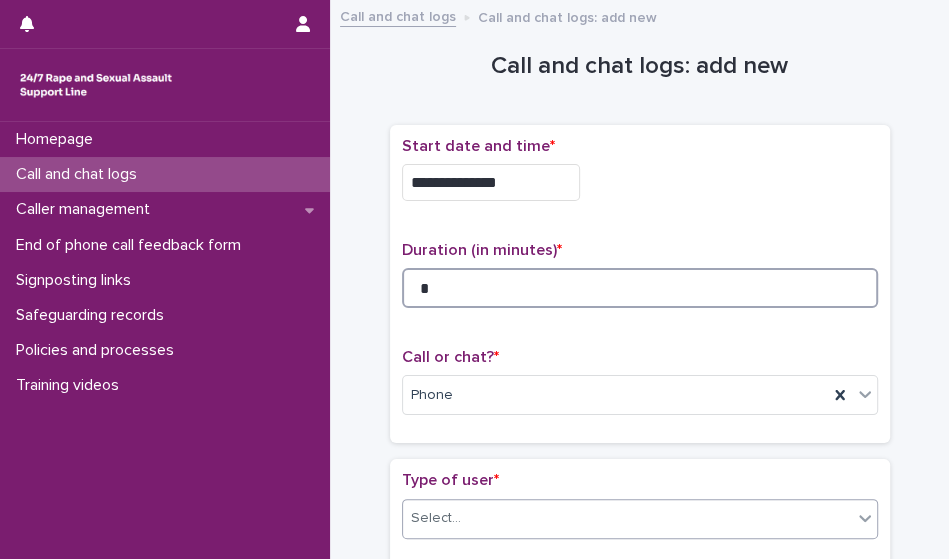 type on "*" 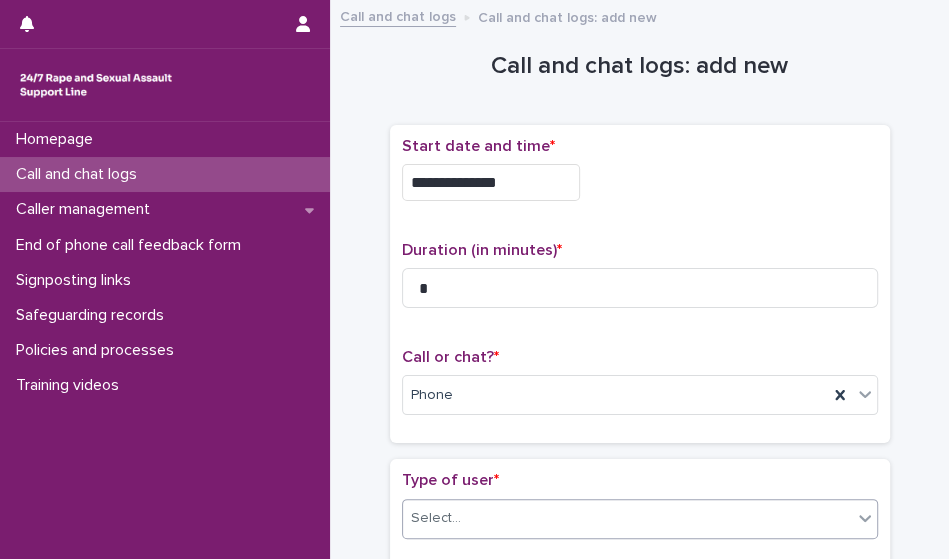 click on "Select..." at bounding box center [640, 519] 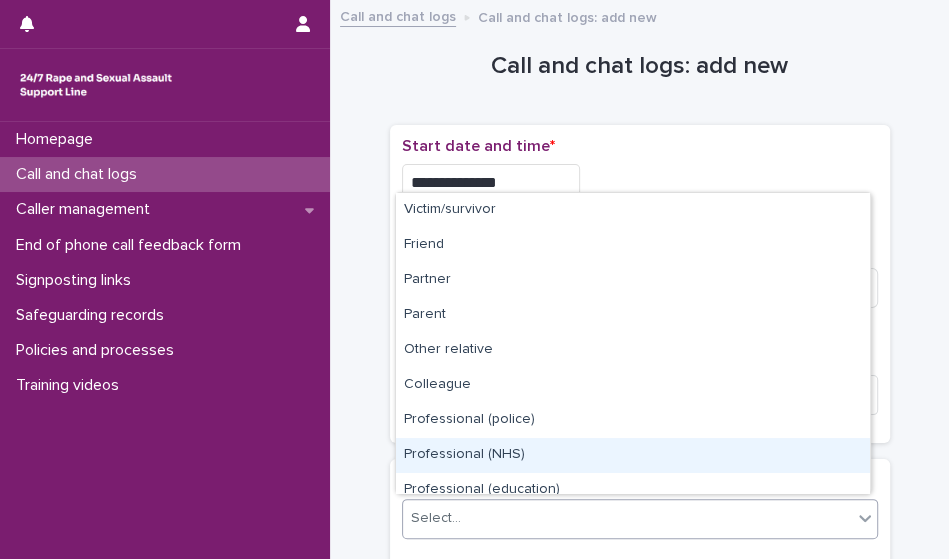 scroll, scrollTop: 224, scrollLeft: 0, axis: vertical 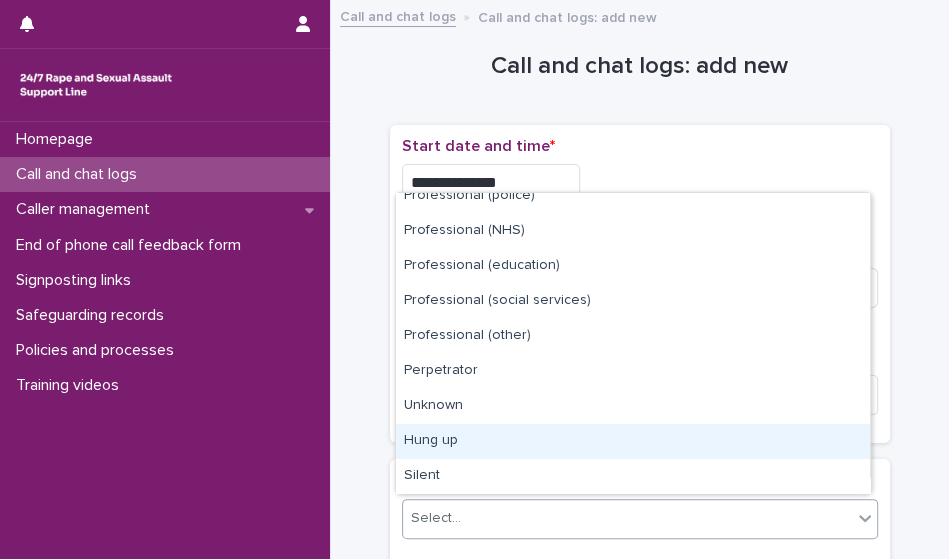 click on "Hung up" at bounding box center (633, 441) 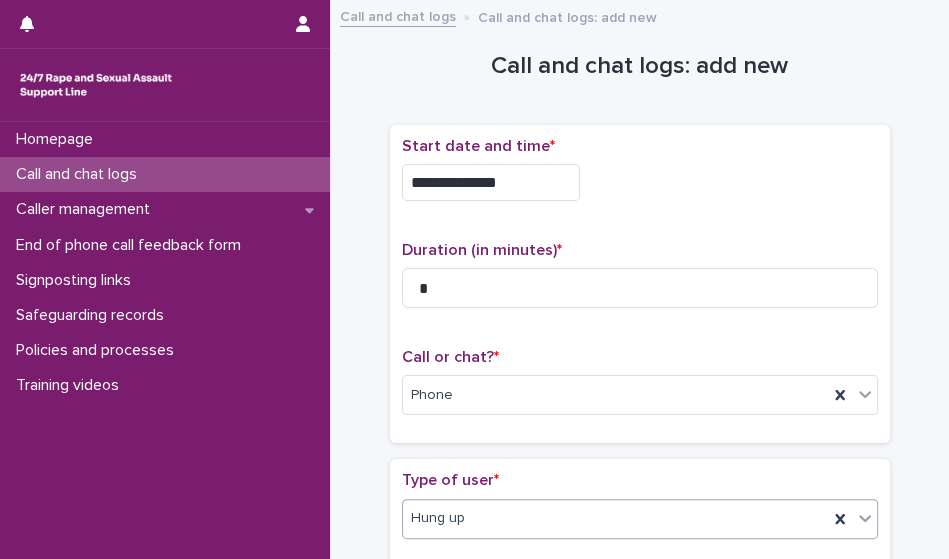 scroll, scrollTop: 438, scrollLeft: 0, axis: vertical 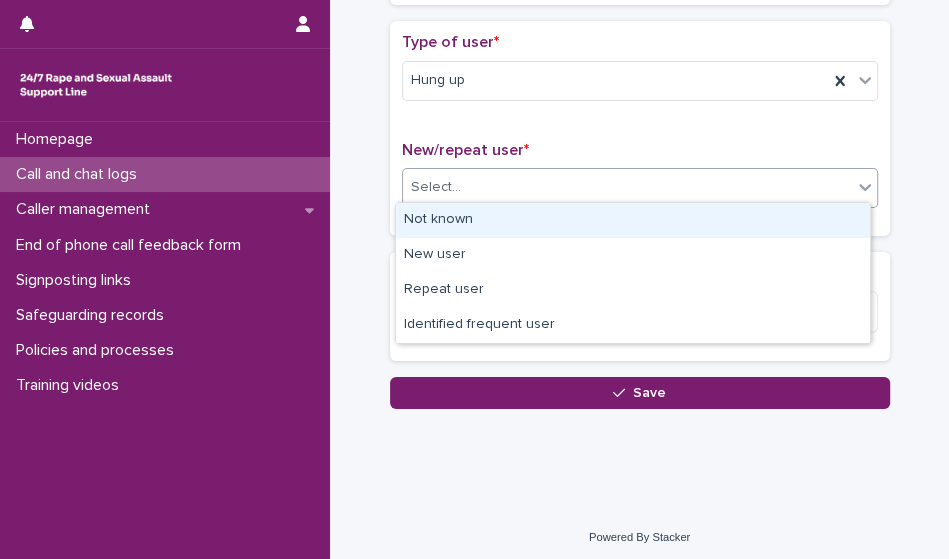 click on "Select..." at bounding box center [627, 187] 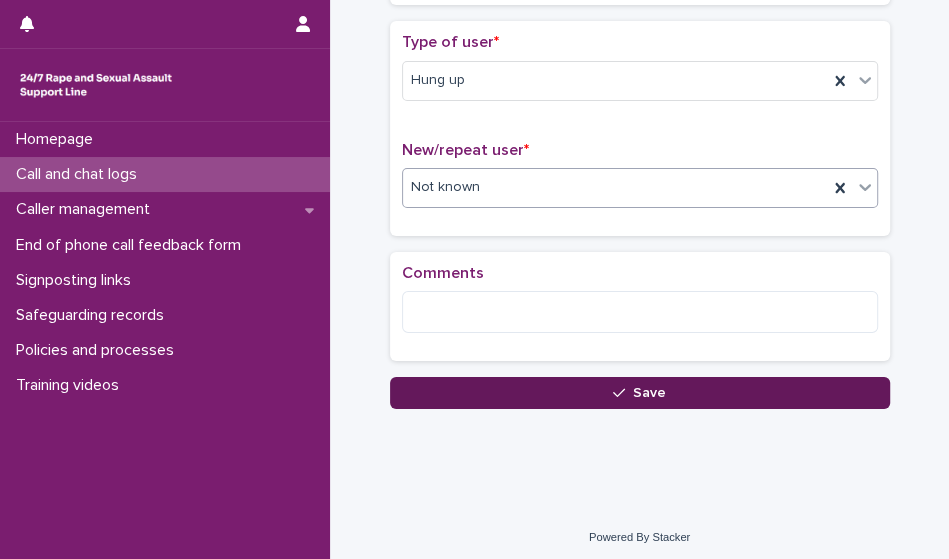 click on "Save" at bounding box center [640, 393] 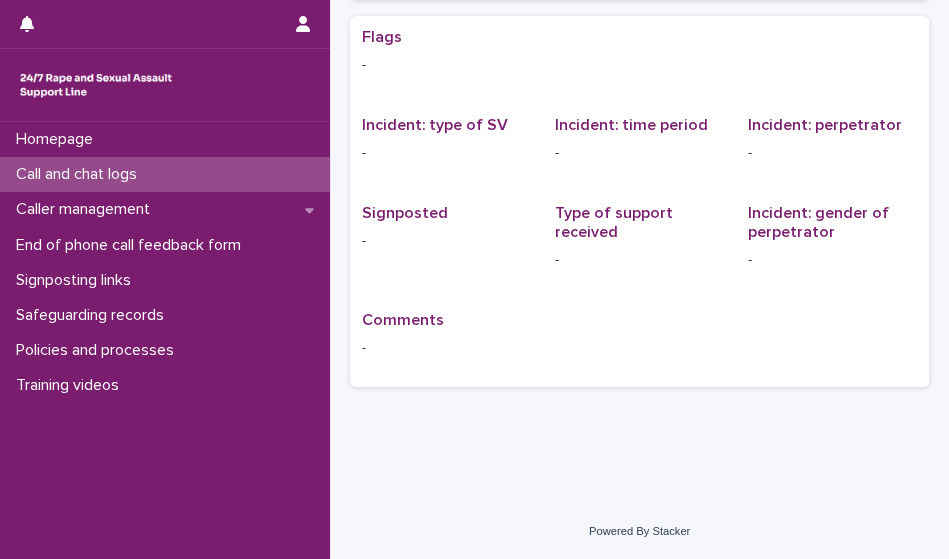 scroll, scrollTop: 0, scrollLeft: 0, axis: both 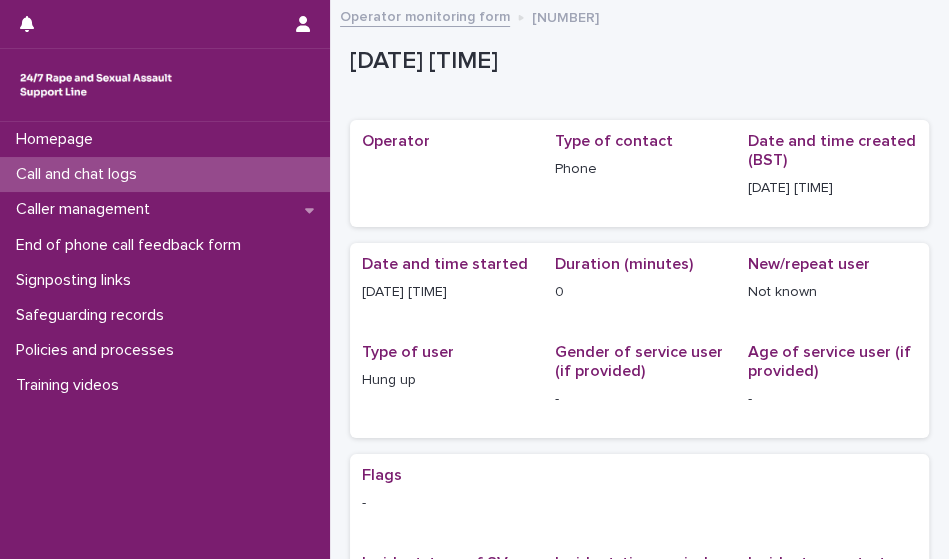 click on "Call and chat logs" at bounding box center (165, 174) 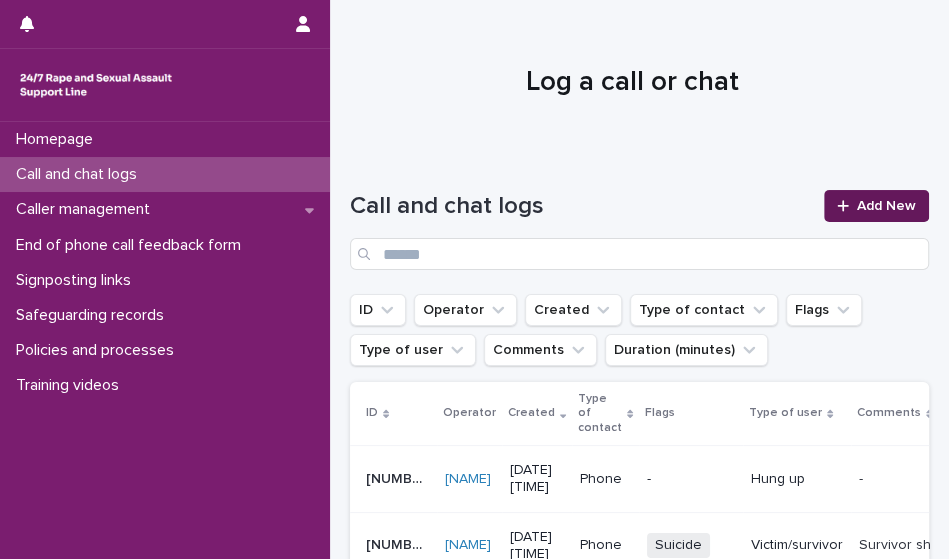 click on "Add New" at bounding box center [876, 206] 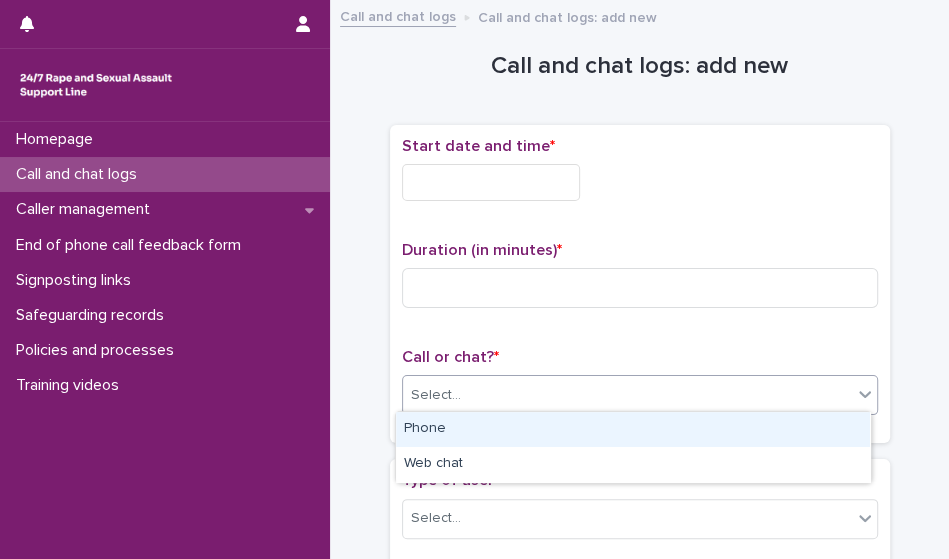 click on "Select..." at bounding box center (627, 395) 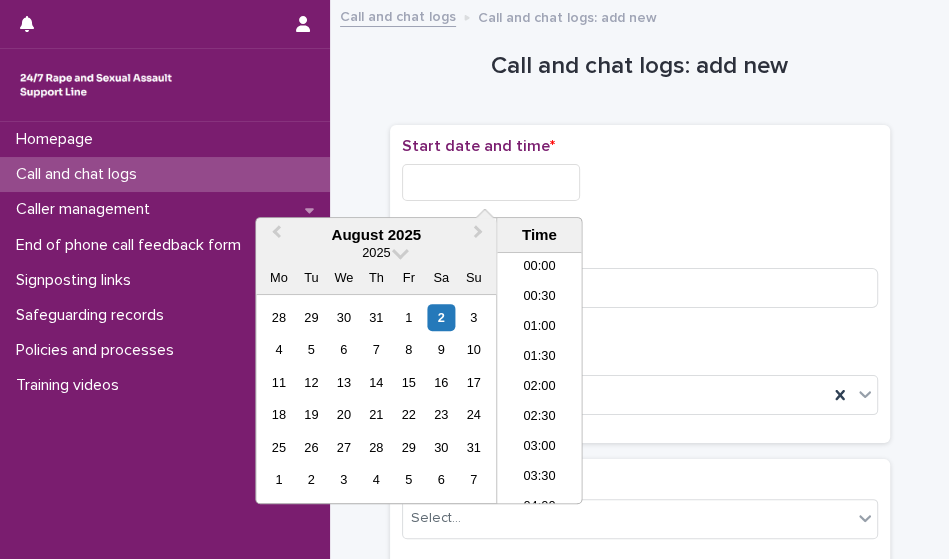 click at bounding box center [491, 182] 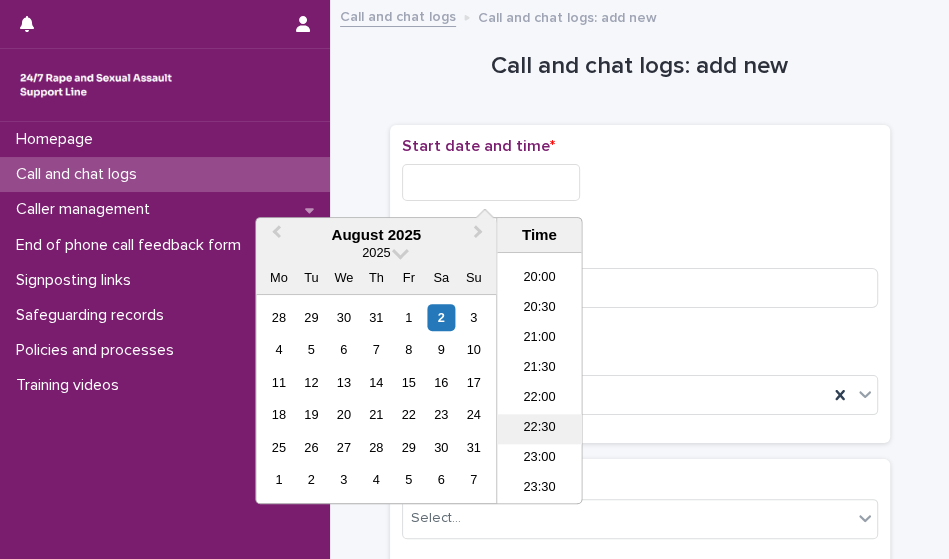 click on "22:30" at bounding box center [539, 429] 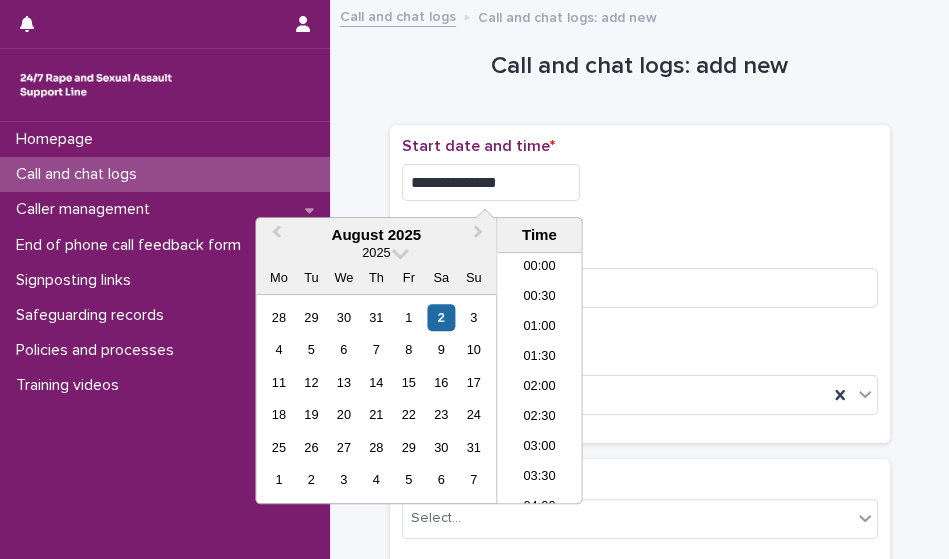 click on "**********" at bounding box center (491, 182) 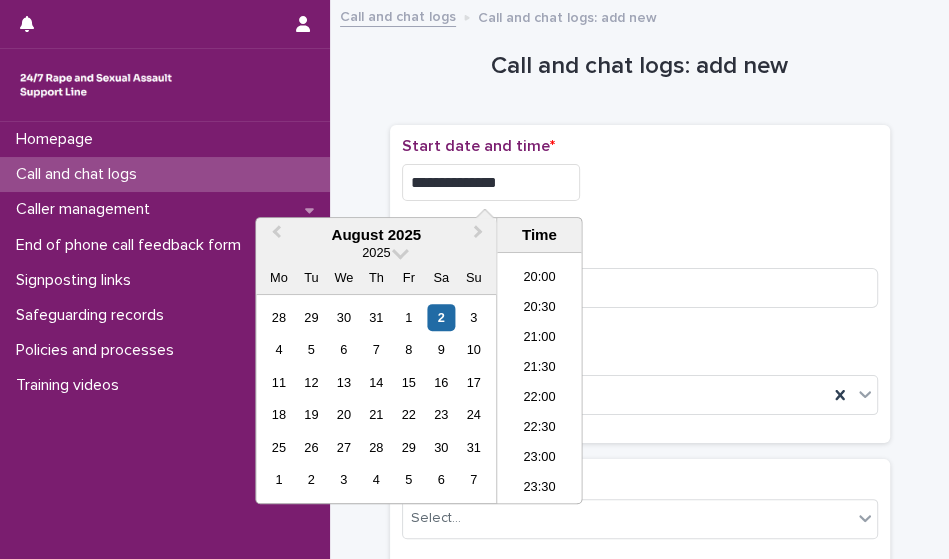 type on "**********" 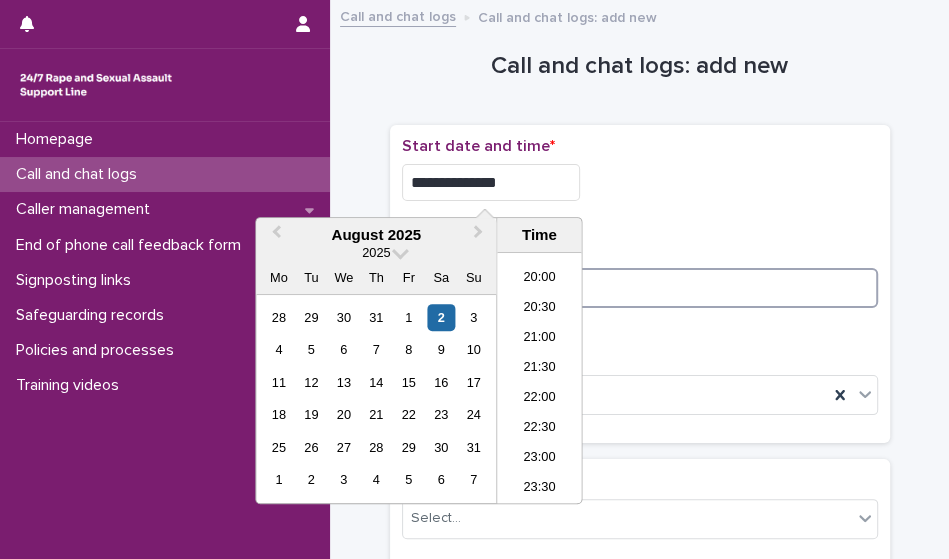 click at bounding box center (640, 288) 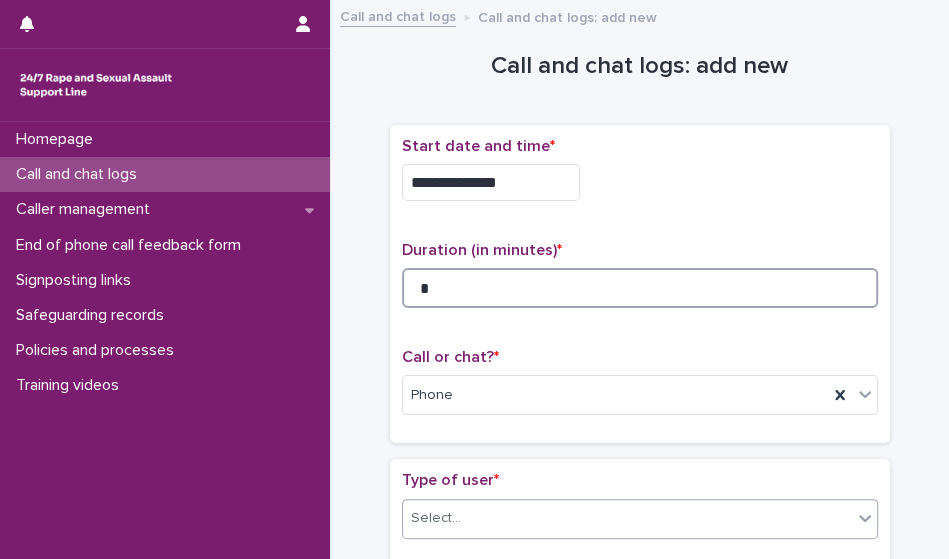 type on "*" 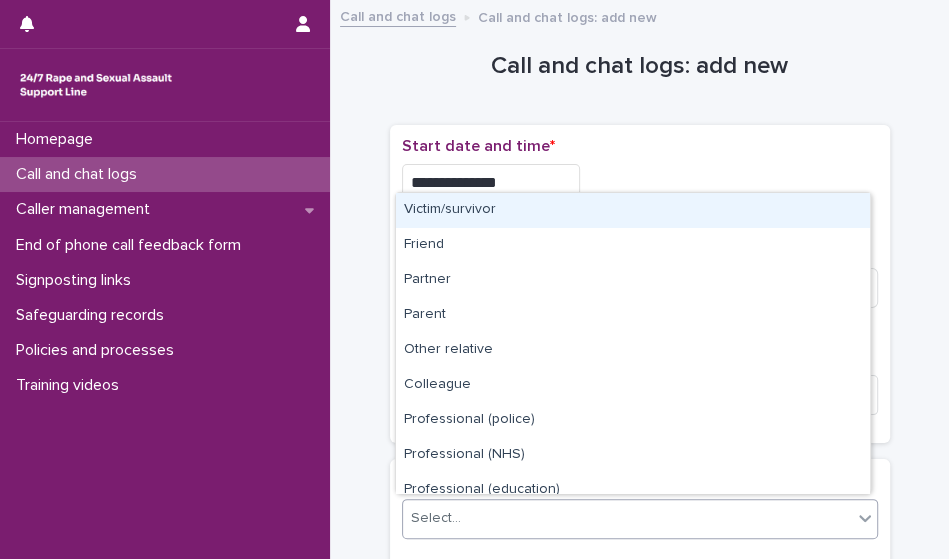 click on "Select..." at bounding box center (627, 518) 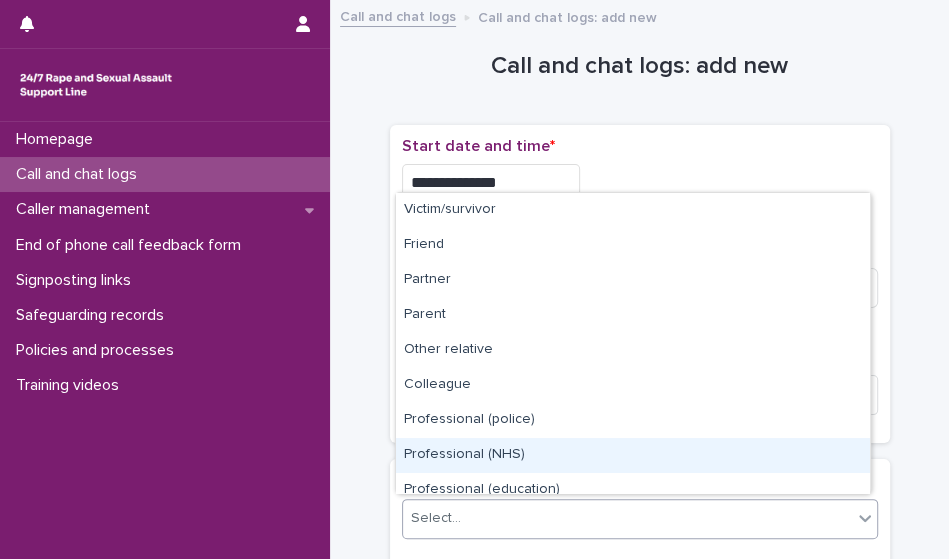 scroll, scrollTop: 224, scrollLeft: 0, axis: vertical 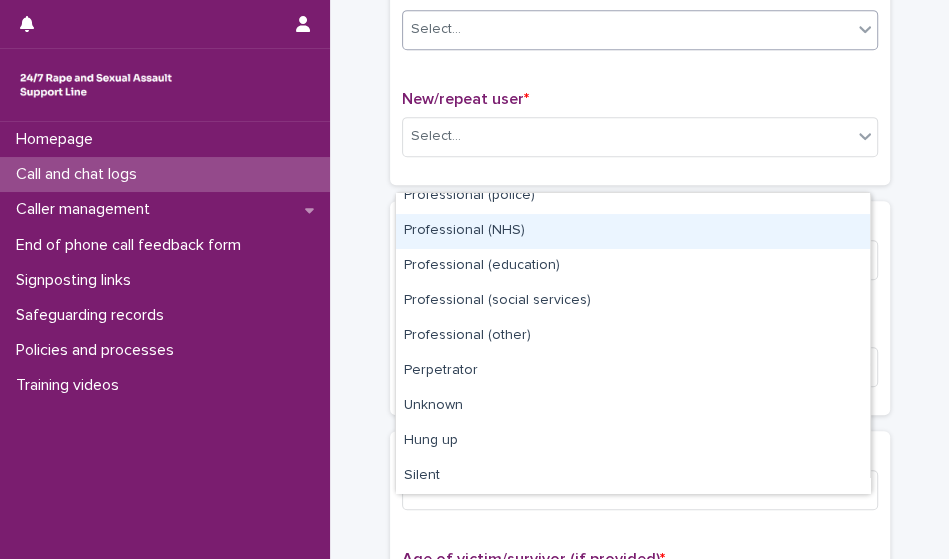 click on "**********" at bounding box center (639, 596) 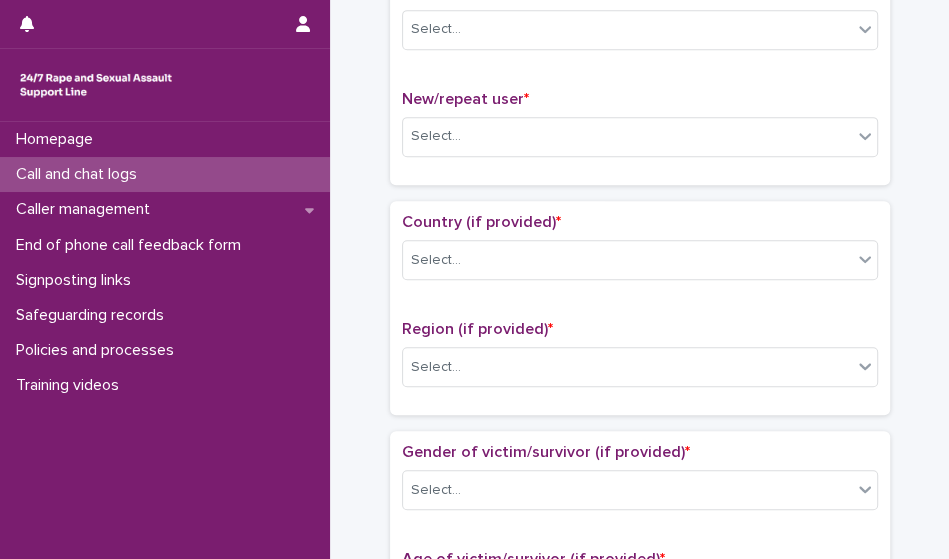 scroll, scrollTop: 0, scrollLeft: 0, axis: both 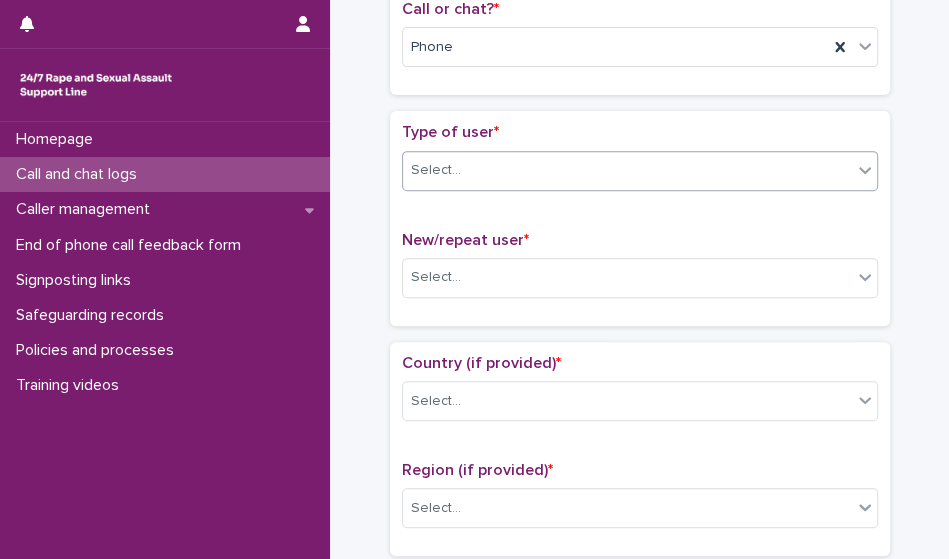click on "Select..." at bounding box center [627, 170] 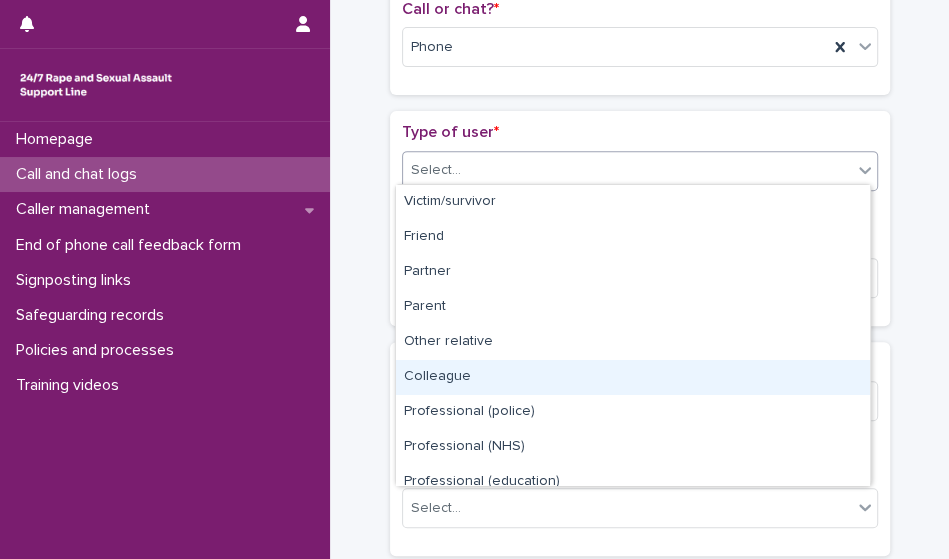 scroll, scrollTop: 224, scrollLeft: 0, axis: vertical 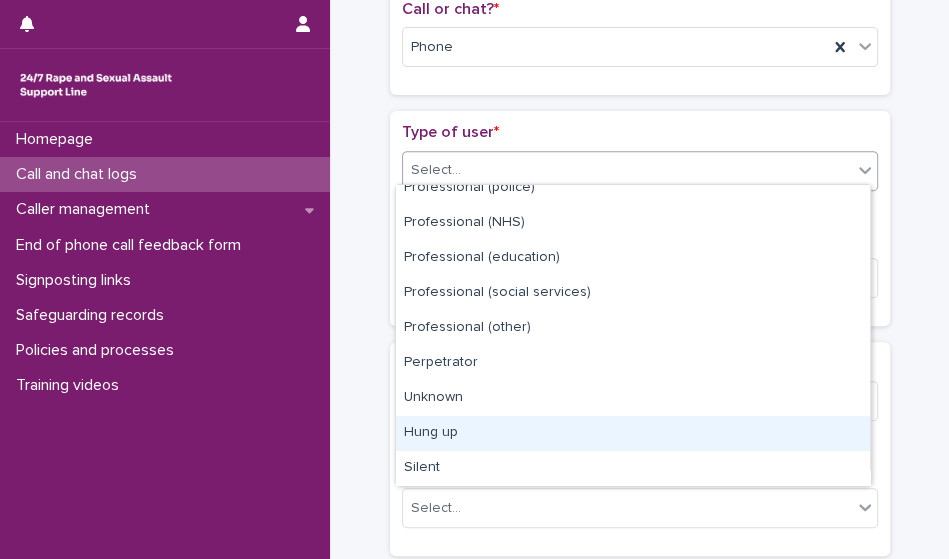 click on "Hung up" at bounding box center (633, 433) 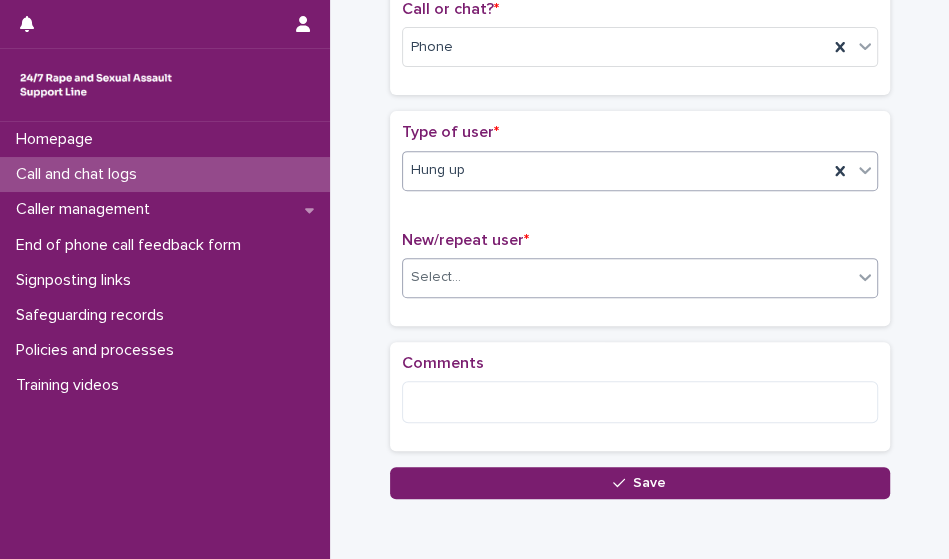 click on "Select..." at bounding box center [627, 277] 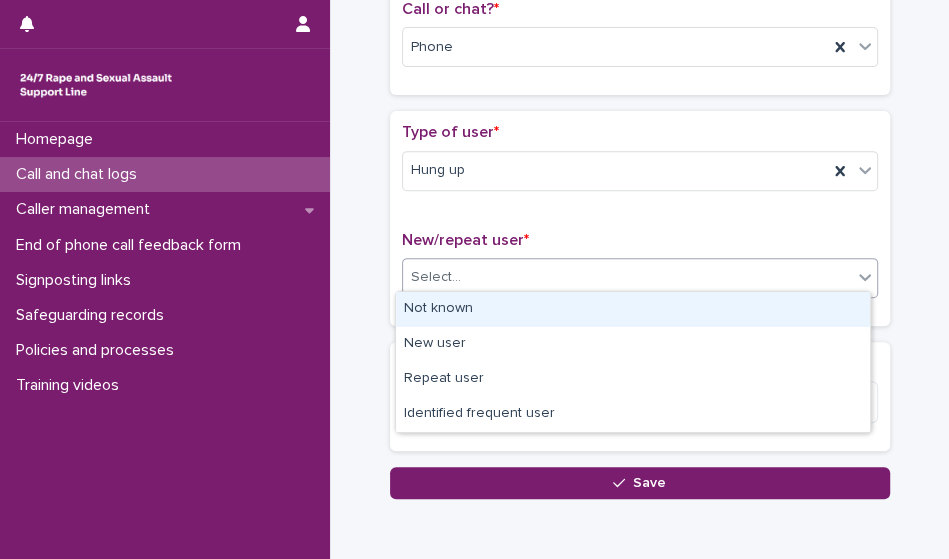 click on "Not known" at bounding box center (633, 309) 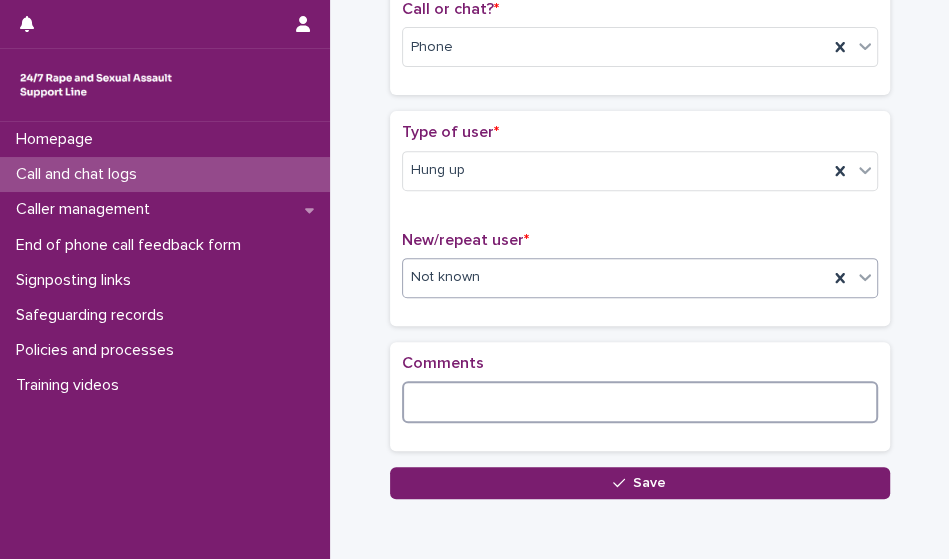 click at bounding box center [640, 402] 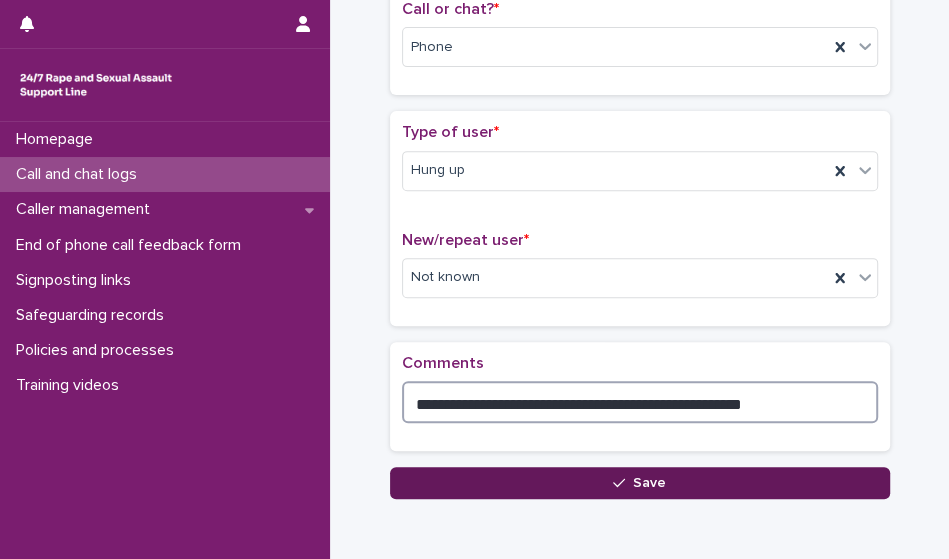 type on "**********" 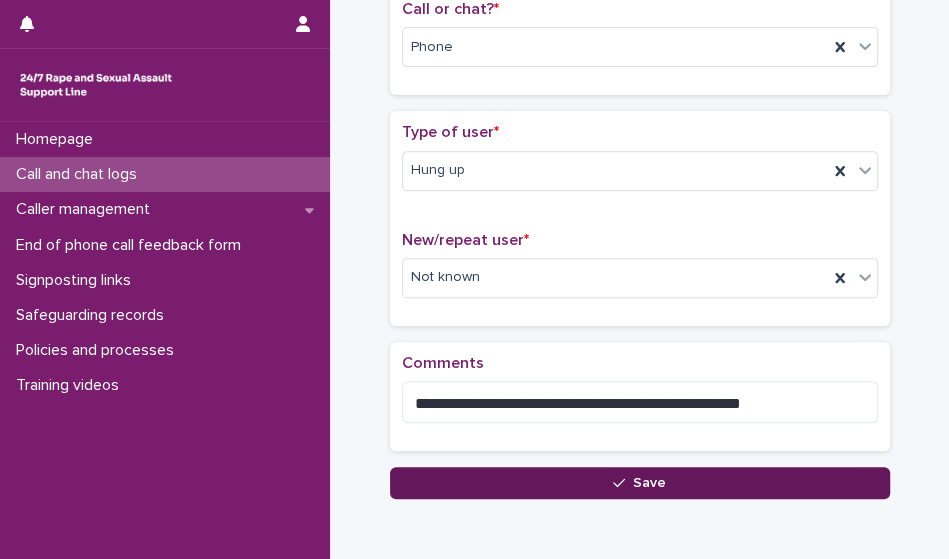 click on "Save" at bounding box center [649, 483] 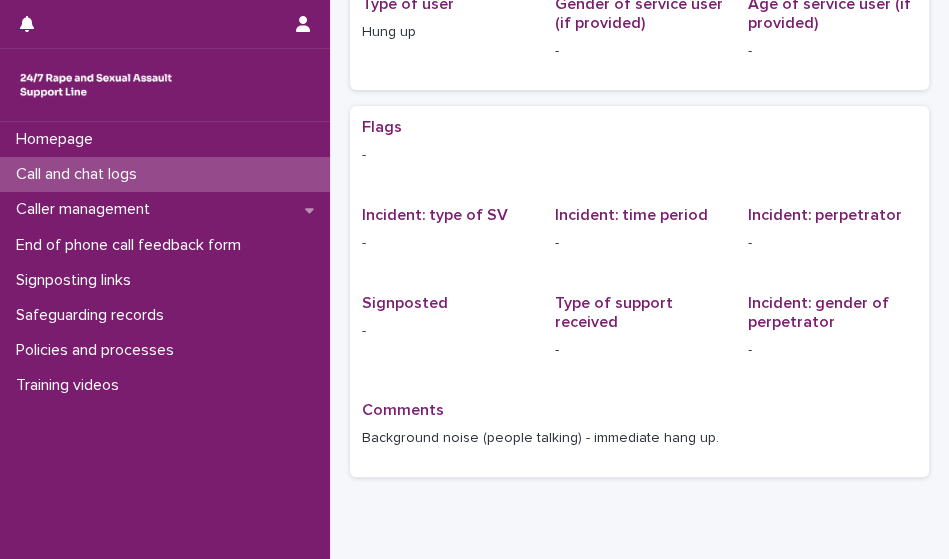 scroll, scrollTop: 0, scrollLeft: 0, axis: both 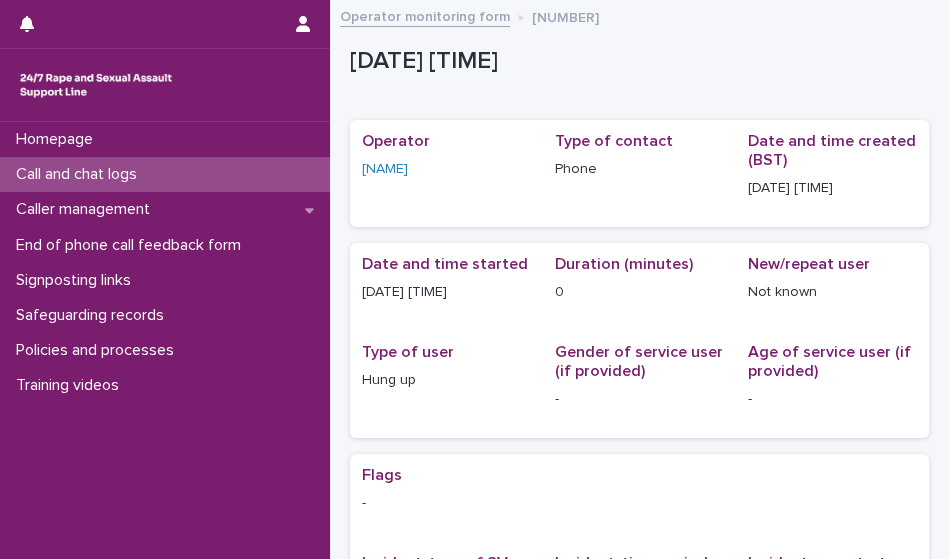 drag, startPoint x: 150, startPoint y: 172, endPoint x: 142, endPoint y: 184, distance: 14.422205 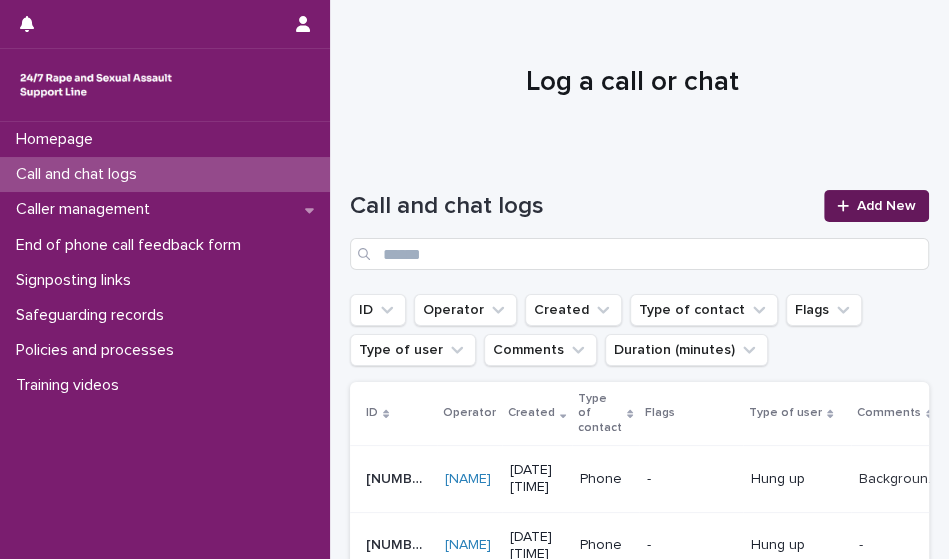 click on "Add New" at bounding box center (886, 206) 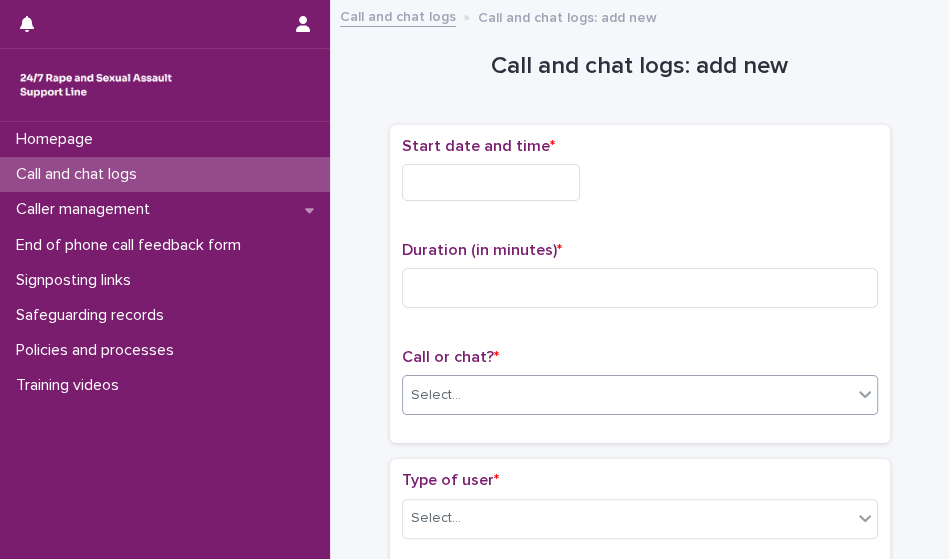 click on "Select..." at bounding box center [627, 395] 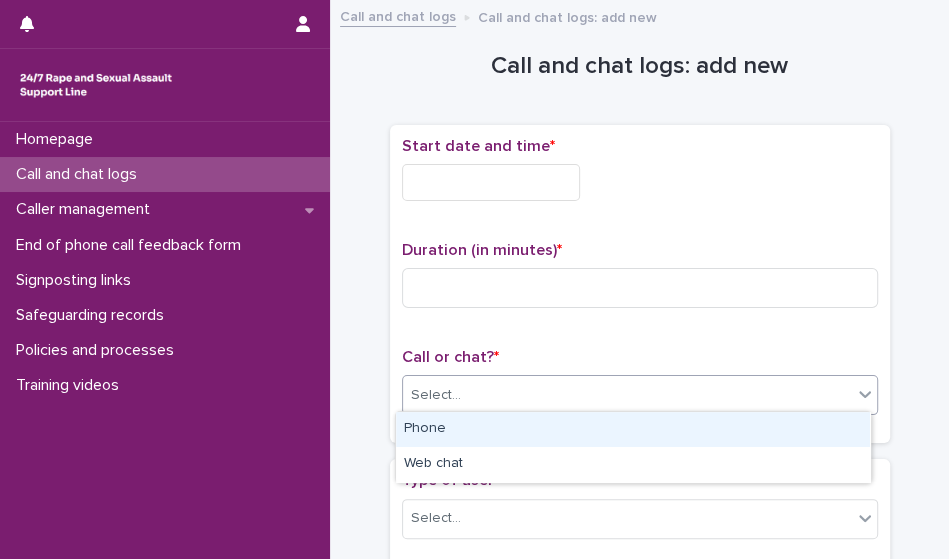 click on "Phone" at bounding box center (633, 429) 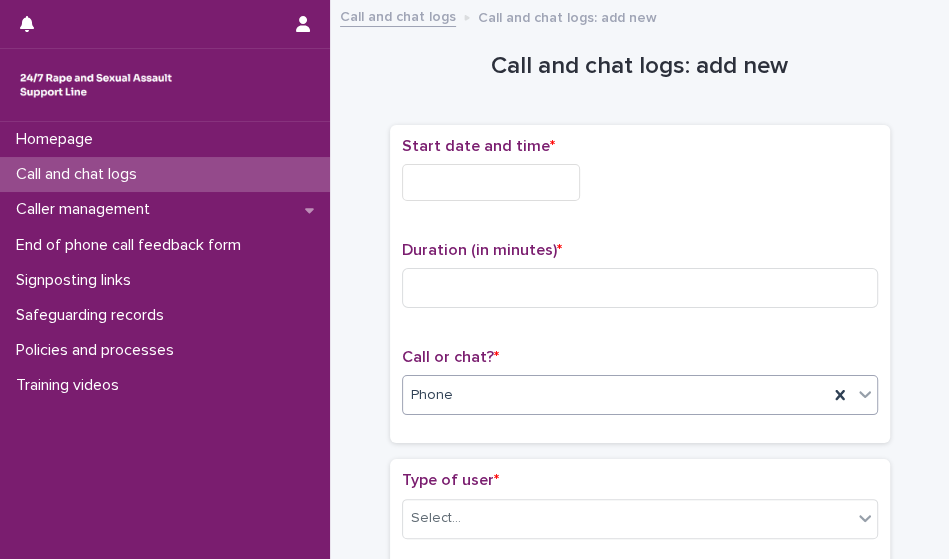 click at bounding box center [491, 182] 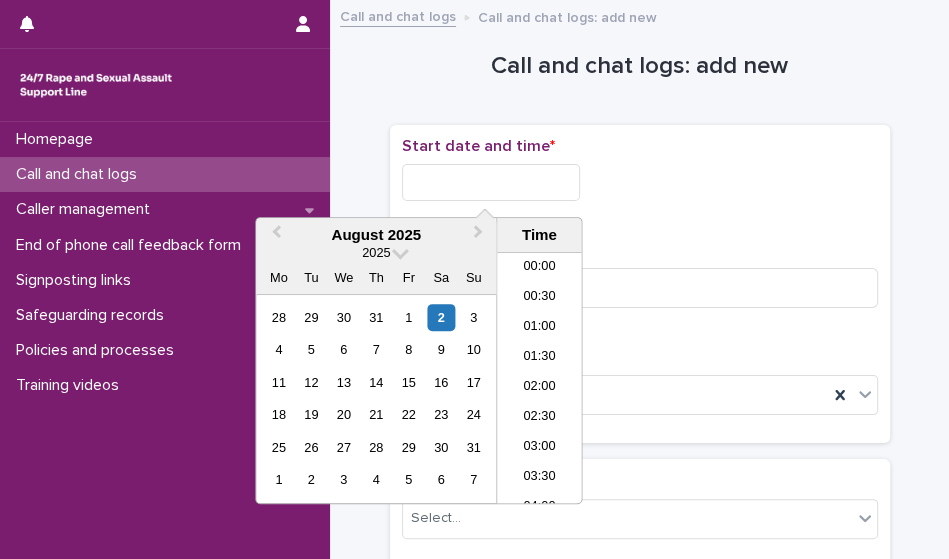 scroll, scrollTop: 1189, scrollLeft: 0, axis: vertical 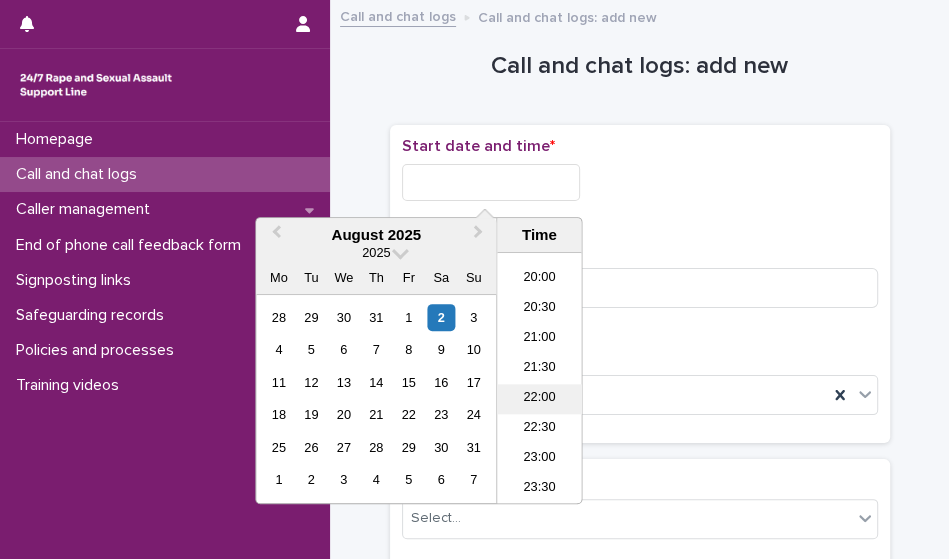 click on "22:00" at bounding box center (539, 399) 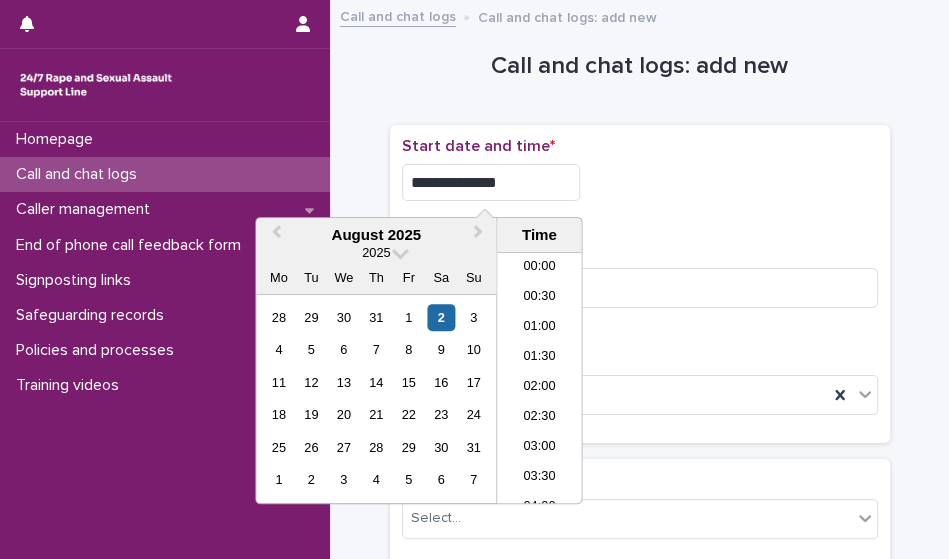 click on "**********" at bounding box center [491, 182] 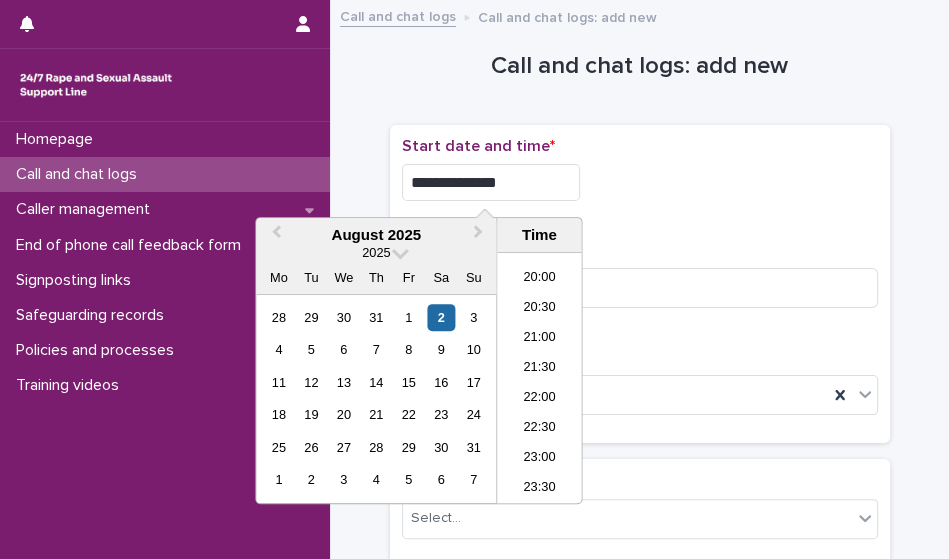 type on "**********" 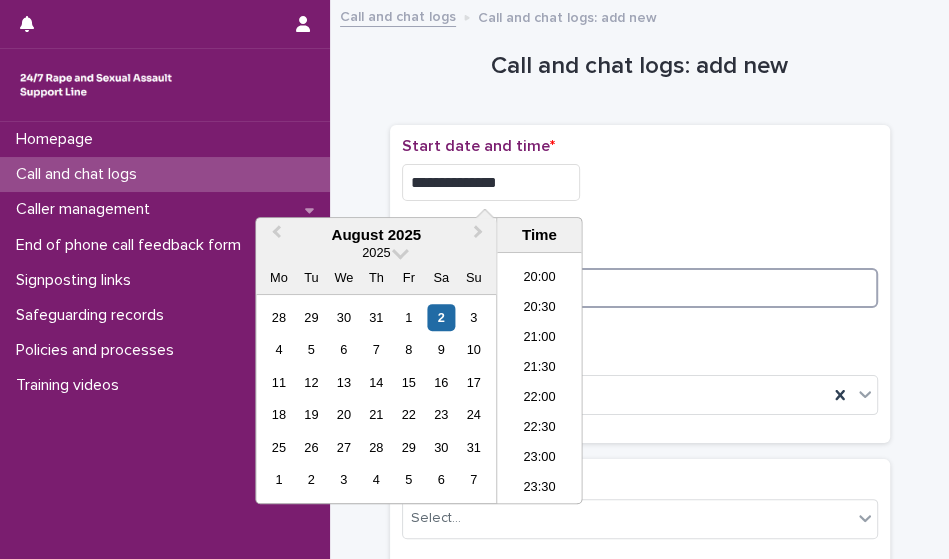 click at bounding box center [640, 288] 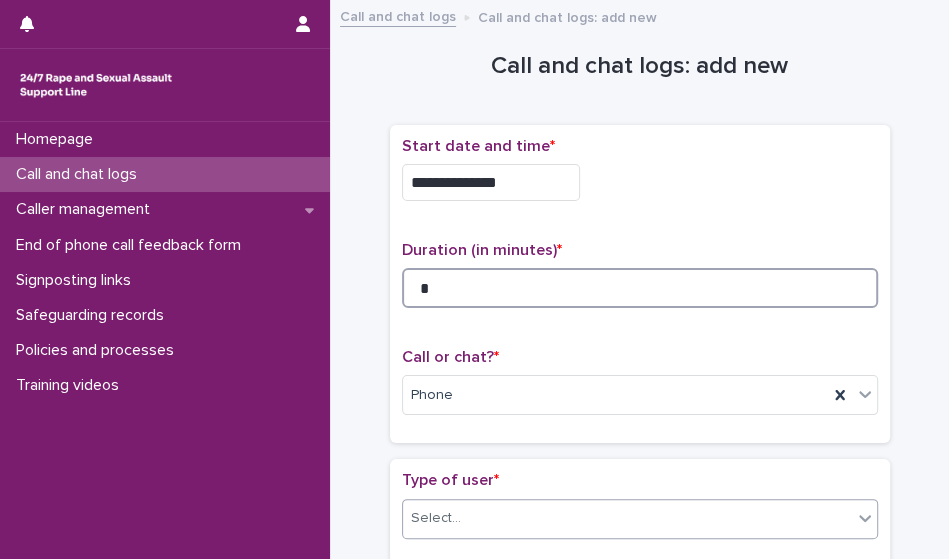 type on "*" 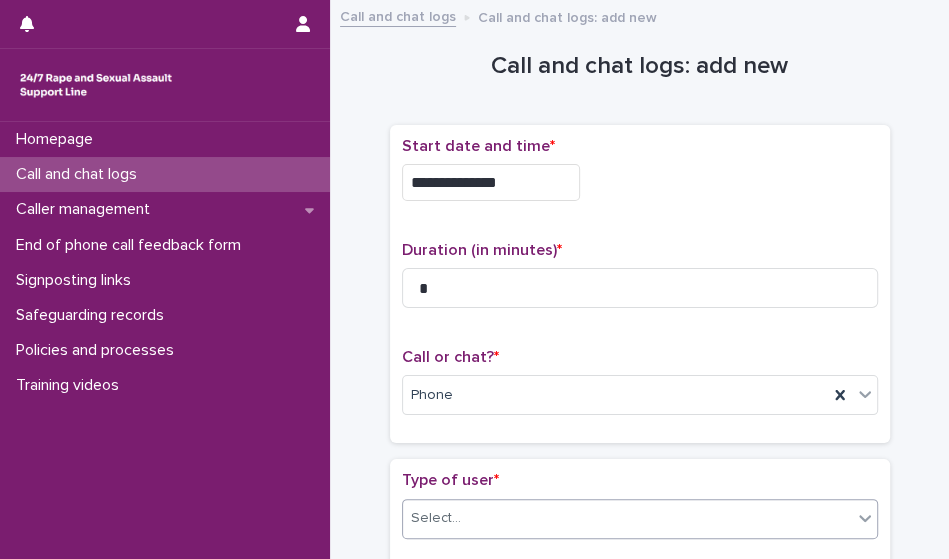 click on "Select..." at bounding box center (627, 518) 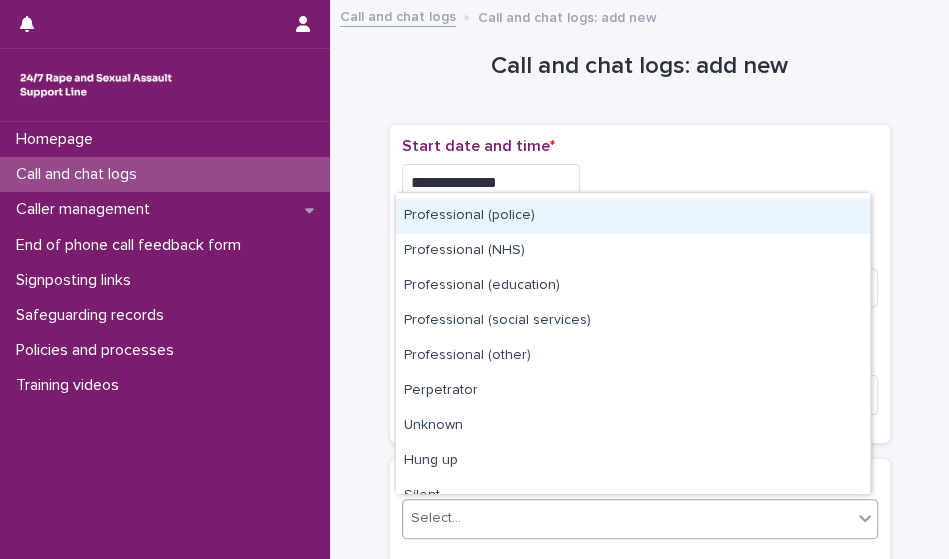 scroll, scrollTop: 224, scrollLeft: 0, axis: vertical 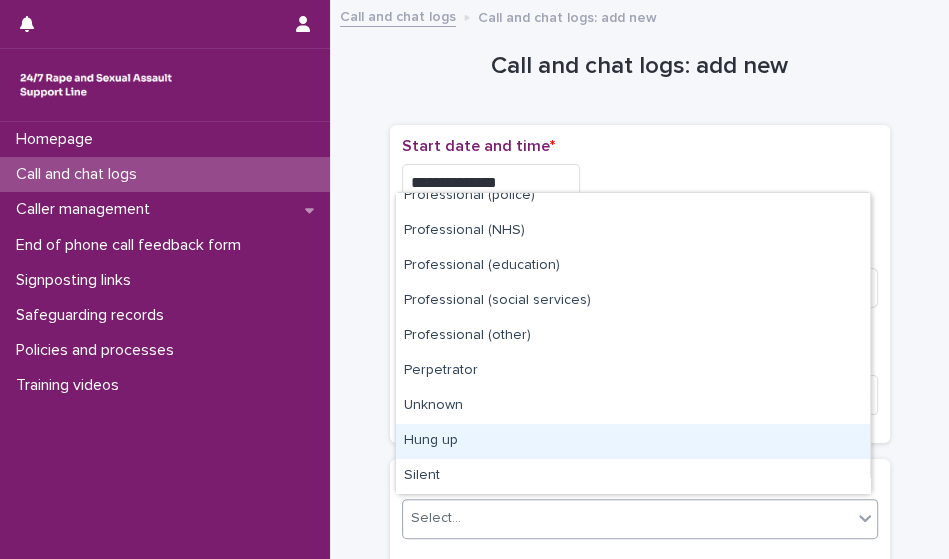 click on "Hung up" at bounding box center (633, 441) 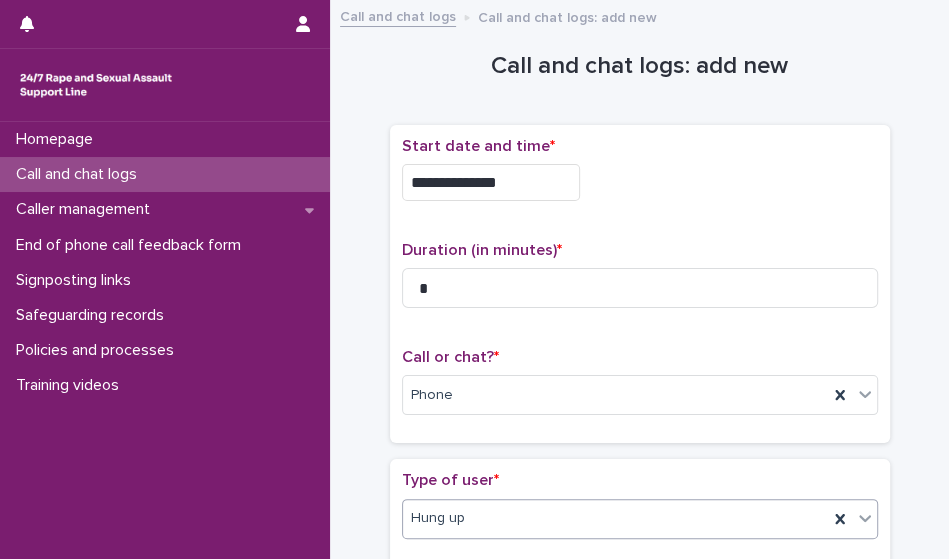 scroll, scrollTop: 422, scrollLeft: 0, axis: vertical 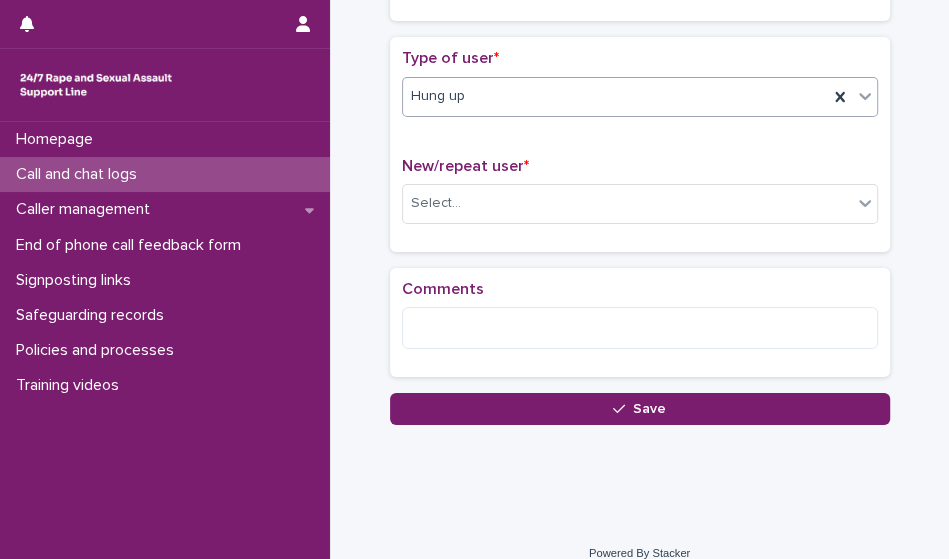 click on "New/repeat user * Select..." at bounding box center [640, 198] 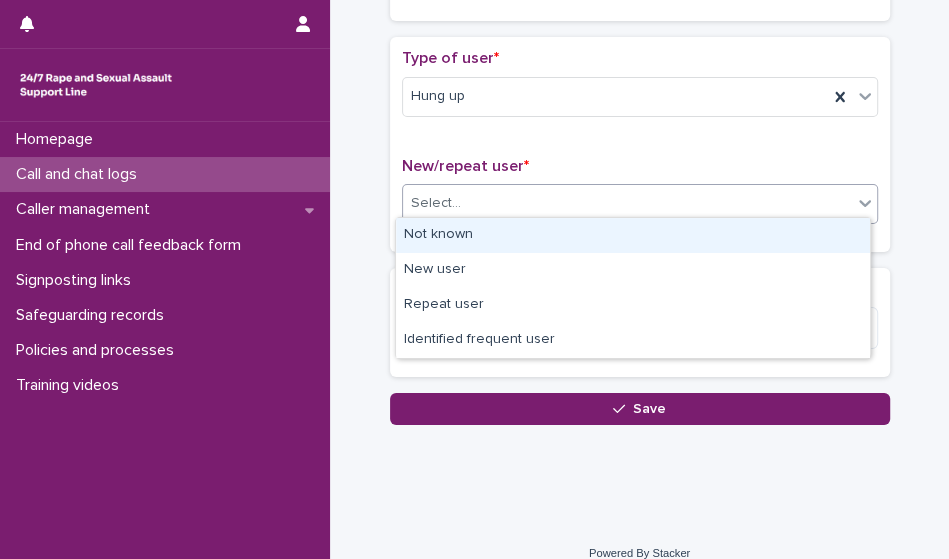 click on "Select..." at bounding box center [627, 203] 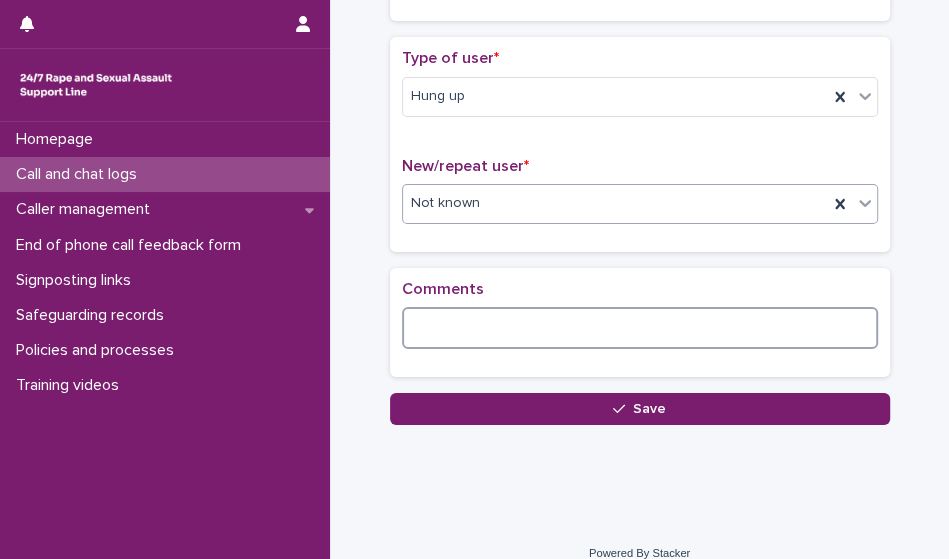 click at bounding box center [640, 328] 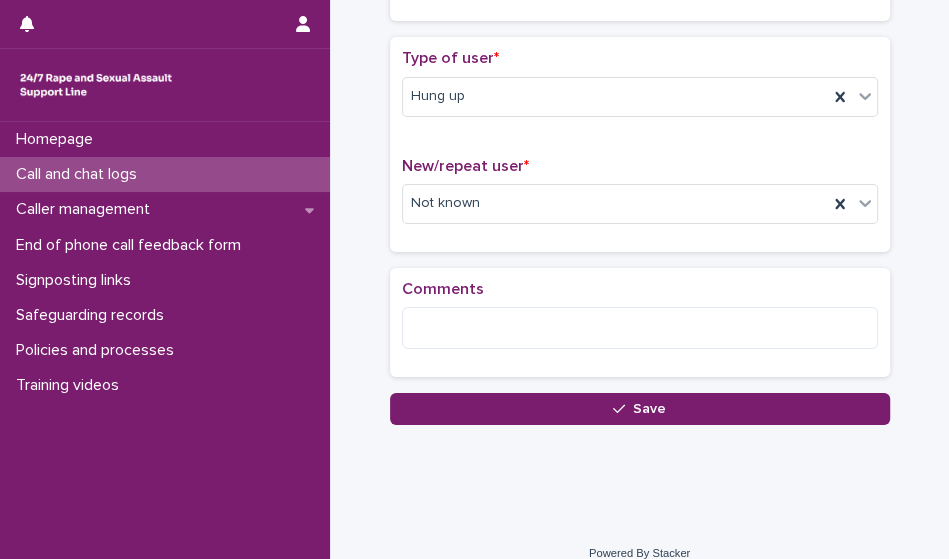 click on "Loading... Saving… Comments" at bounding box center (640, 330) 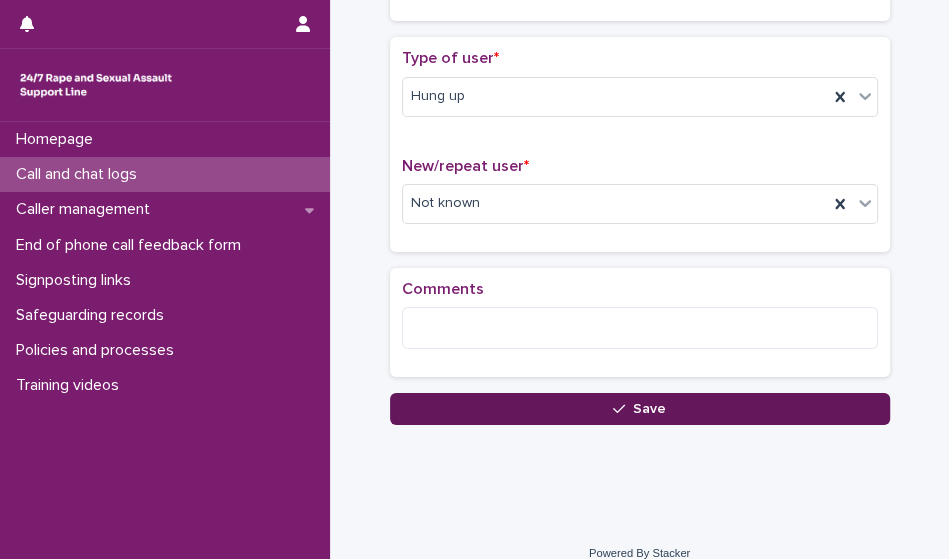 click on "Save" at bounding box center (640, 409) 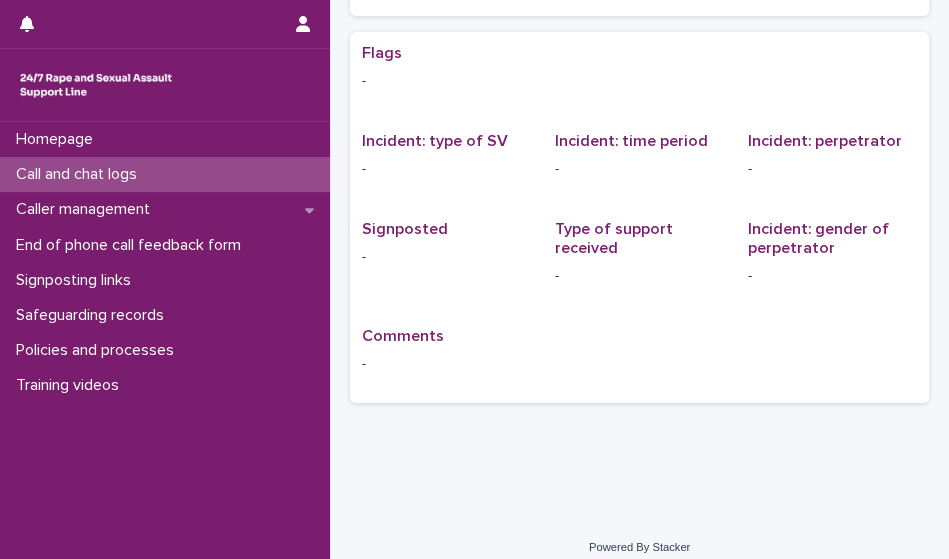 scroll, scrollTop: 0, scrollLeft: 0, axis: both 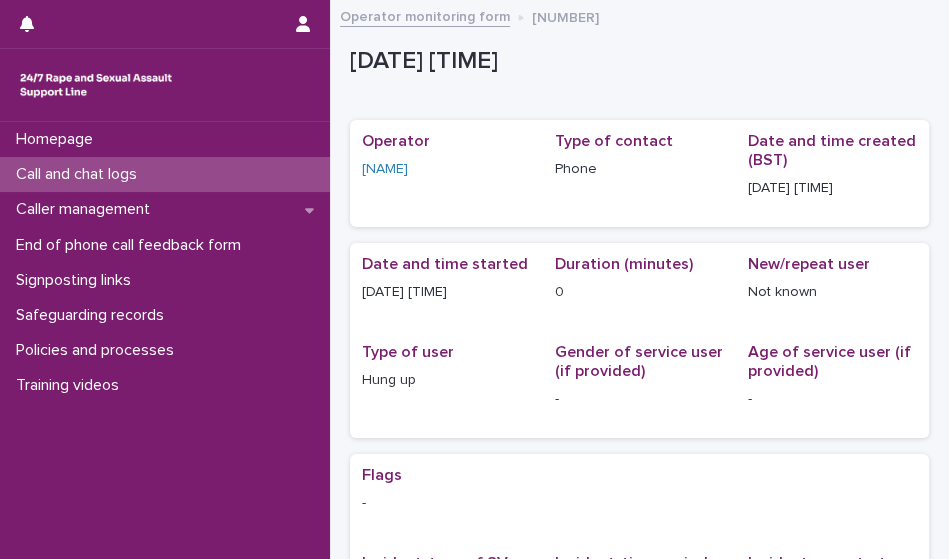 click on "Call and chat logs" at bounding box center (80, 174) 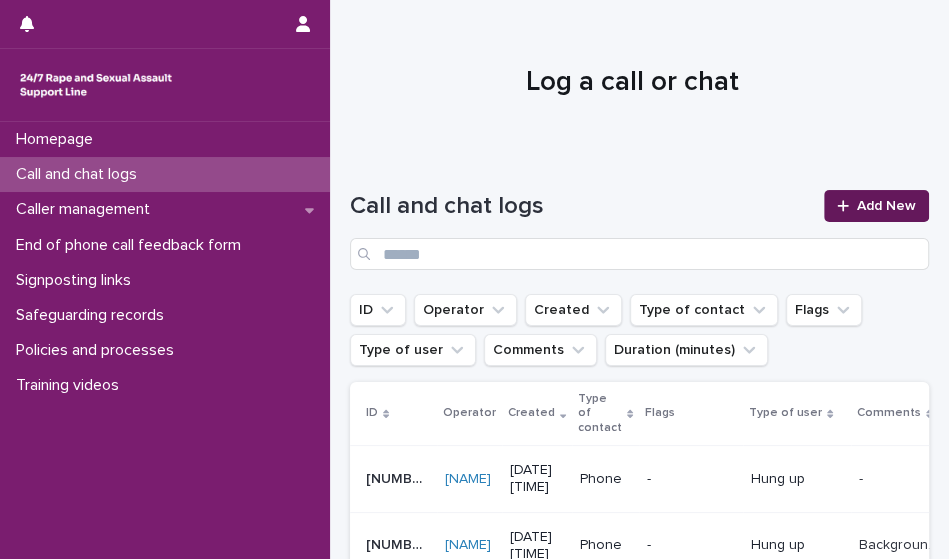 click on "Add New" at bounding box center (876, 206) 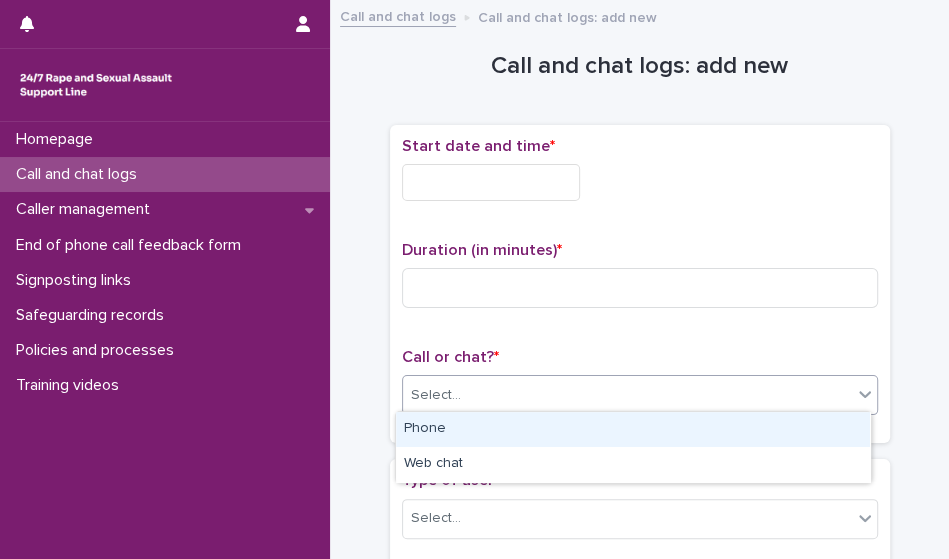 click on "Select..." at bounding box center (627, 395) 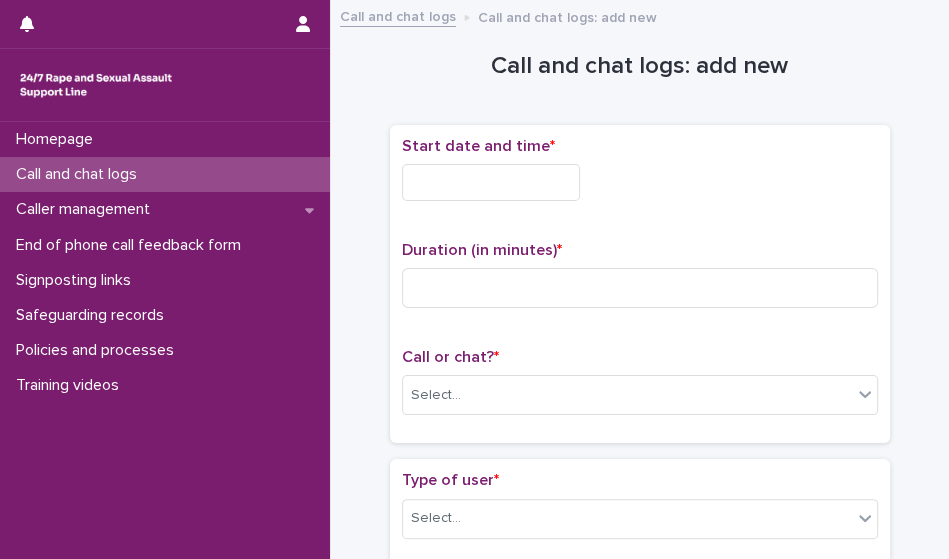 click on "Start date and time * Duration (in minutes) * Call or chat? * Select..." at bounding box center [640, 284] 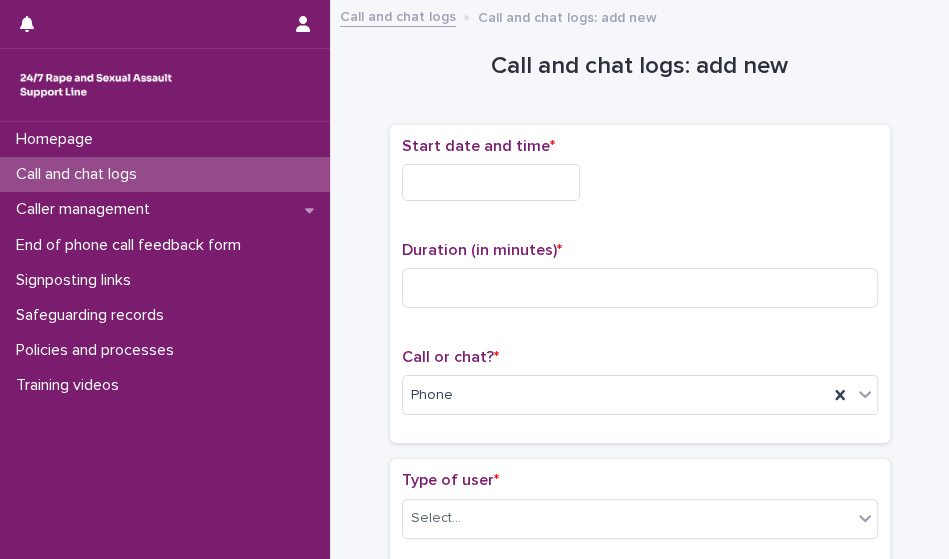 drag, startPoint x: 457, startPoint y: 432, endPoint x: 635, endPoint y: 247, distance: 256.72748 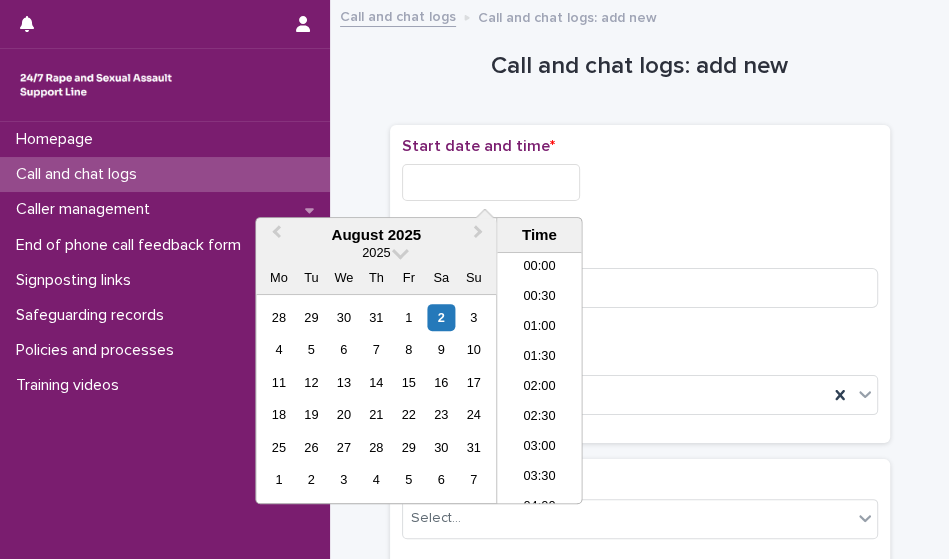click at bounding box center (491, 182) 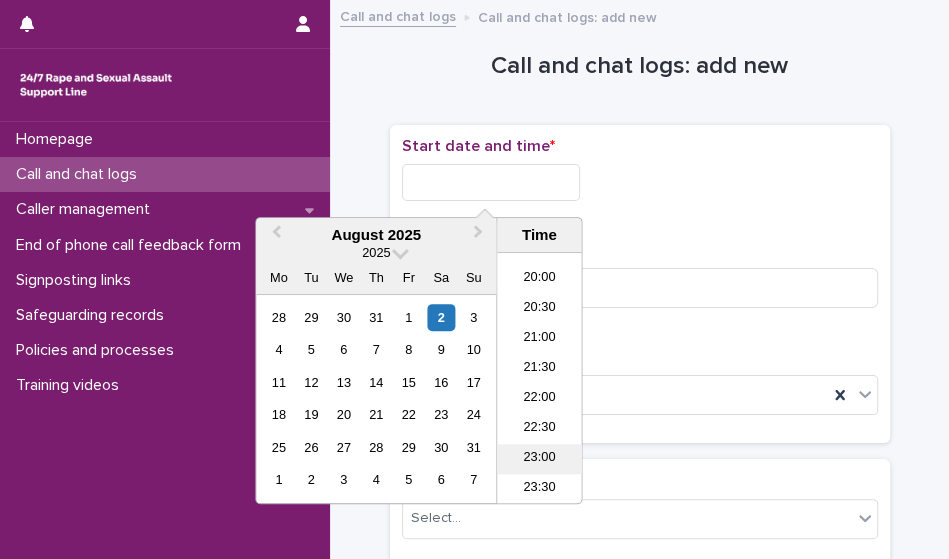 click on "23:00" at bounding box center [539, 459] 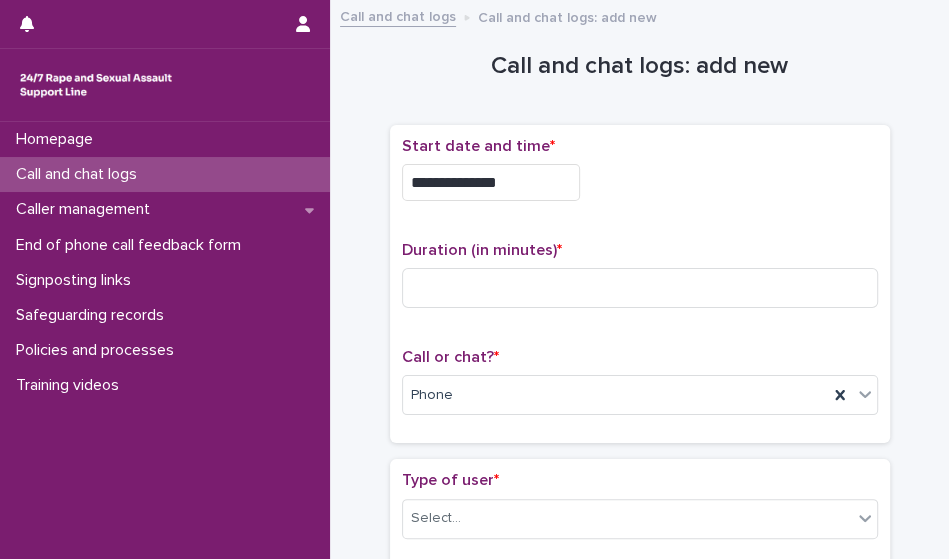 click on "**********" at bounding box center (491, 182) 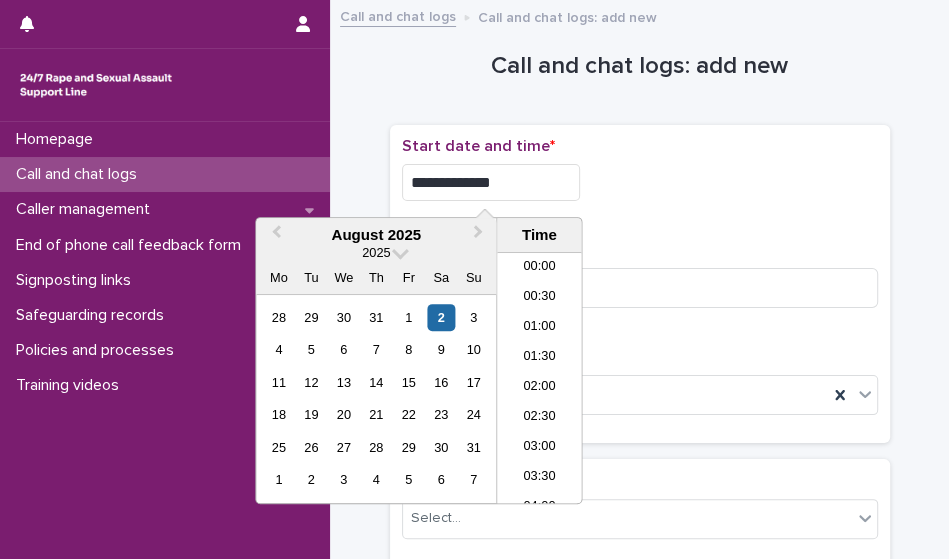 scroll, scrollTop: 1189, scrollLeft: 0, axis: vertical 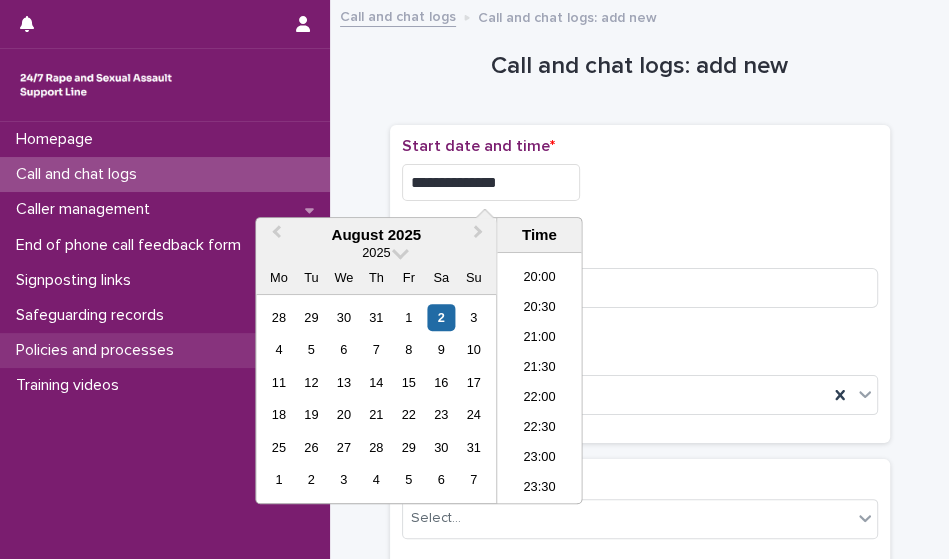 type on "**********" 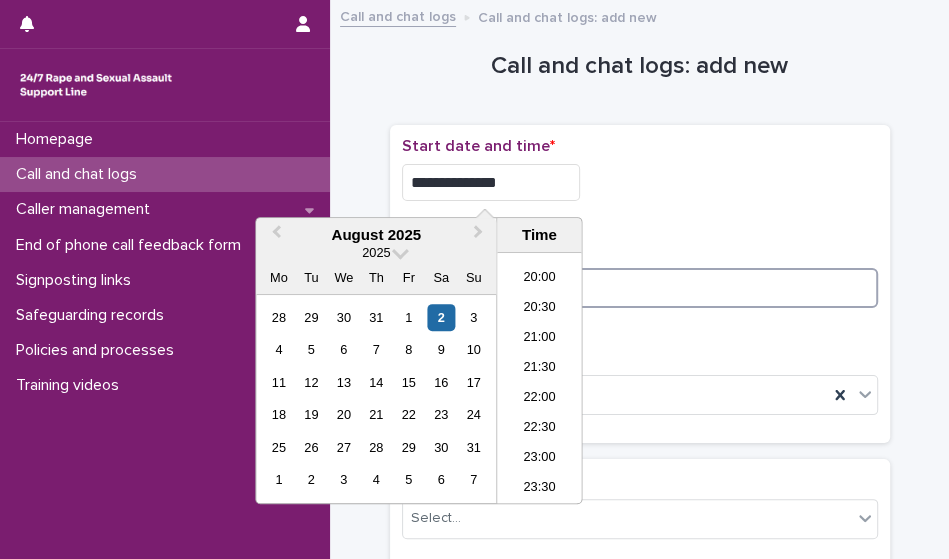 click at bounding box center [640, 288] 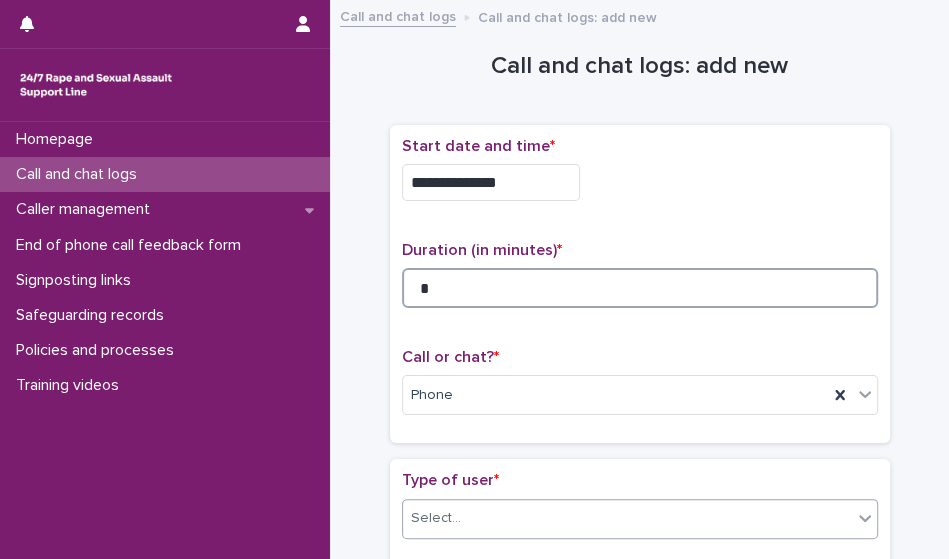 type on "*" 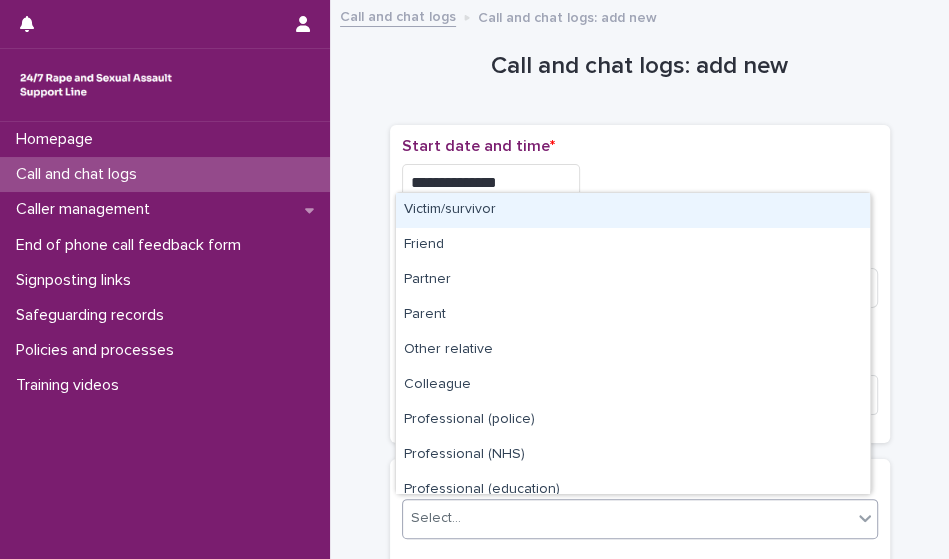 click on "Select..." at bounding box center [627, 518] 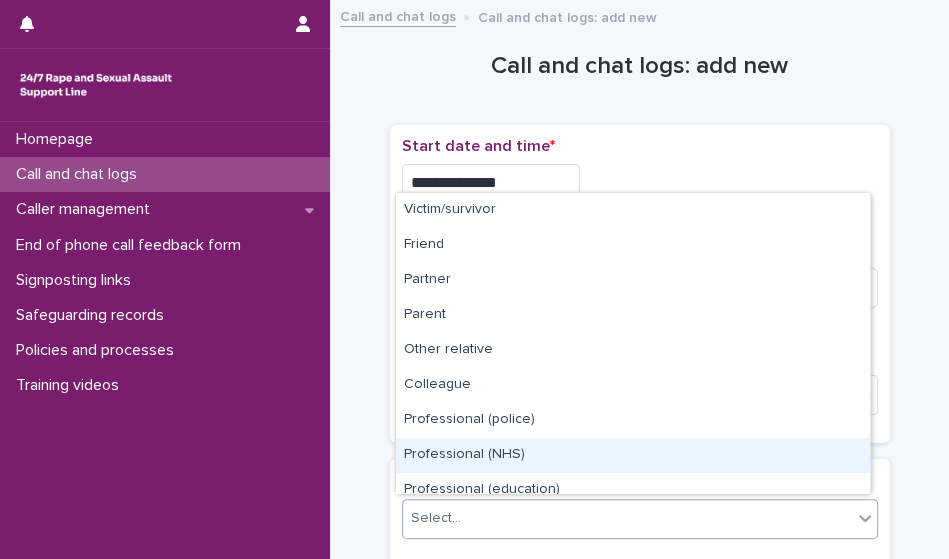 scroll, scrollTop: 224, scrollLeft: 0, axis: vertical 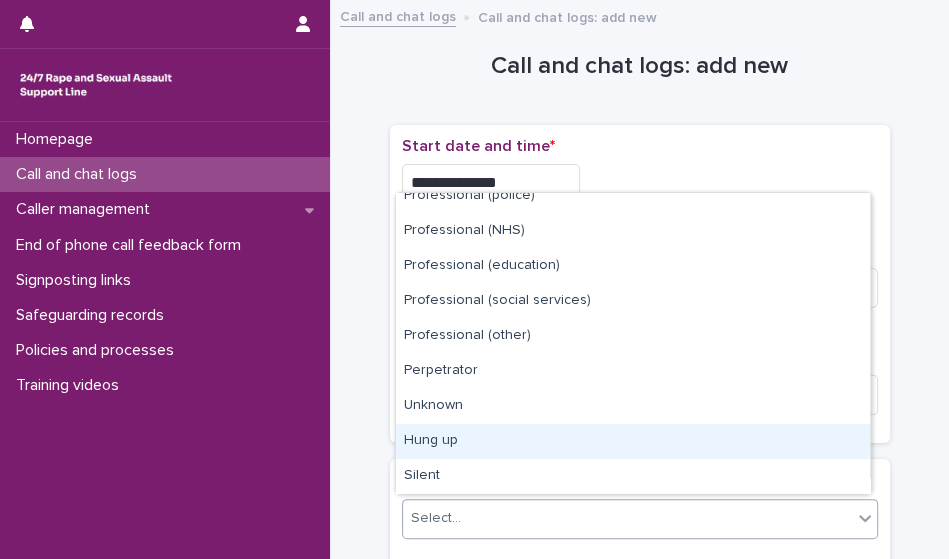 click on "Hung up" at bounding box center (633, 441) 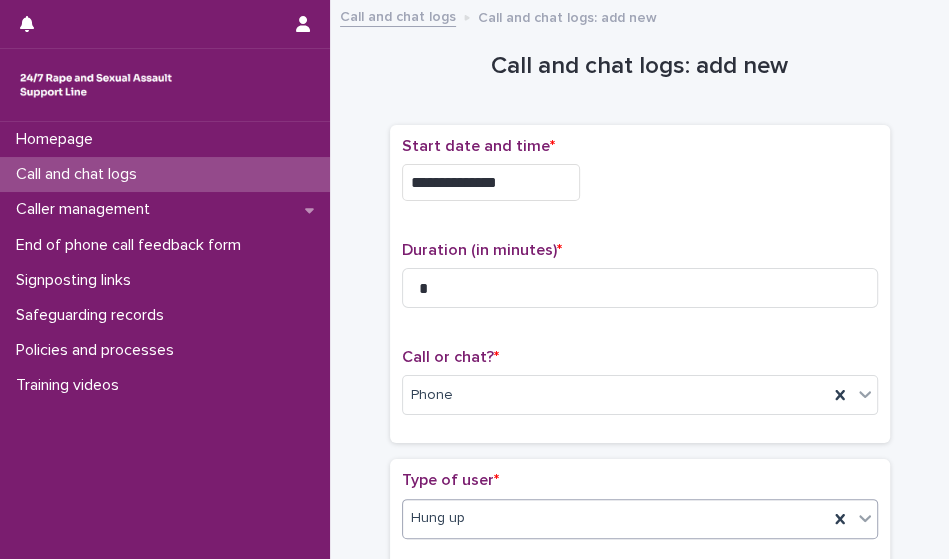 scroll, scrollTop: 438, scrollLeft: 0, axis: vertical 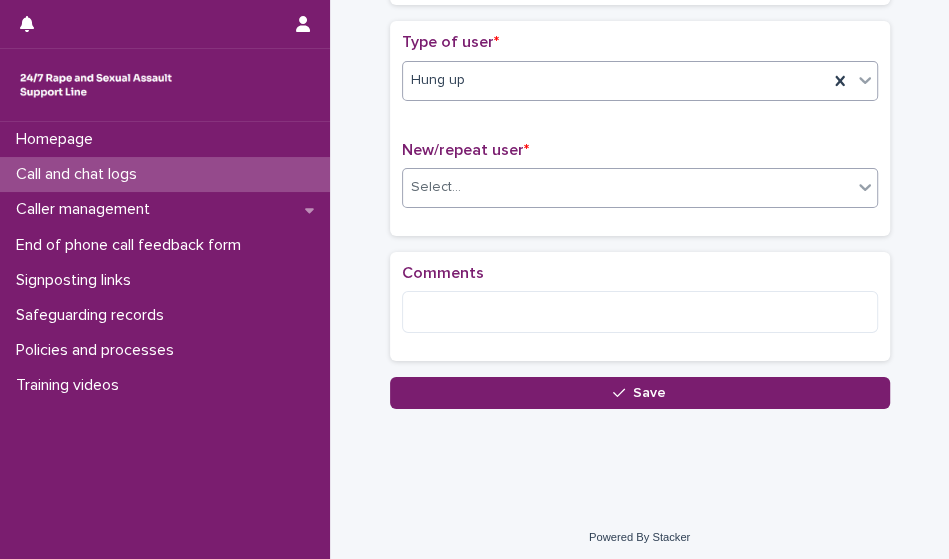 click on "Select..." at bounding box center (627, 187) 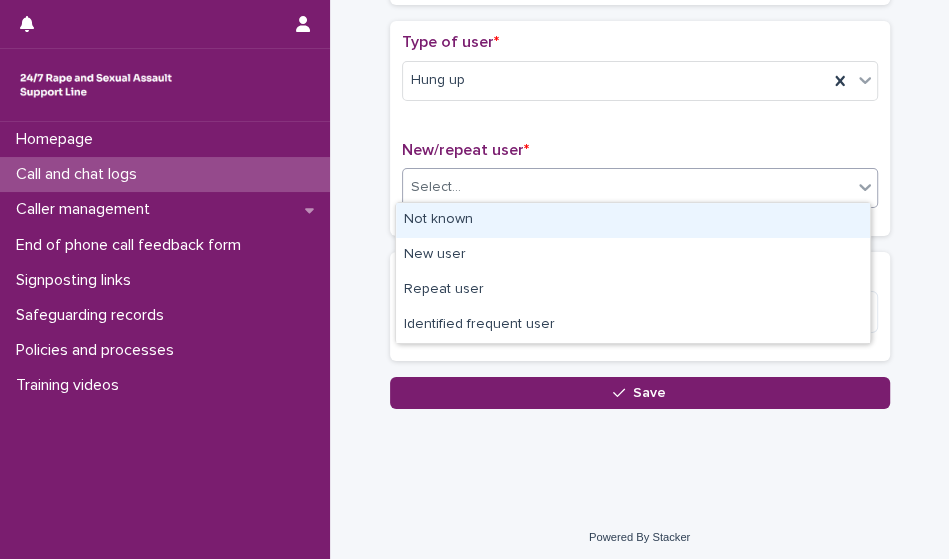 click on "Not known" at bounding box center [633, 220] 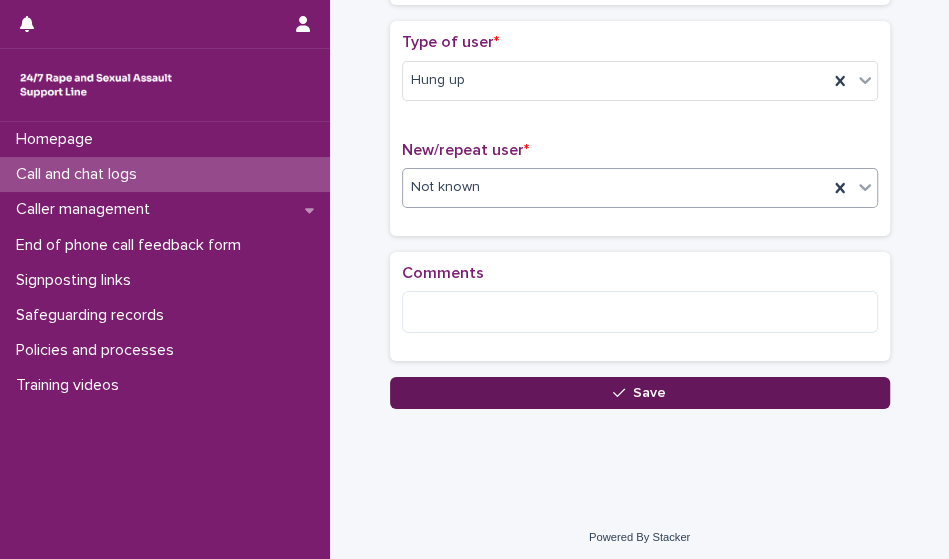 click on "Save" at bounding box center (640, 393) 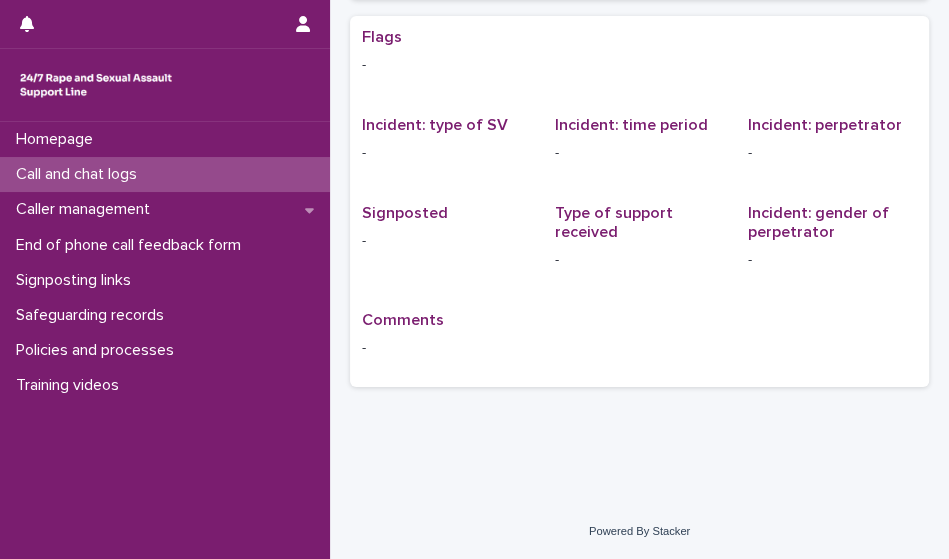 scroll, scrollTop: 0, scrollLeft: 0, axis: both 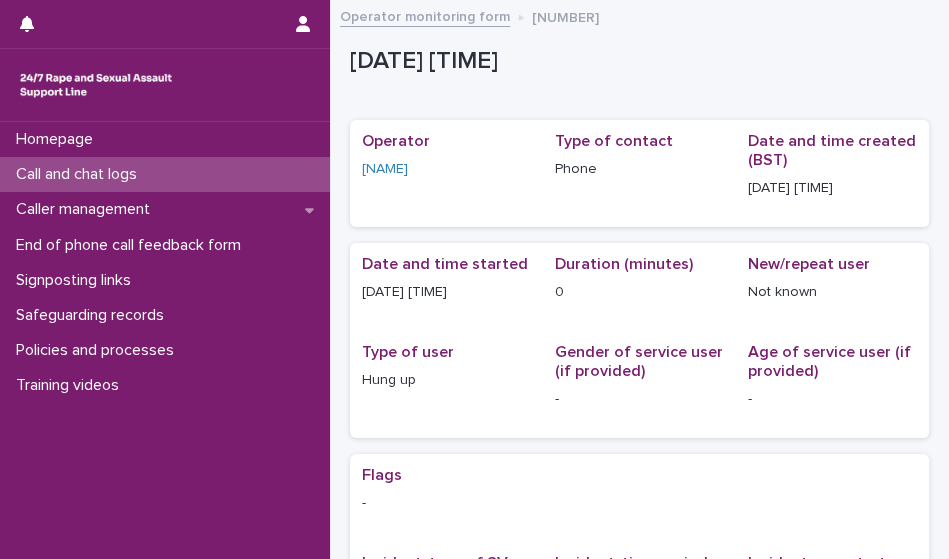click on "Call and chat logs" at bounding box center (80, 174) 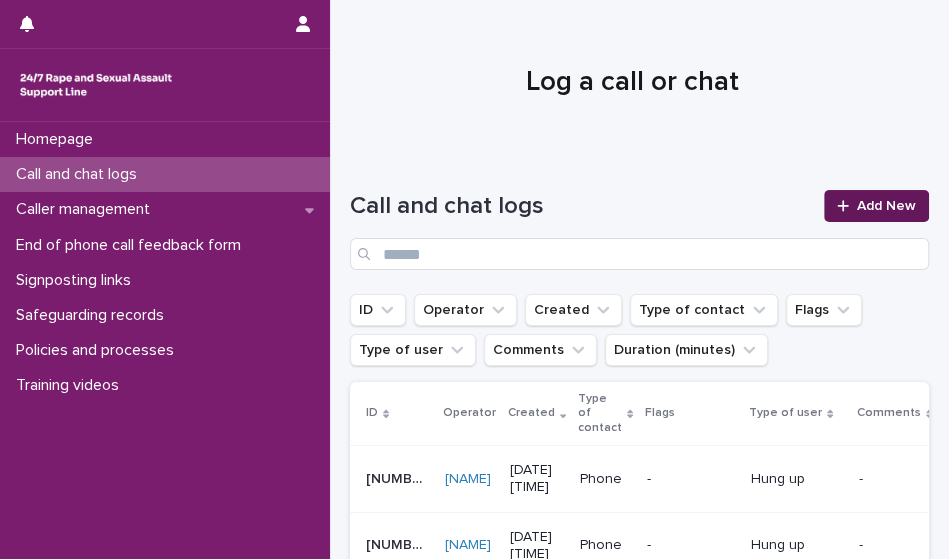 click on "Add New" at bounding box center (886, 206) 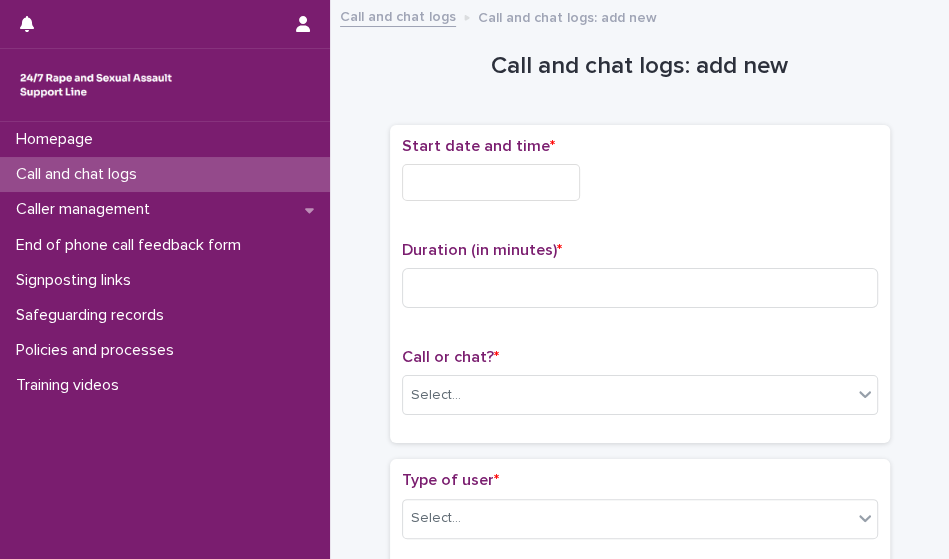 click at bounding box center [491, 182] 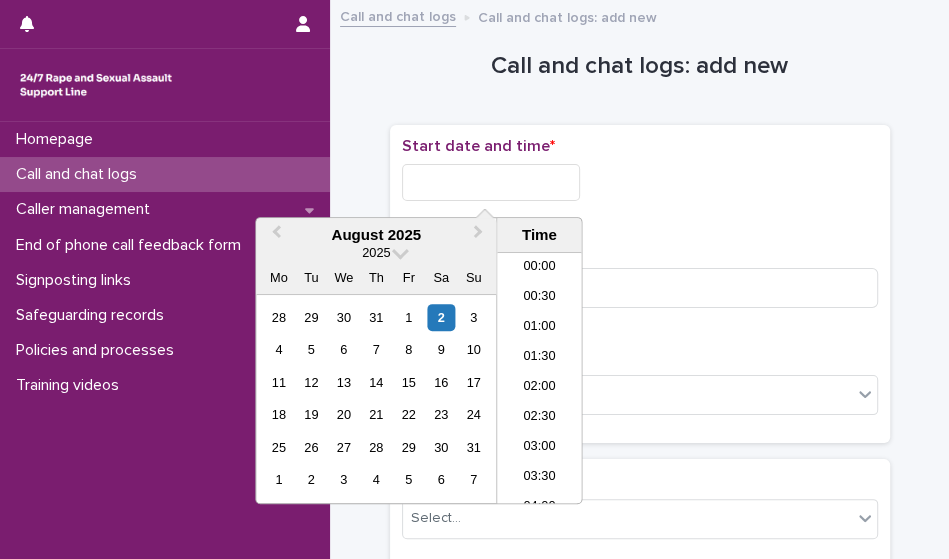 scroll, scrollTop: 1189, scrollLeft: 0, axis: vertical 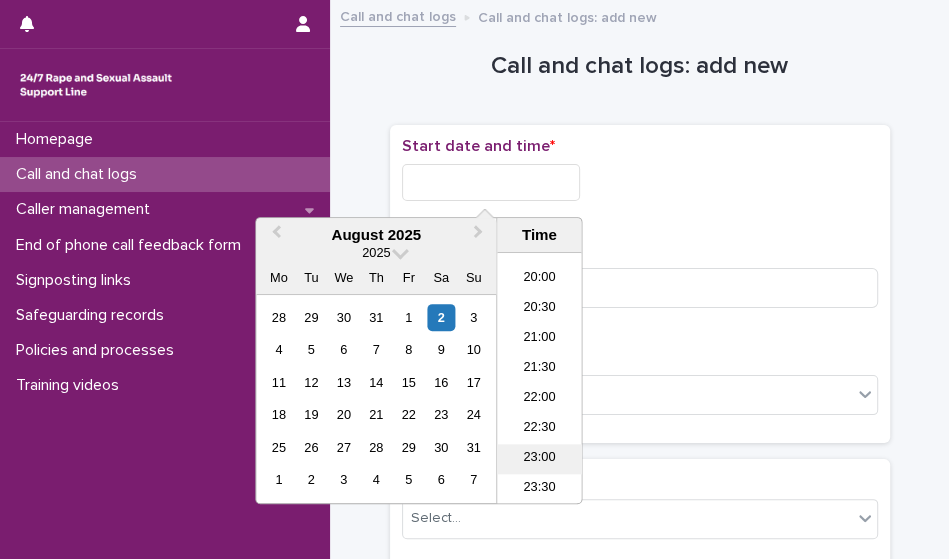 click on "23:00" at bounding box center (539, 459) 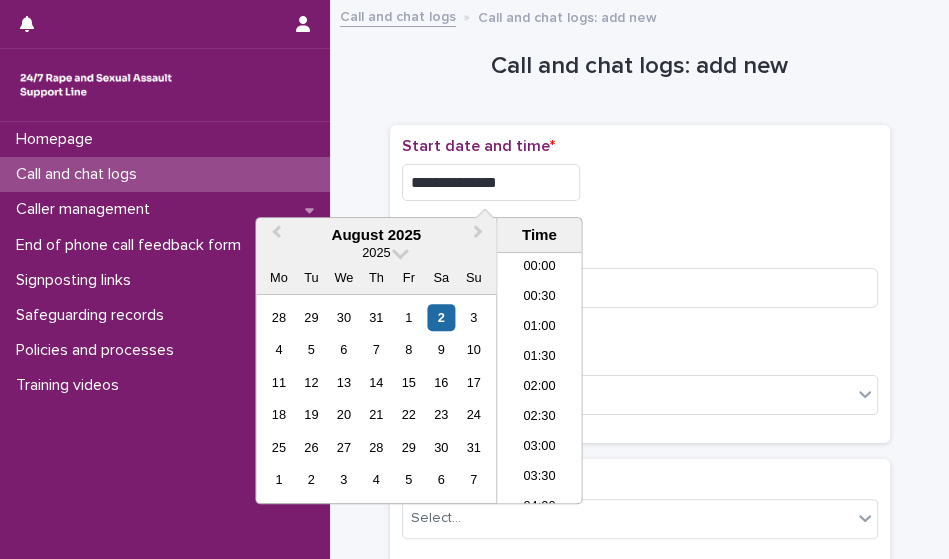 click on "**********" at bounding box center [491, 182] 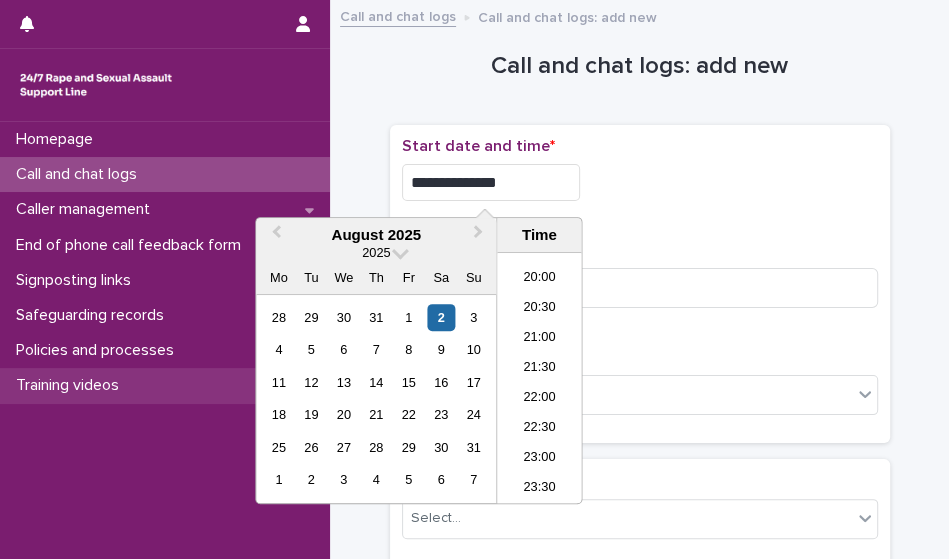 type on "**********" 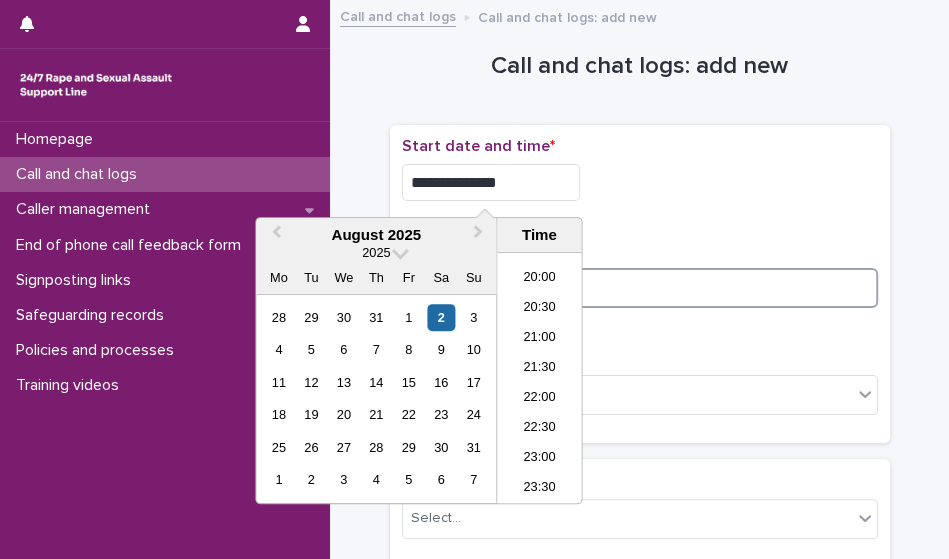 click at bounding box center (640, 288) 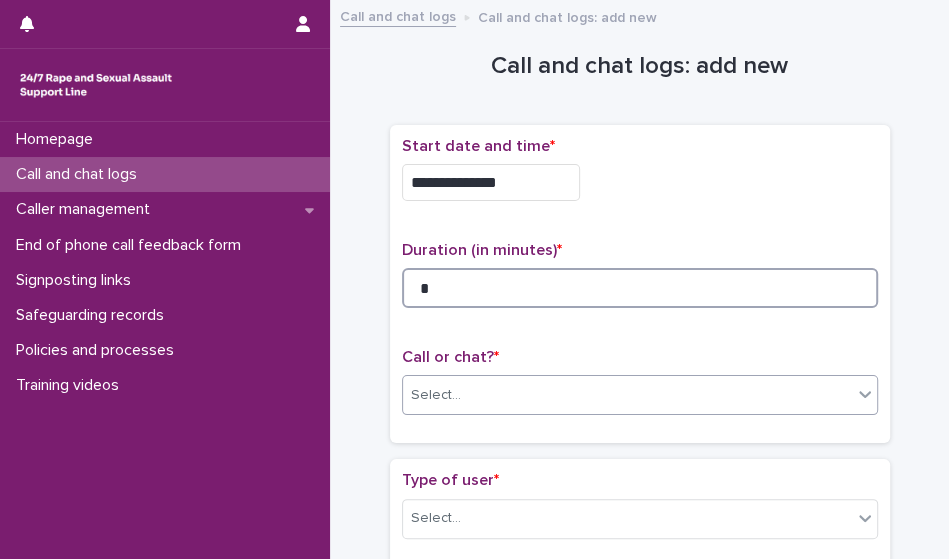 type on "*" 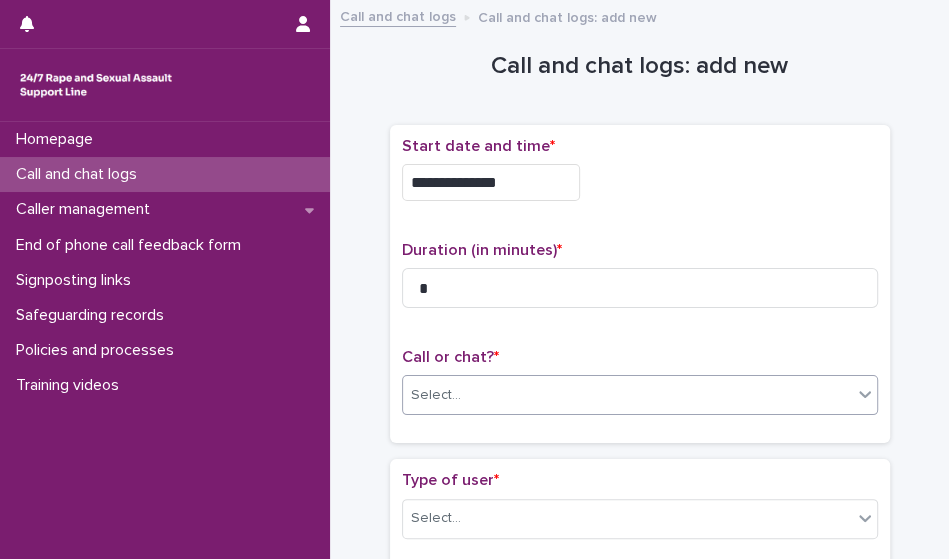 click on "Select..." at bounding box center [627, 395] 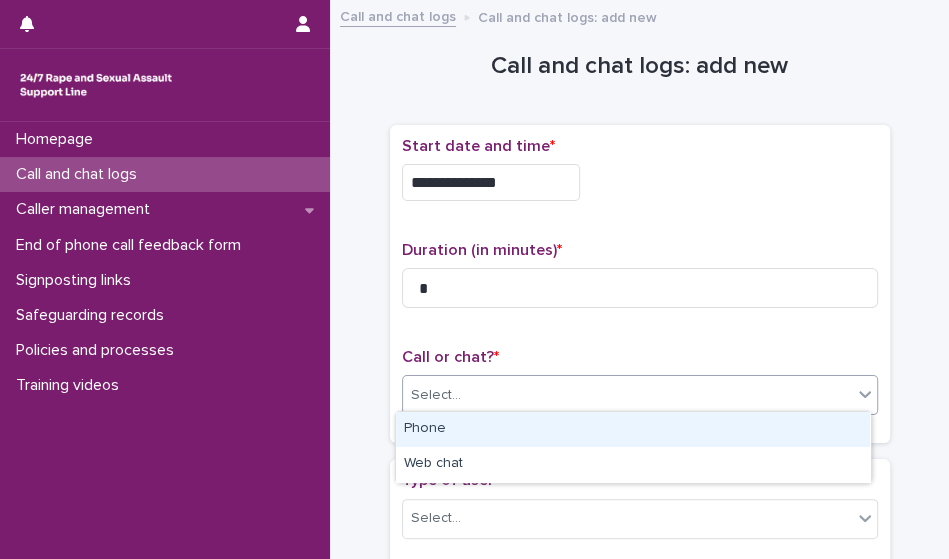 click on "Phone" at bounding box center (633, 429) 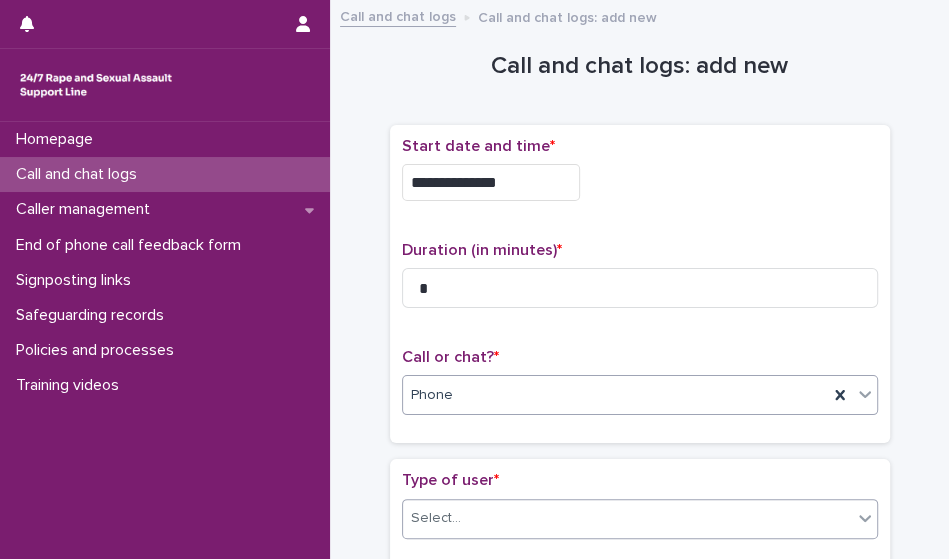 click on "Select..." at bounding box center (627, 518) 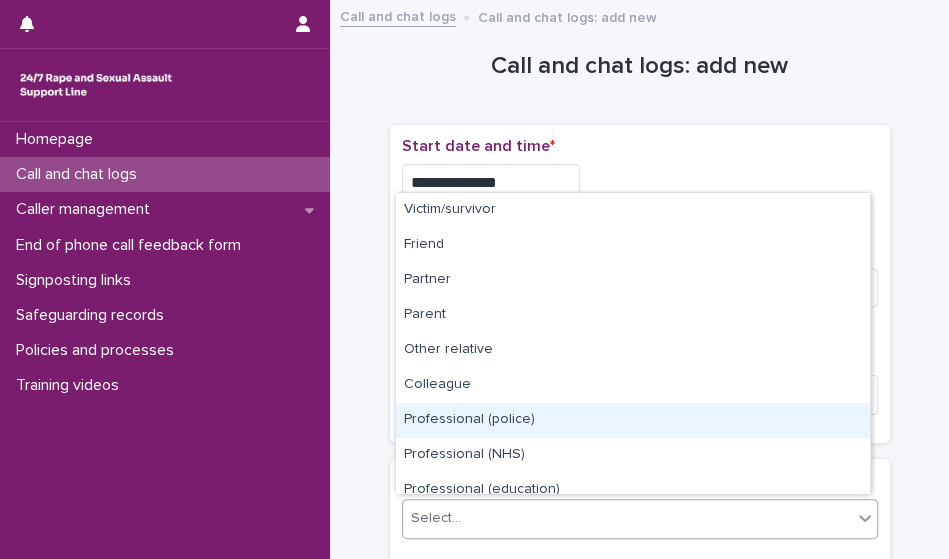 click on "Professional (police)" at bounding box center (633, 420) 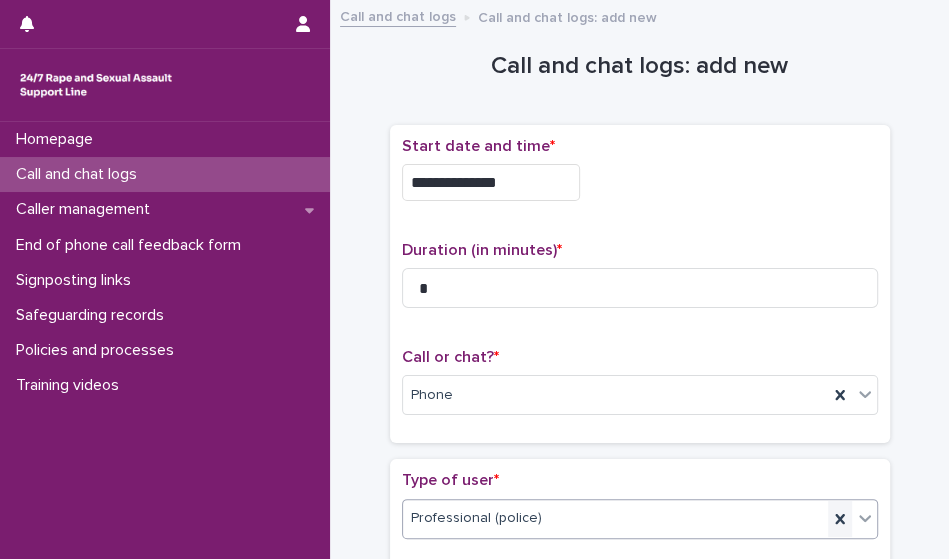 click 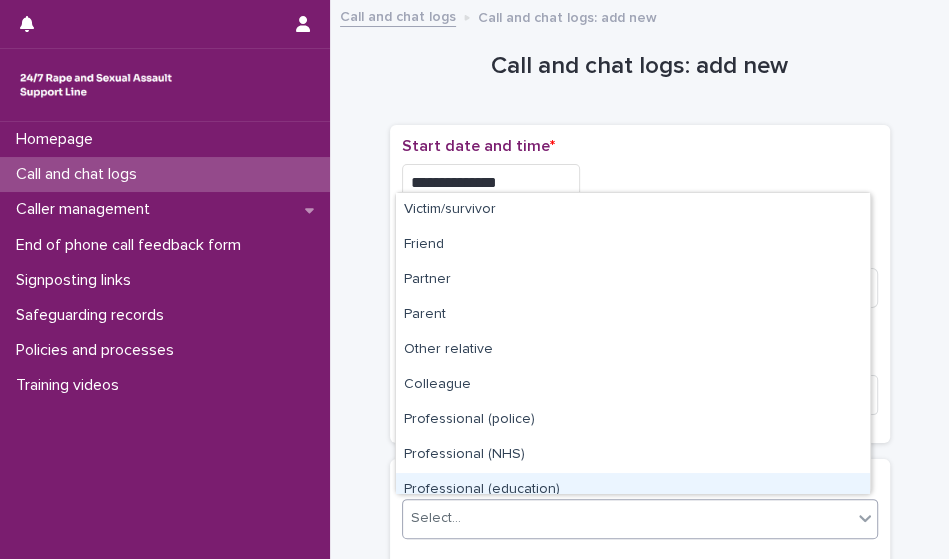 scroll, scrollTop: 224, scrollLeft: 0, axis: vertical 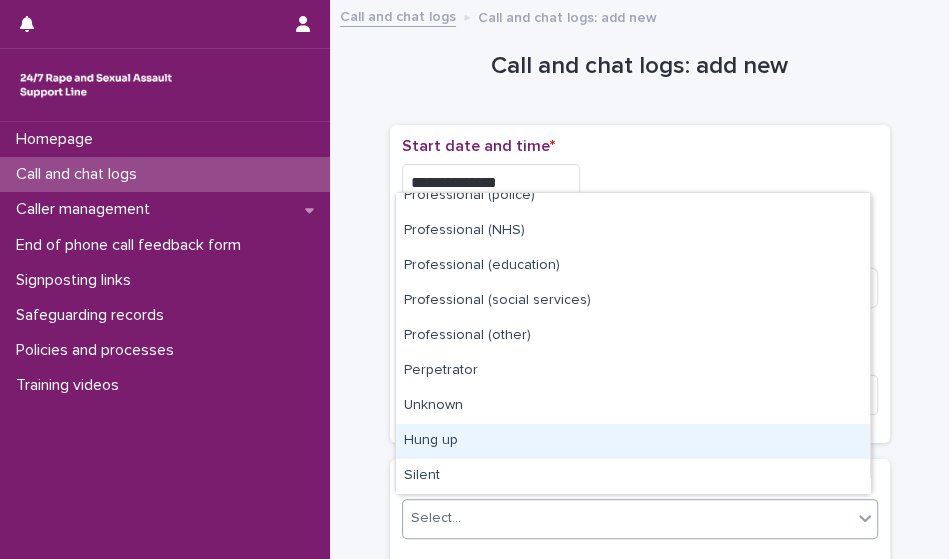 click on "Hung up" at bounding box center [633, 441] 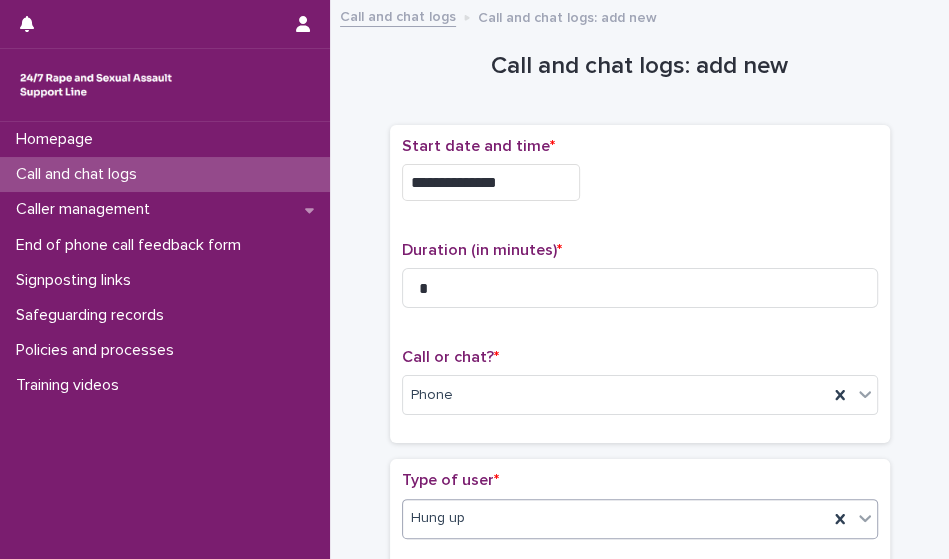 scroll, scrollTop: 422, scrollLeft: 0, axis: vertical 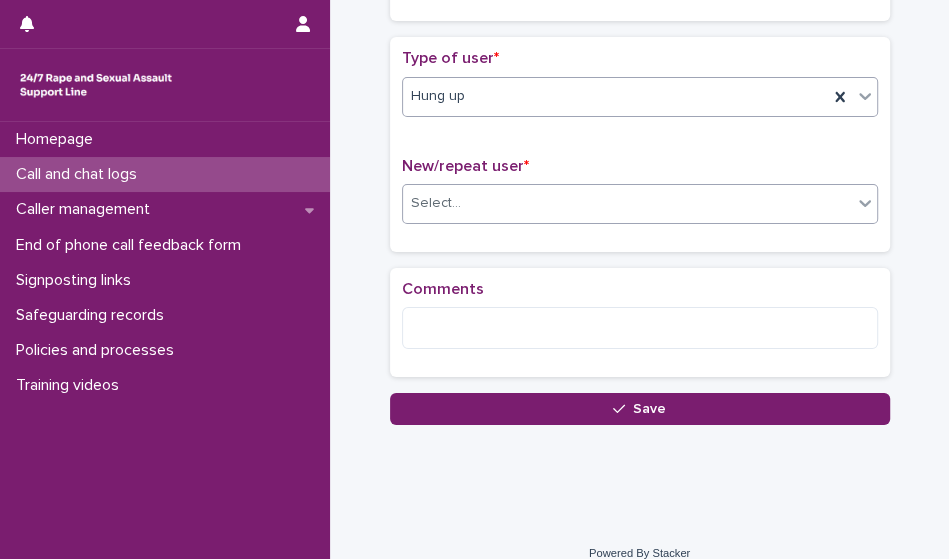click on "Select..." at bounding box center (627, 203) 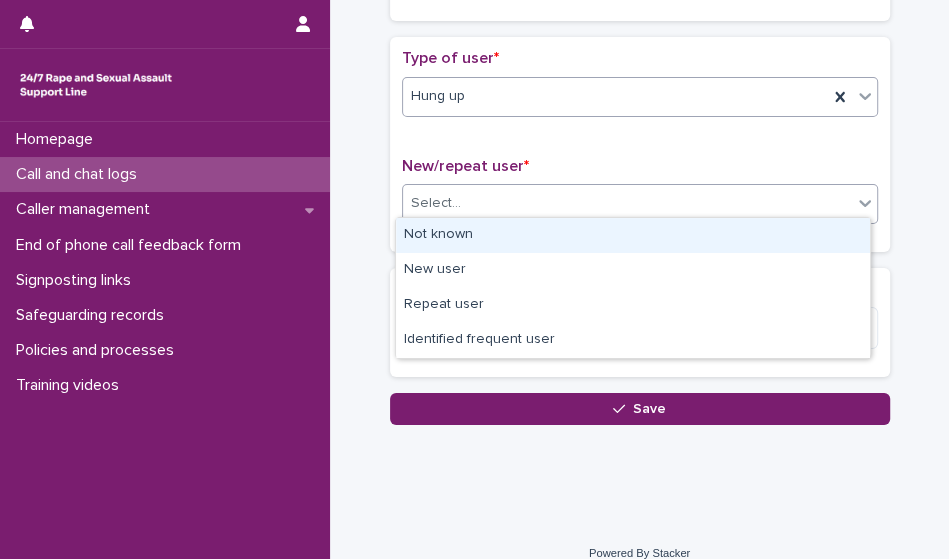 click on "Not known" at bounding box center [633, 235] 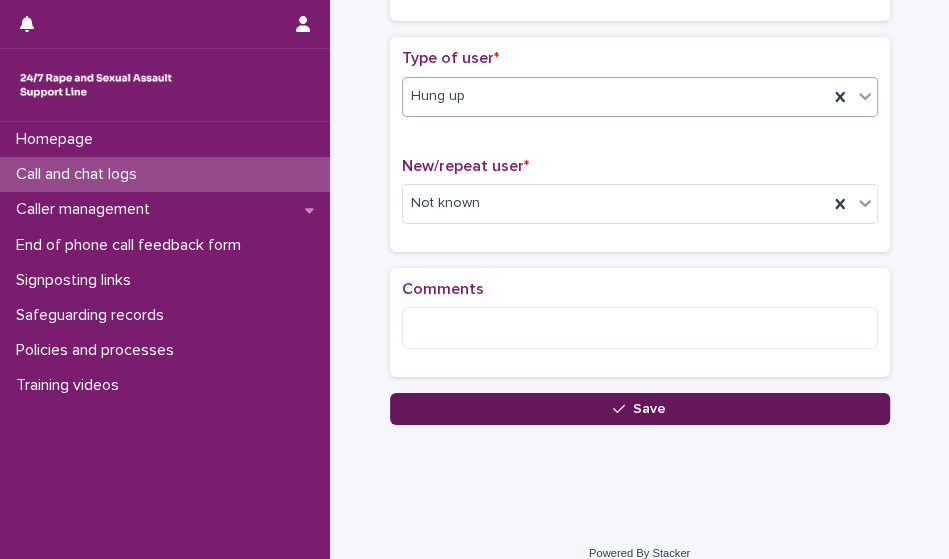click on "Save" at bounding box center (640, 409) 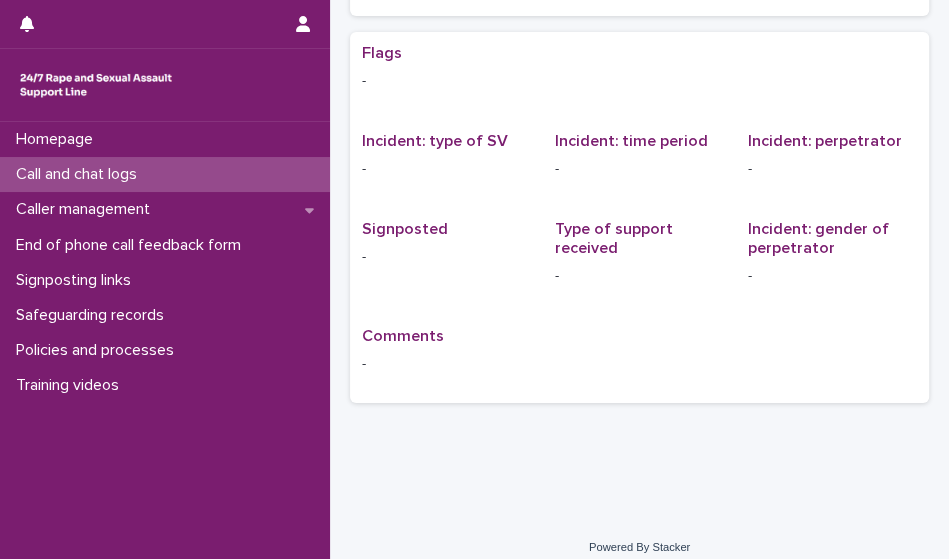 drag, startPoint x: 602, startPoint y: 16, endPoint x: 201, endPoint y: 175, distance: 431.37222 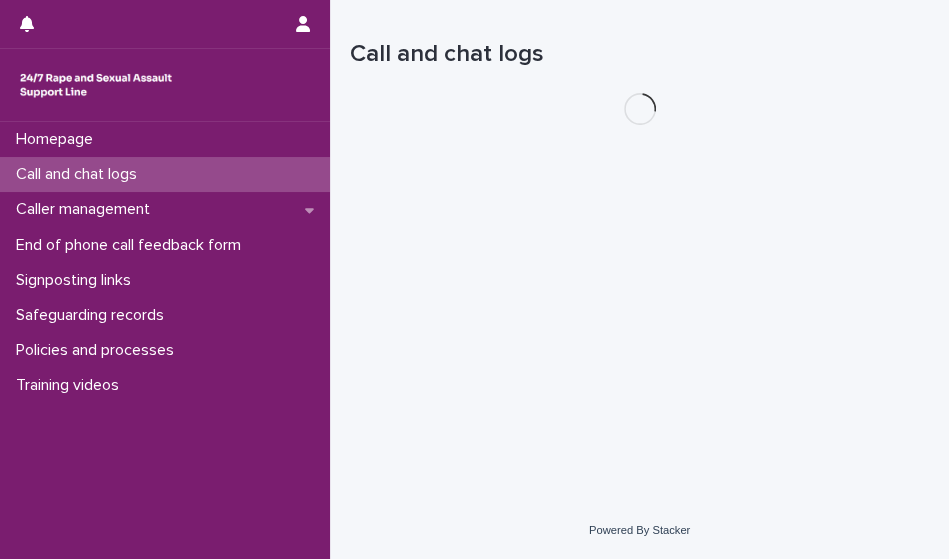 scroll, scrollTop: 0, scrollLeft: 0, axis: both 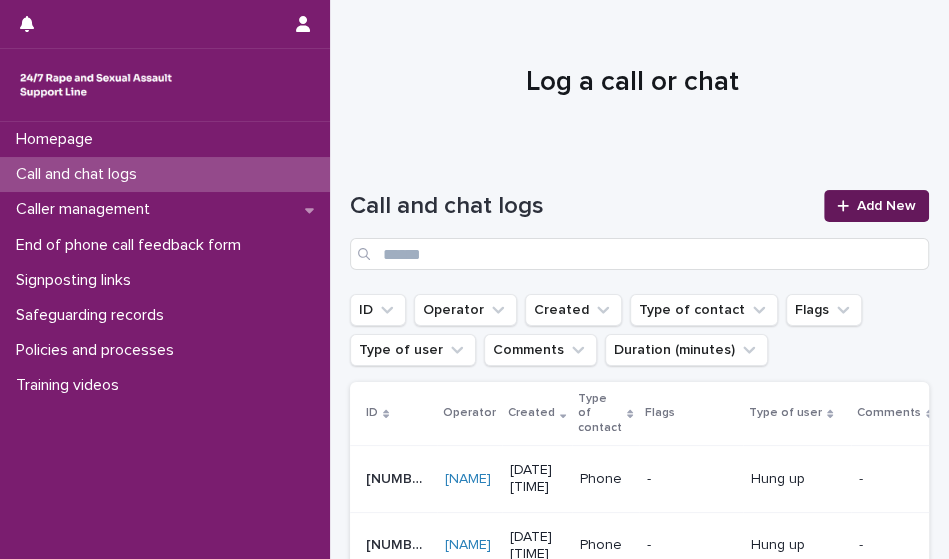 click on "Add New" at bounding box center (886, 206) 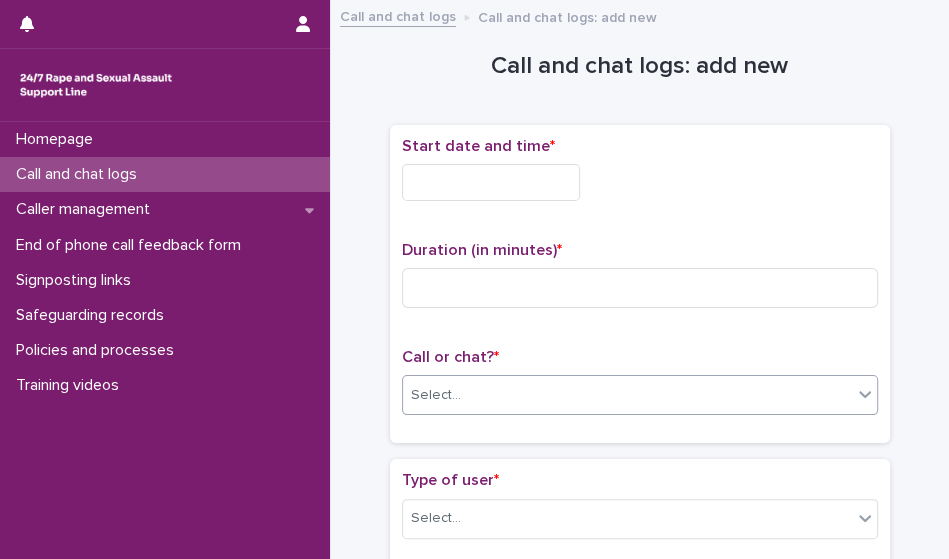 click on "Select..." at bounding box center [627, 395] 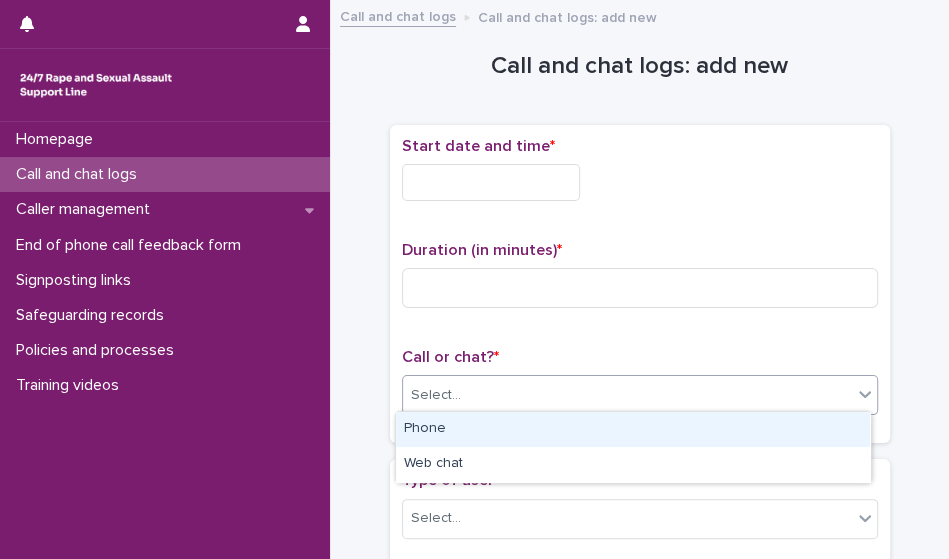 click on "Phone" at bounding box center [633, 429] 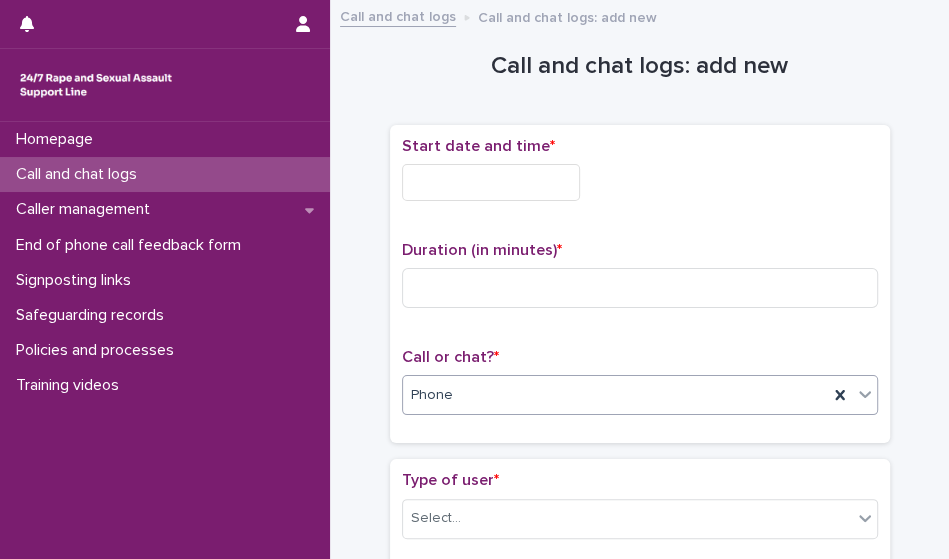 click at bounding box center (491, 182) 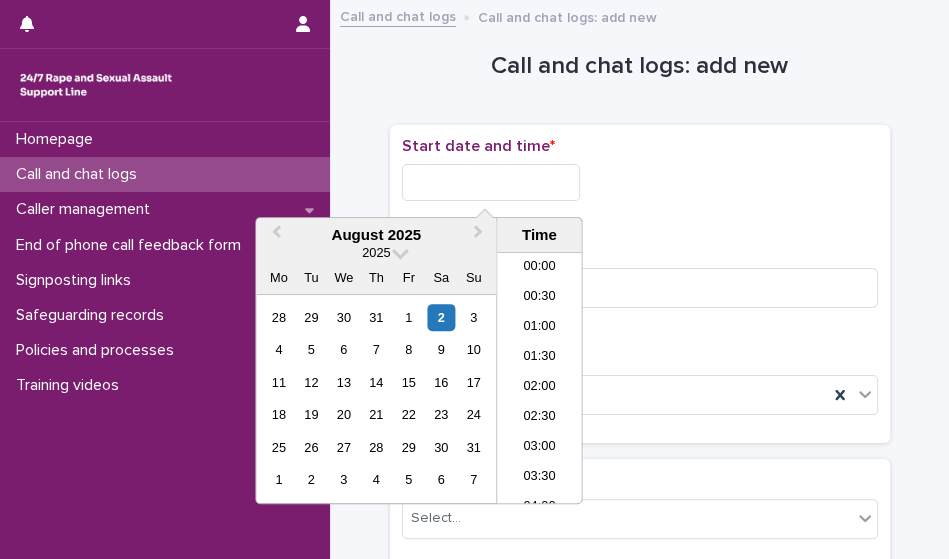 scroll, scrollTop: 1189, scrollLeft: 0, axis: vertical 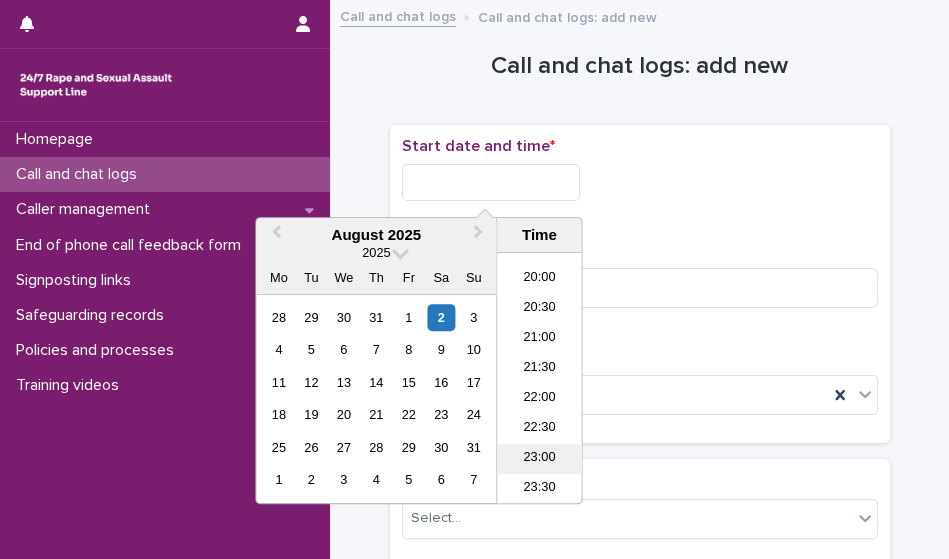 click on "23:00" at bounding box center [539, 459] 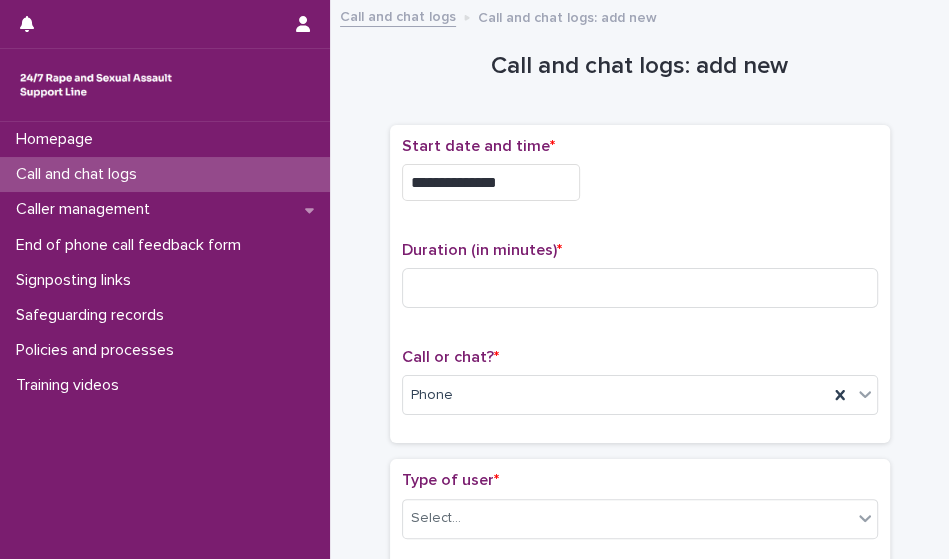 click on "**********" at bounding box center (491, 182) 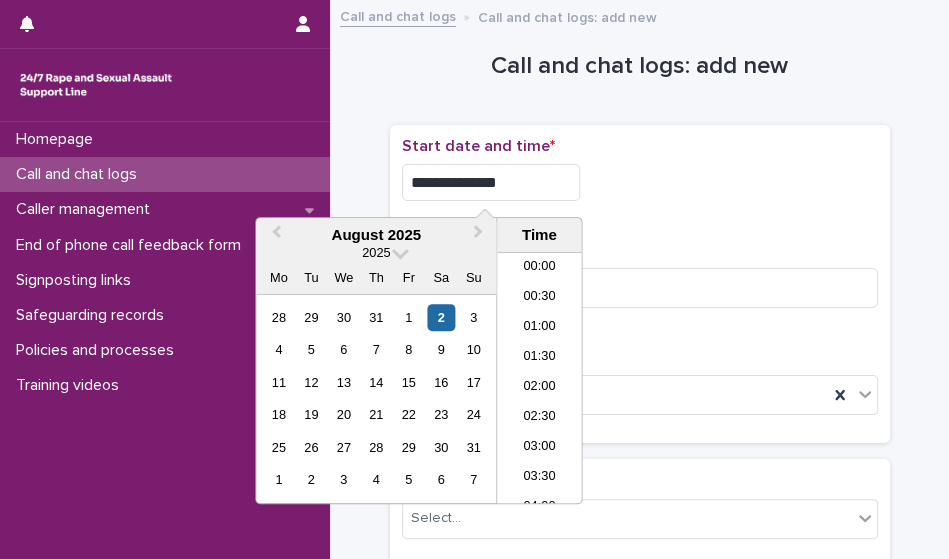scroll, scrollTop: 1189, scrollLeft: 0, axis: vertical 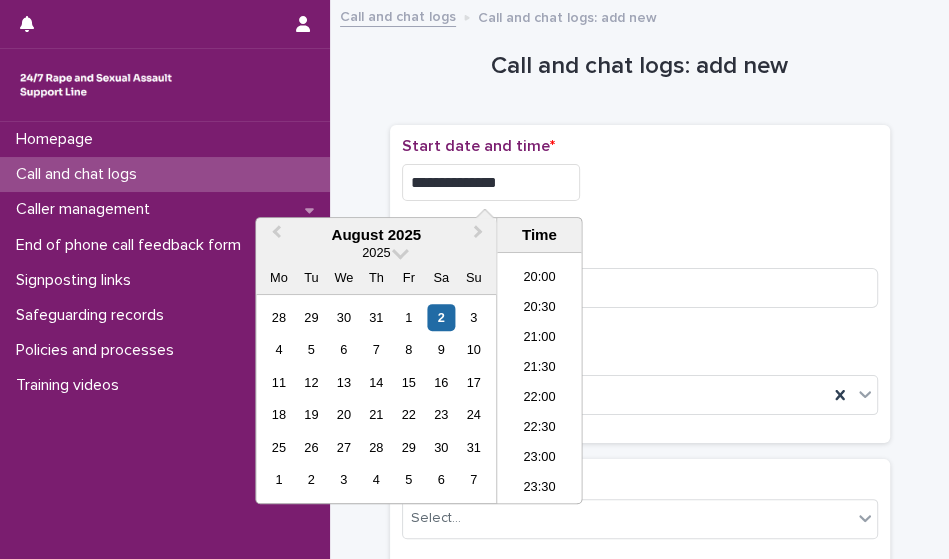 type on "**********" 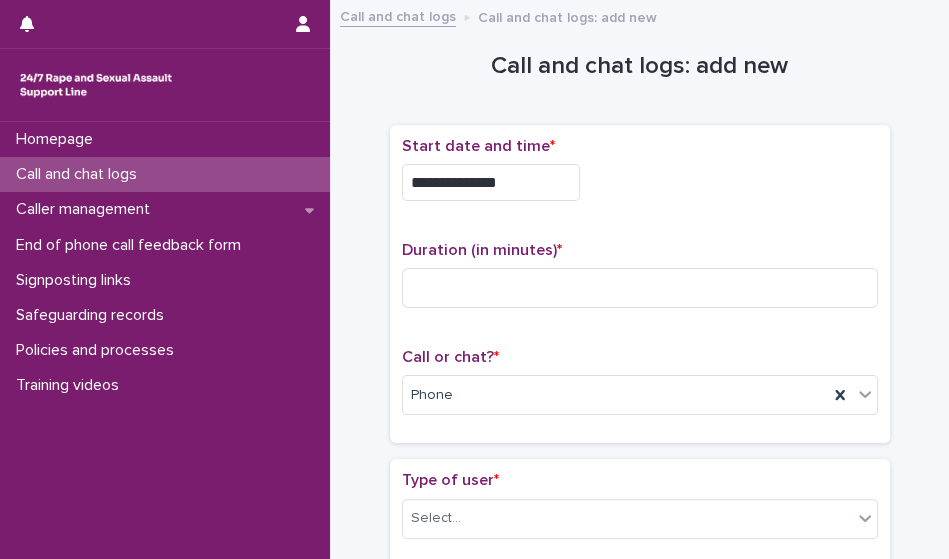click on "Homepage Call and chat logs Caller management End of phone call feedback form Signposting links Safeguarding records Policies and processes Training videos" at bounding box center [165, 340] 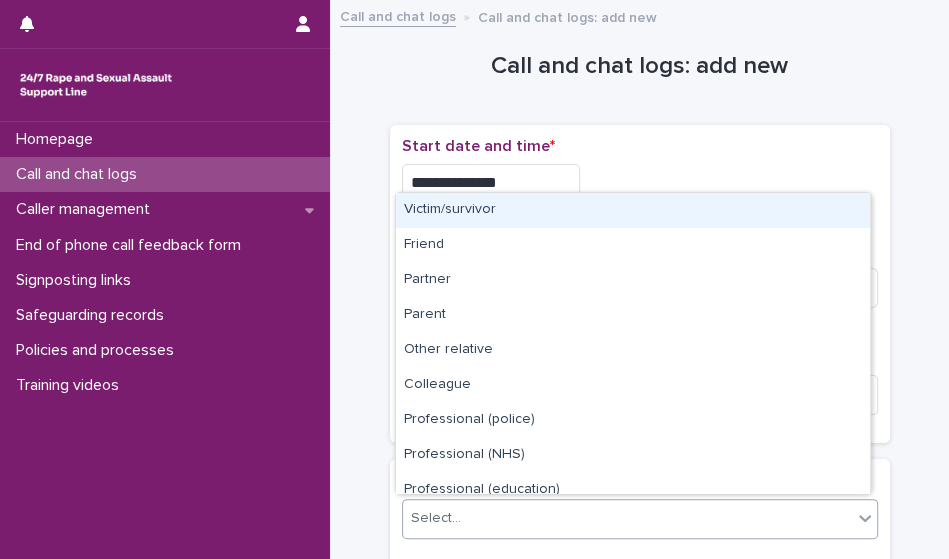 click on "Select..." at bounding box center [627, 518] 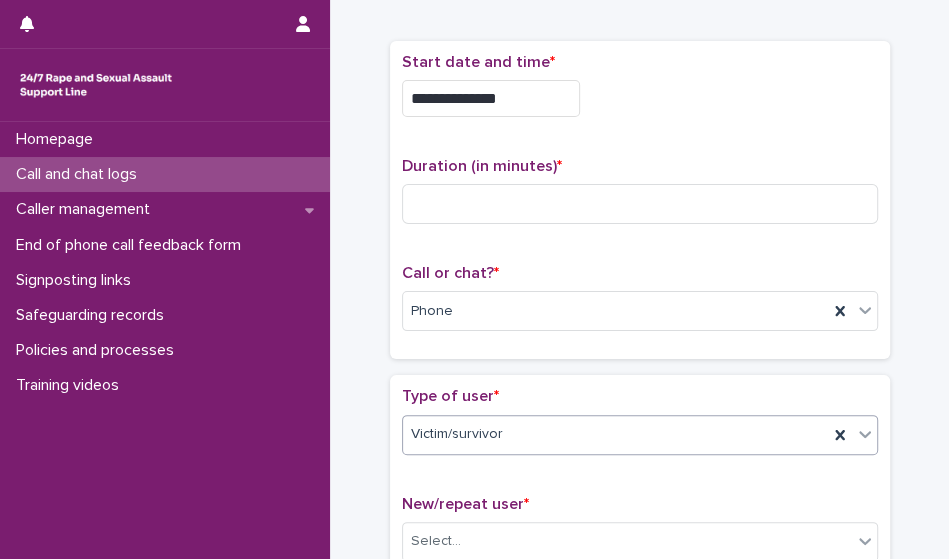scroll, scrollTop: 89, scrollLeft: 0, axis: vertical 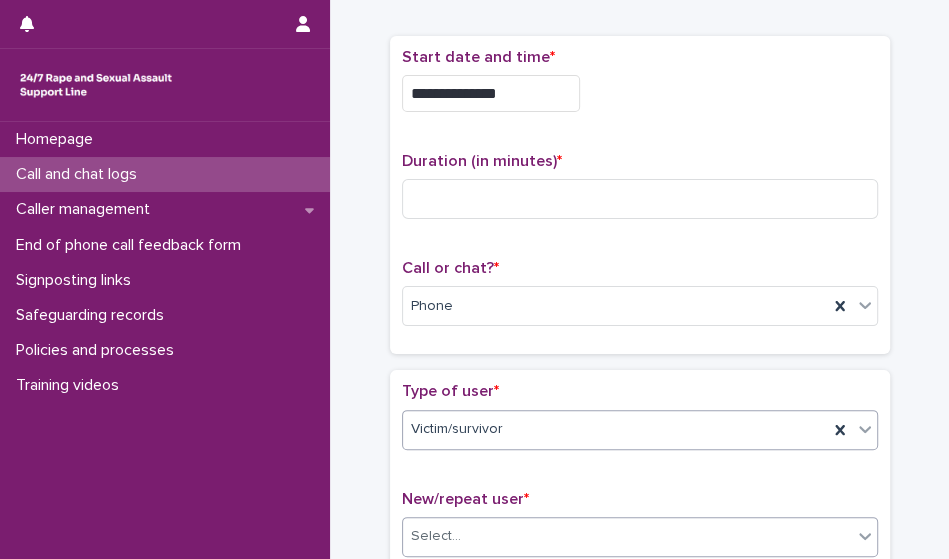 click on "Select..." at bounding box center [627, 536] 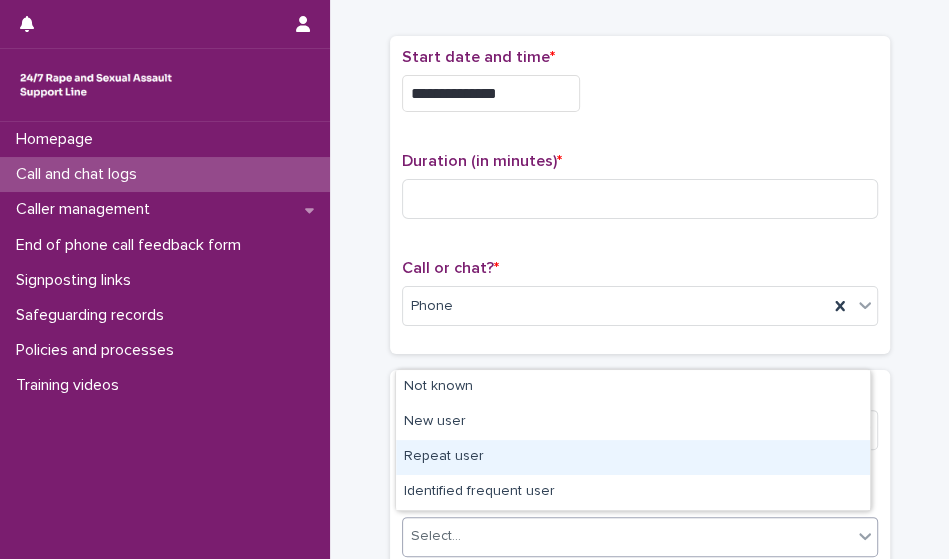 click on "Repeat user" at bounding box center (633, 457) 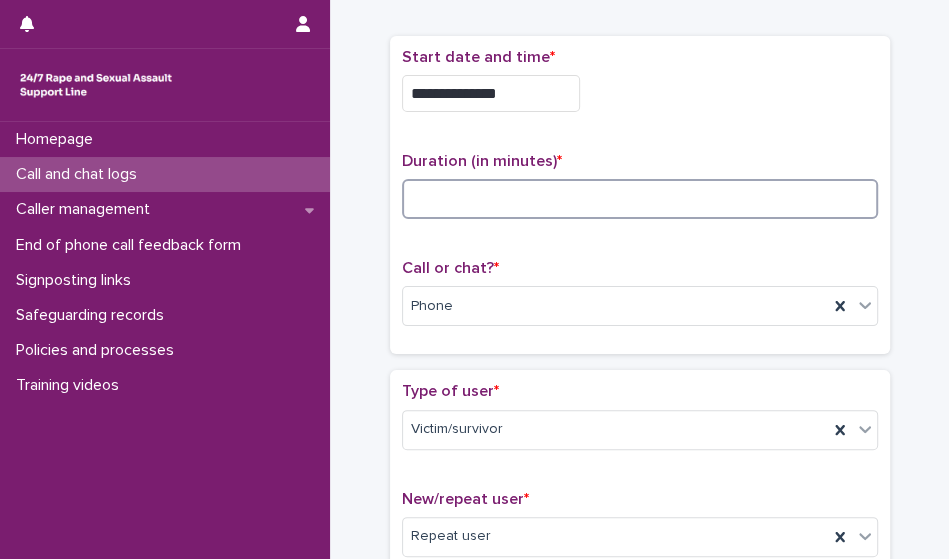 click at bounding box center (640, 199) 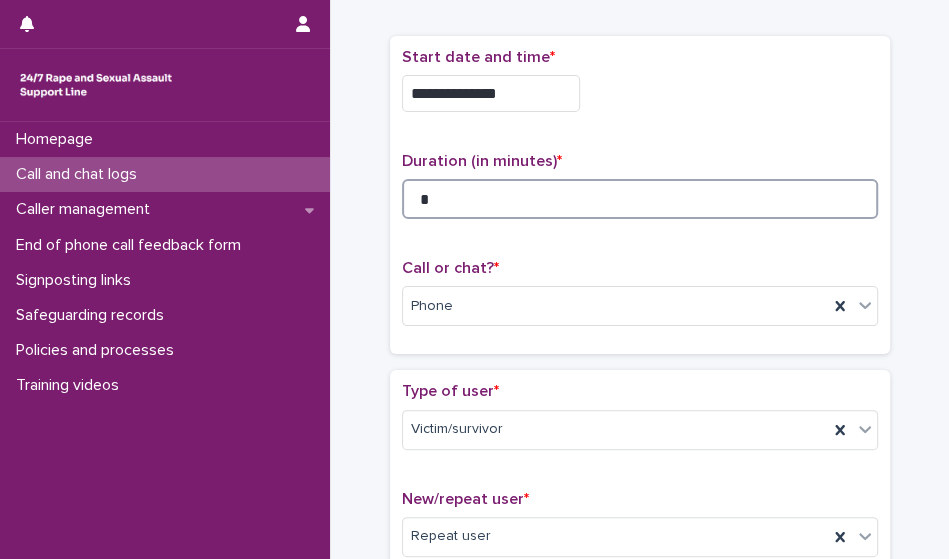 type on "*" 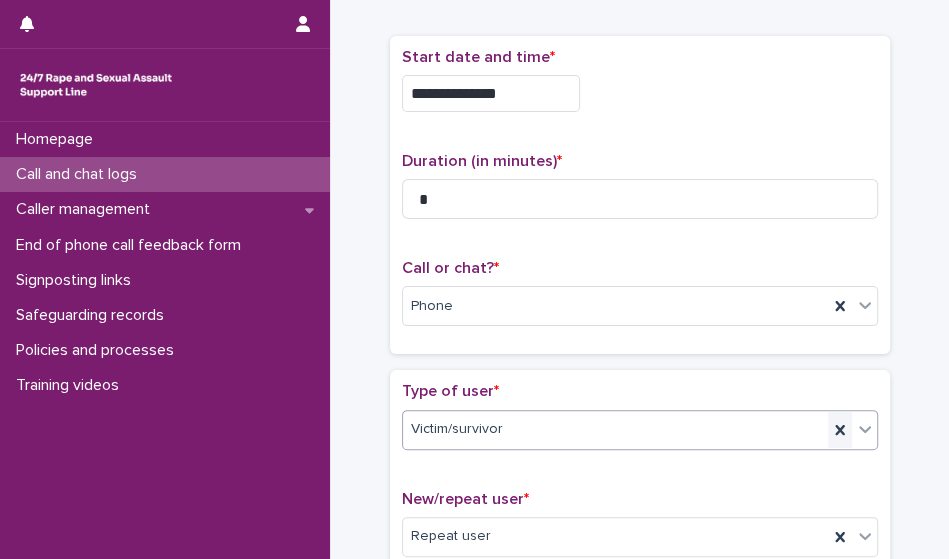 click 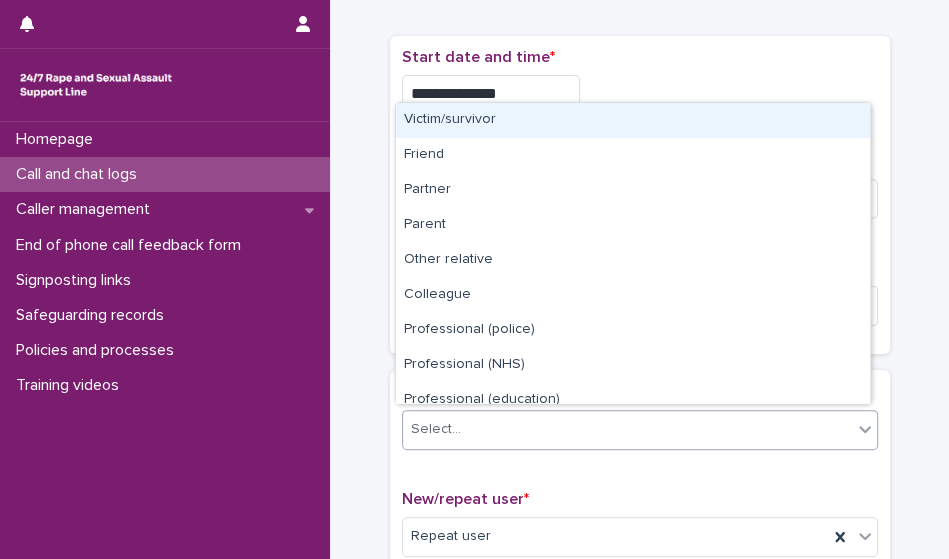 click on "Select..." at bounding box center (627, 429) 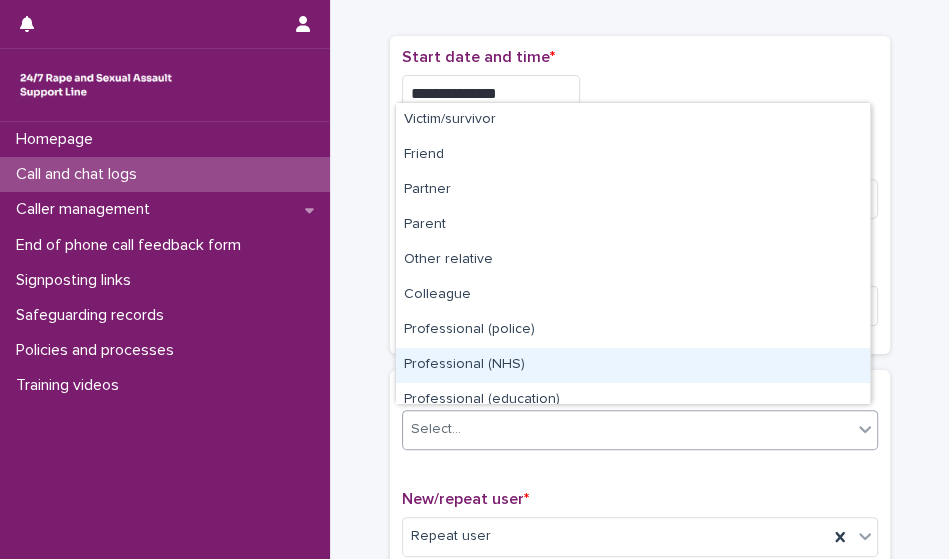 scroll, scrollTop: 224, scrollLeft: 0, axis: vertical 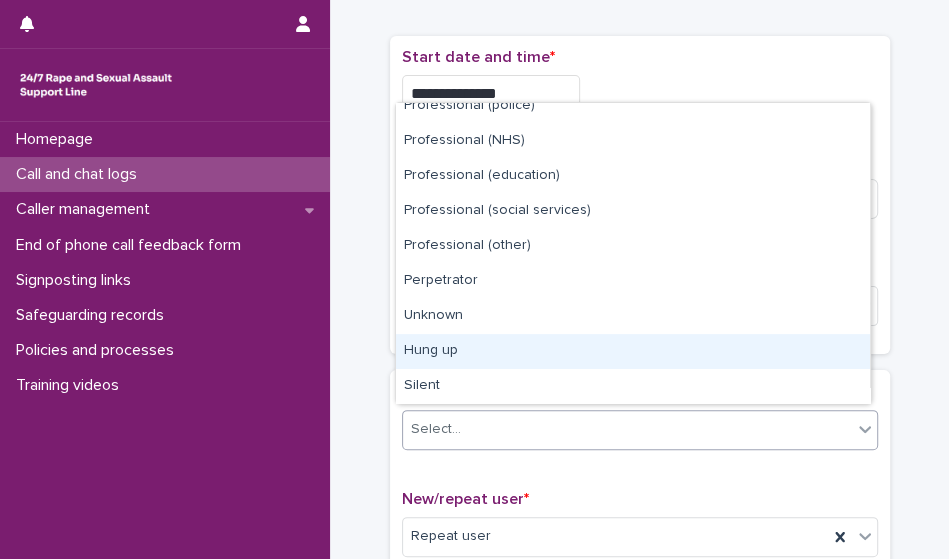 click on "Hung up" at bounding box center [633, 351] 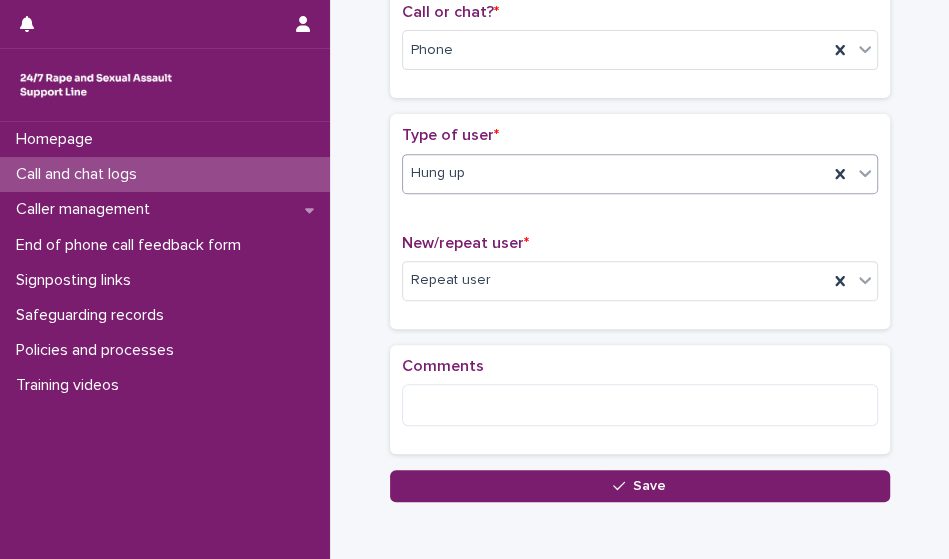 scroll, scrollTop: 347, scrollLeft: 0, axis: vertical 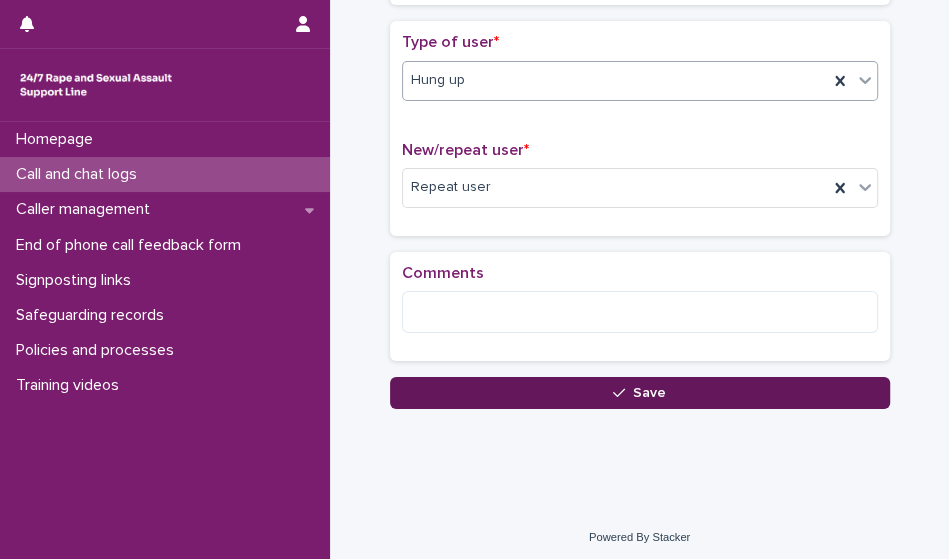 click on "Save" at bounding box center (640, 393) 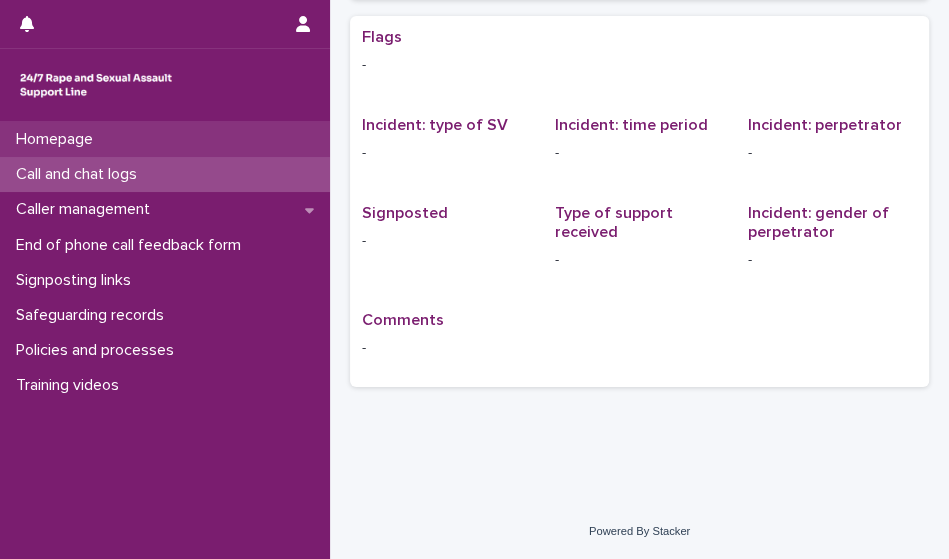 scroll, scrollTop: 0, scrollLeft: 0, axis: both 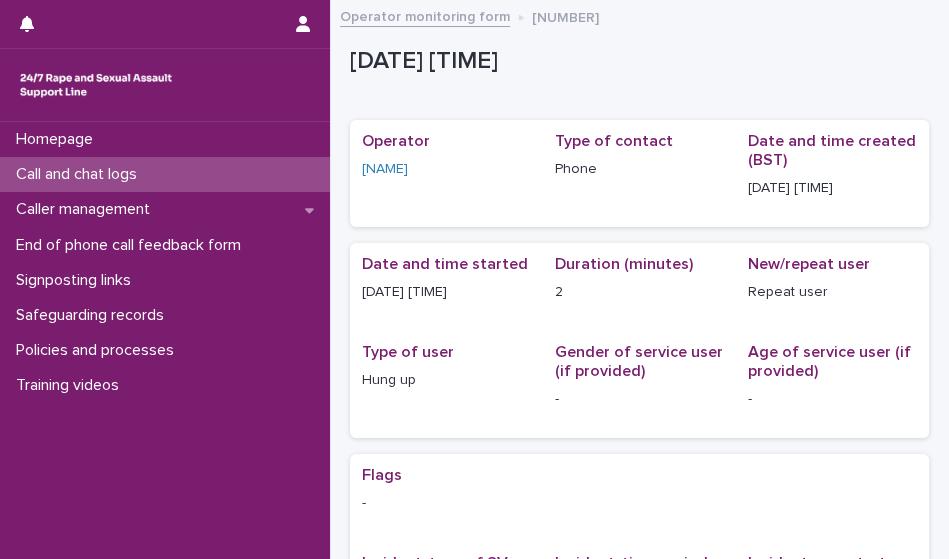 click on "Call and chat logs" at bounding box center [165, 174] 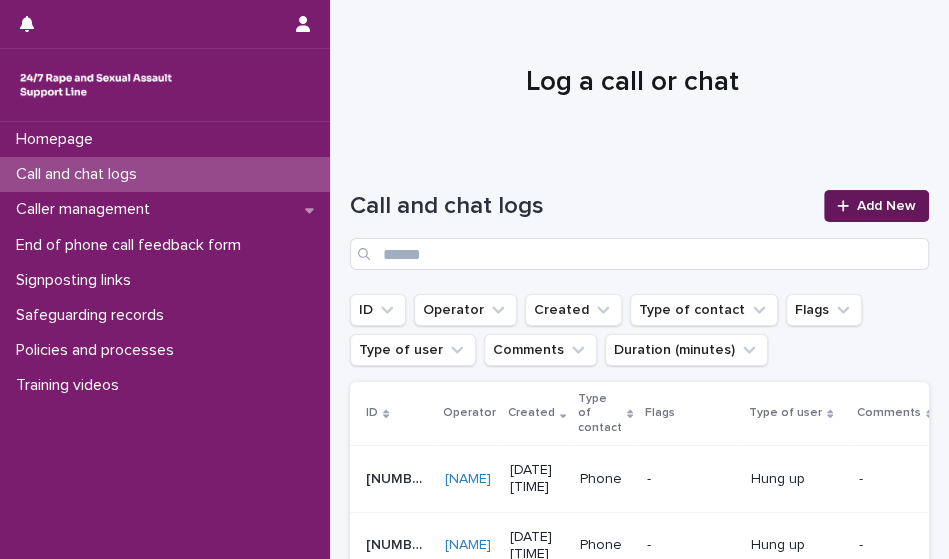 click on "Add New" at bounding box center [886, 206] 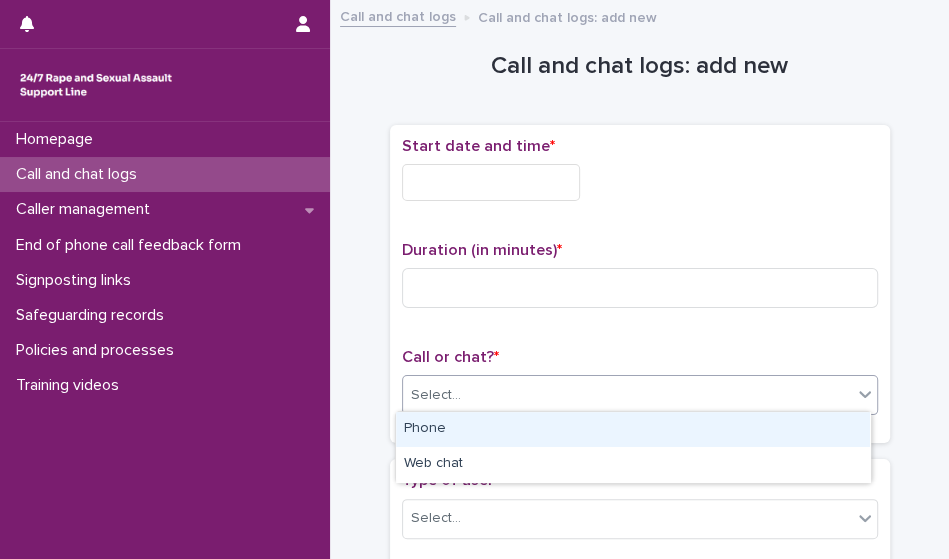 click on "Select..." at bounding box center (627, 395) 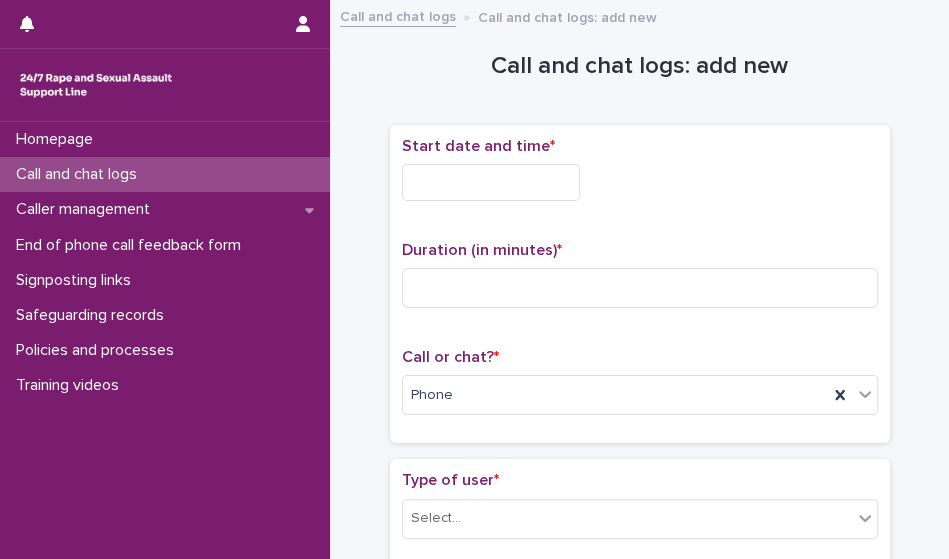 click on "Start date and time *" at bounding box center [640, 177] 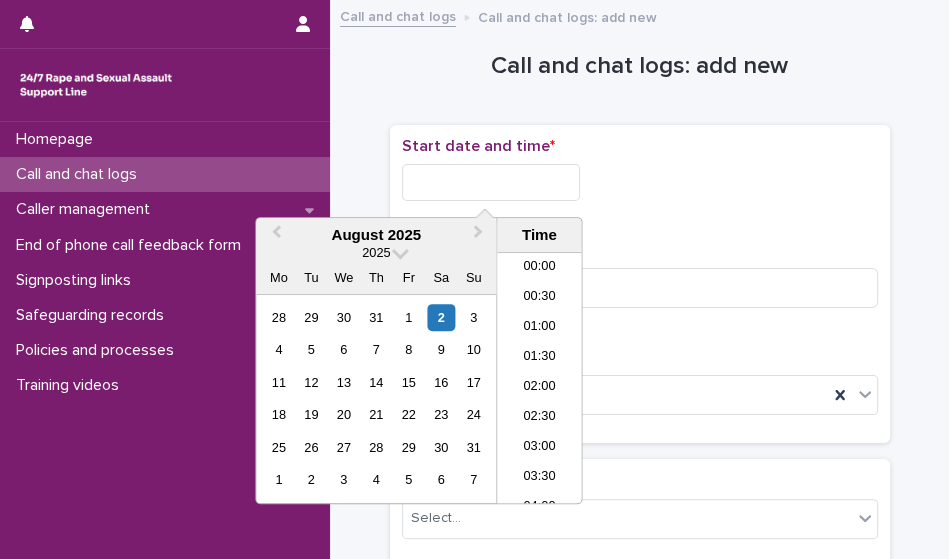 scroll, scrollTop: 1189, scrollLeft: 0, axis: vertical 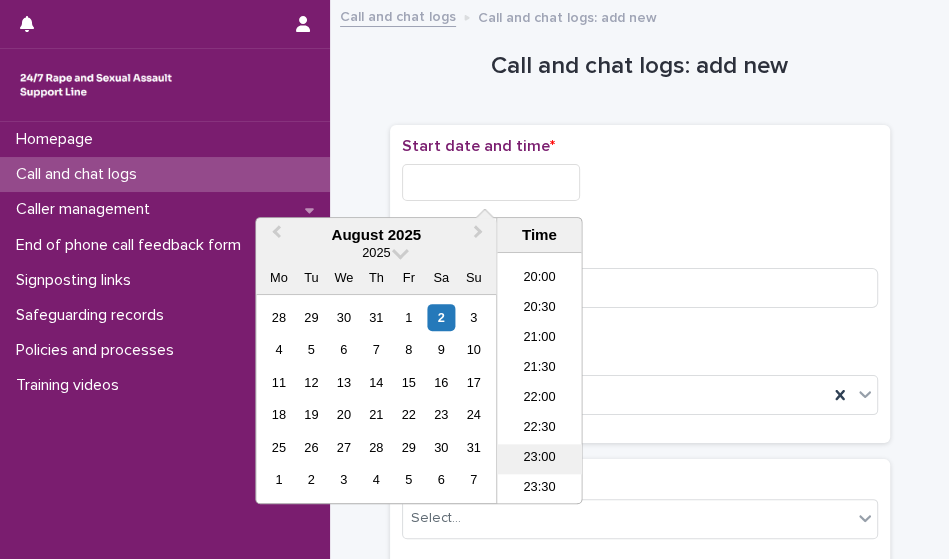 click on "23:00" at bounding box center [539, 459] 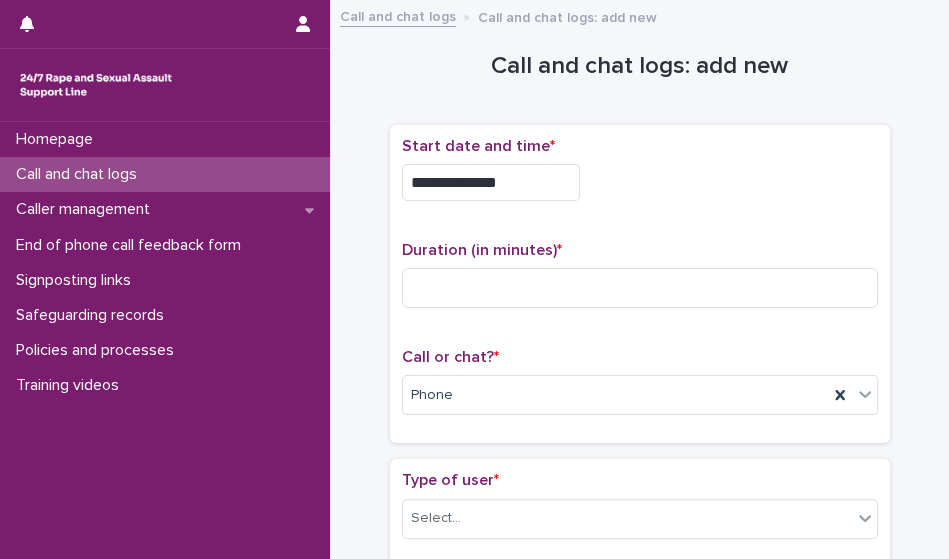click on "**********" at bounding box center (491, 182) 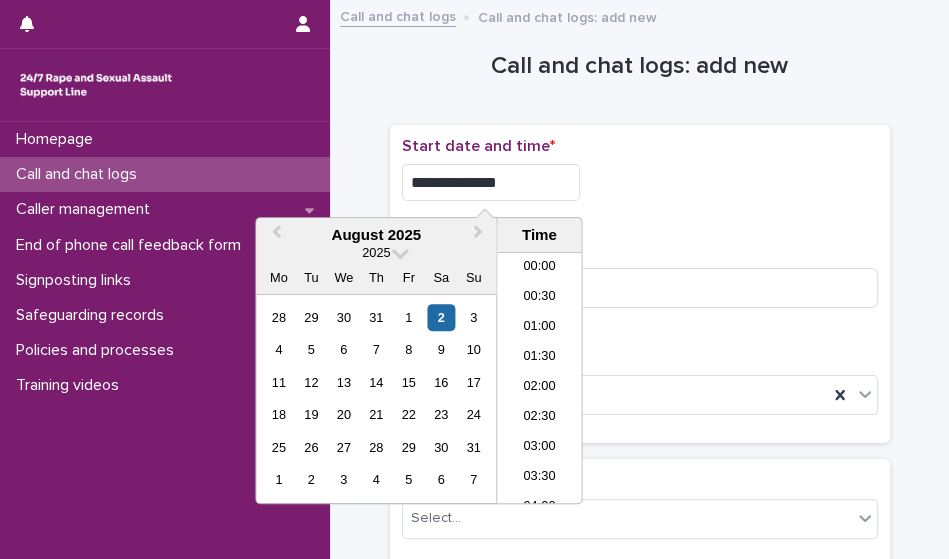 scroll, scrollTop: 1189, scrollLeft: 0, axis: vertical 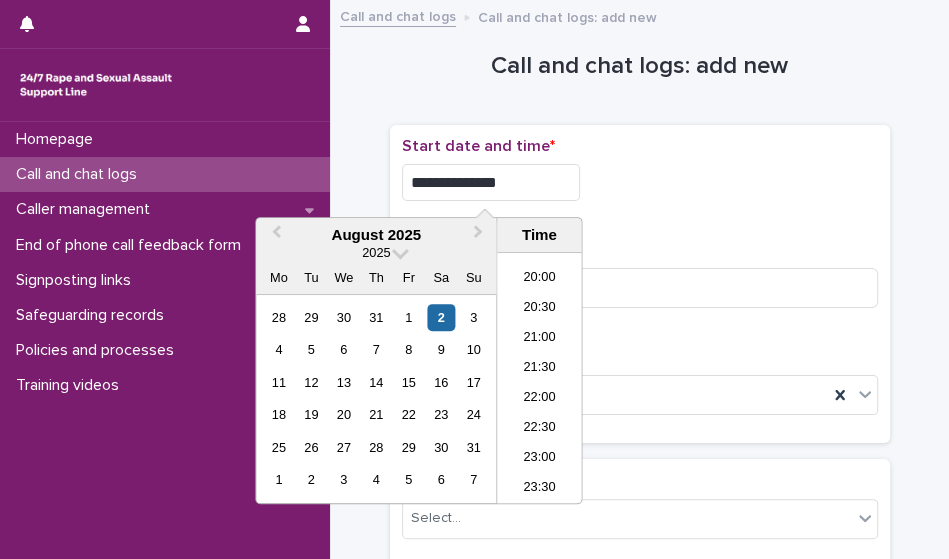 type on "**********" 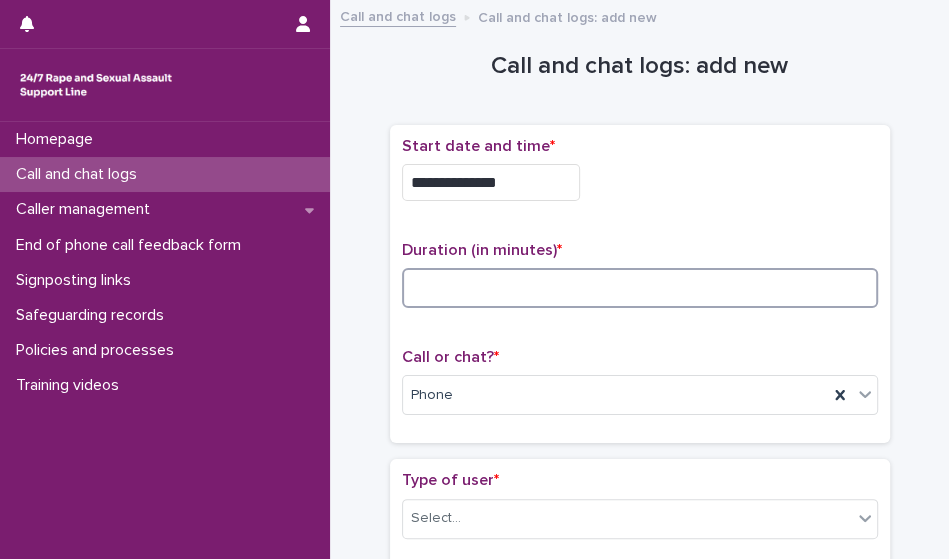 drag, startPoint x: 692, startPoint y: 272, endPoint x: 516, endPoint y: 302, distance: 178.53851 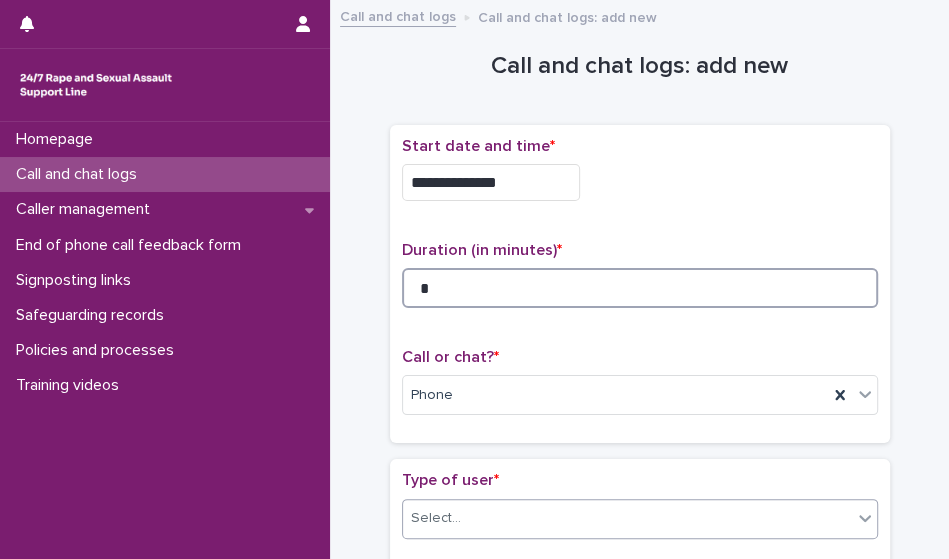 type on "*" 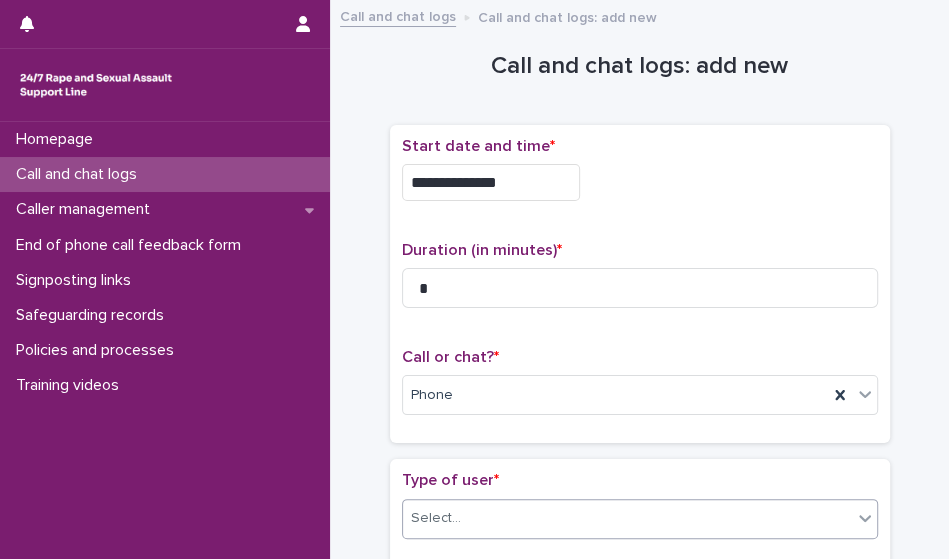 click on "Select..." at bounding box center (627, 518) 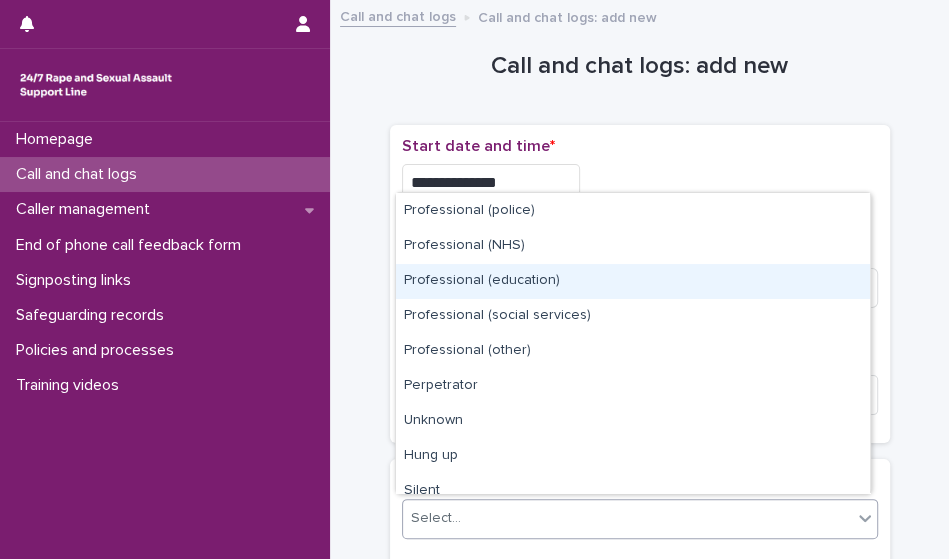 scroll, scrollTop: 224, scrollLeft: 0, axis: vertical 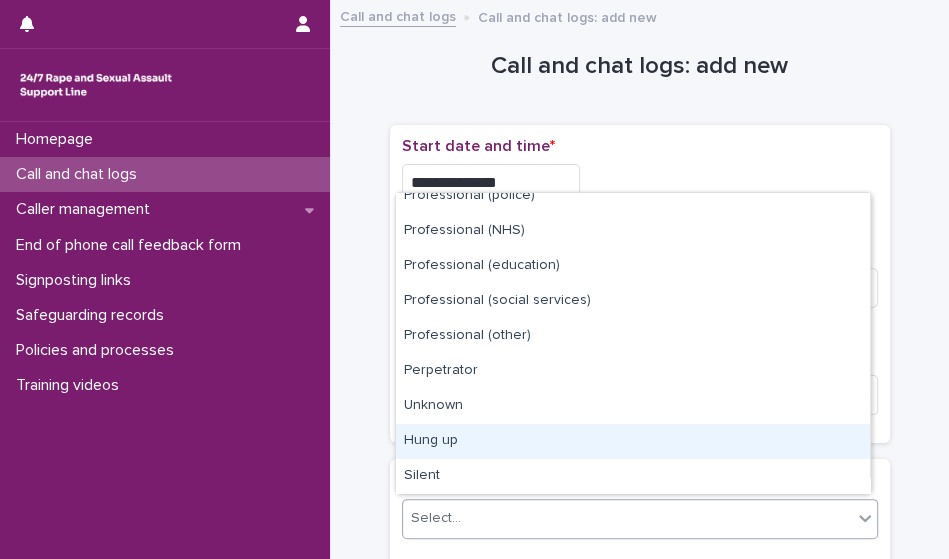click on "Hung up" at bounding box center (633, 441) 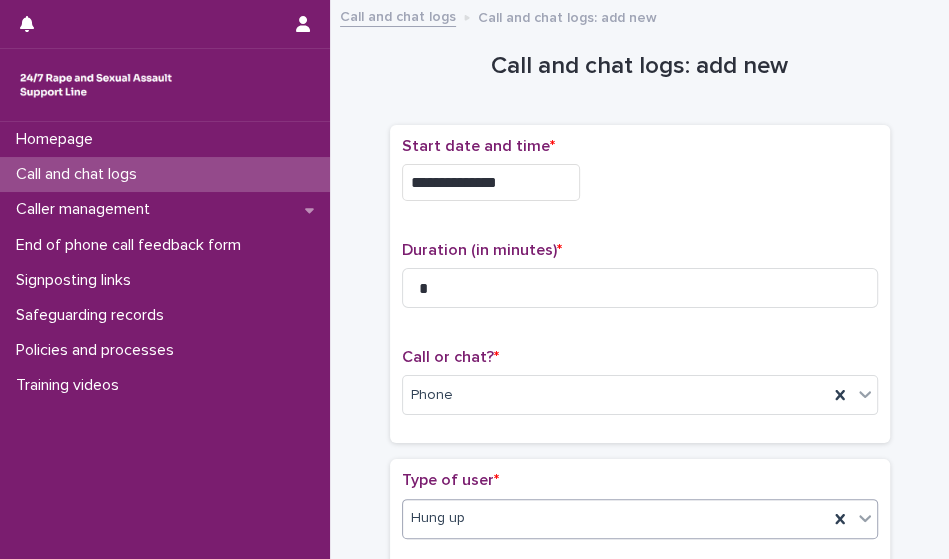 drag, startPoint x: 947, startPoint y: 443, endPoint x: 912, endPoint y: 454, distance: 36.687874 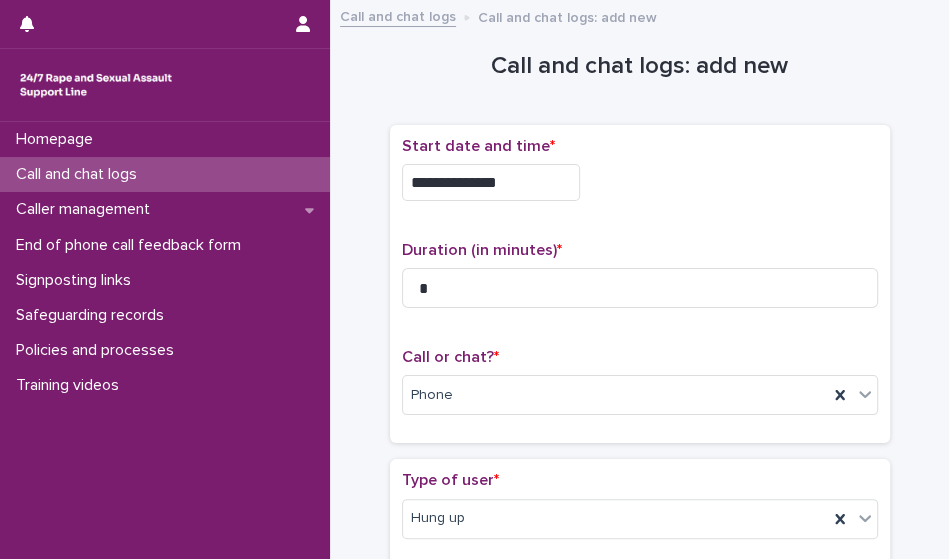 drag, startPoint x: 912, startPoint y: 454, endPoint x: 918, endPoint y: 482, distance: 28.635643 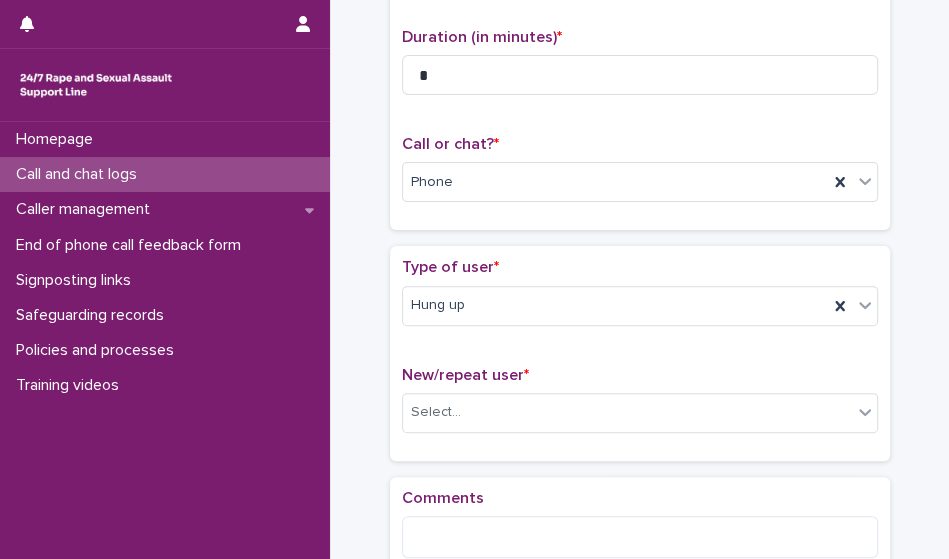 scroll, scrollTop: 230, scrollLeft: 0, axis: vertical 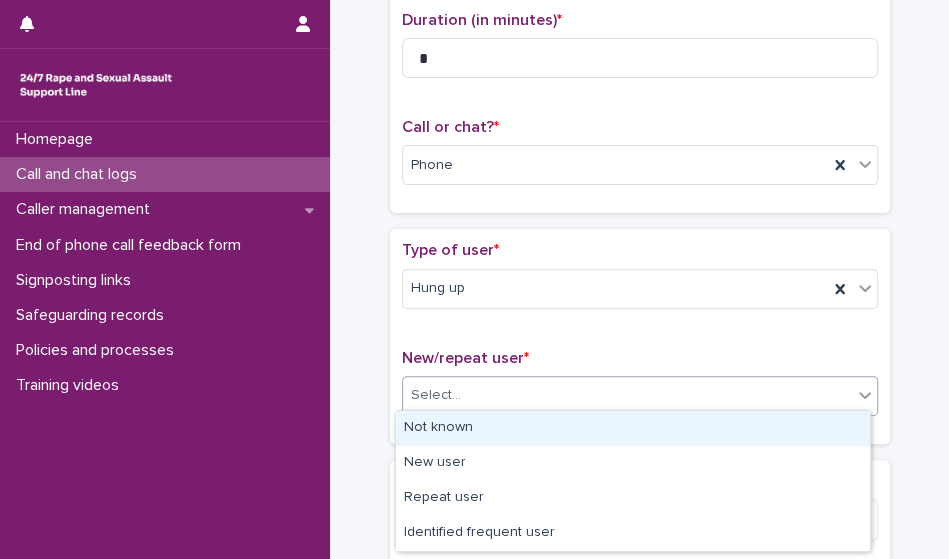 click on "Select..." at bounding box center (627, 395) 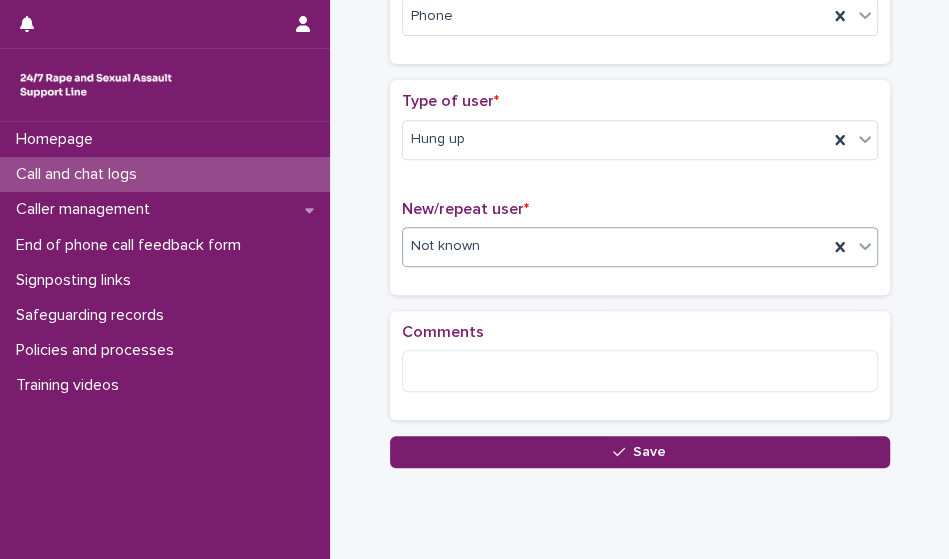 scroll, scrollTop: 380, scrollLeft: 0, axis: vertical 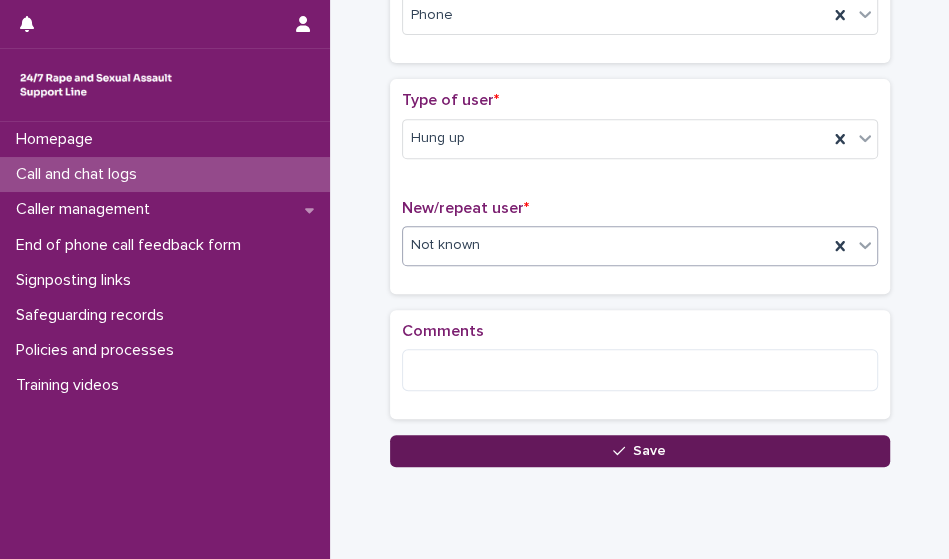 click on "Save" at bounding box center (640, 451) 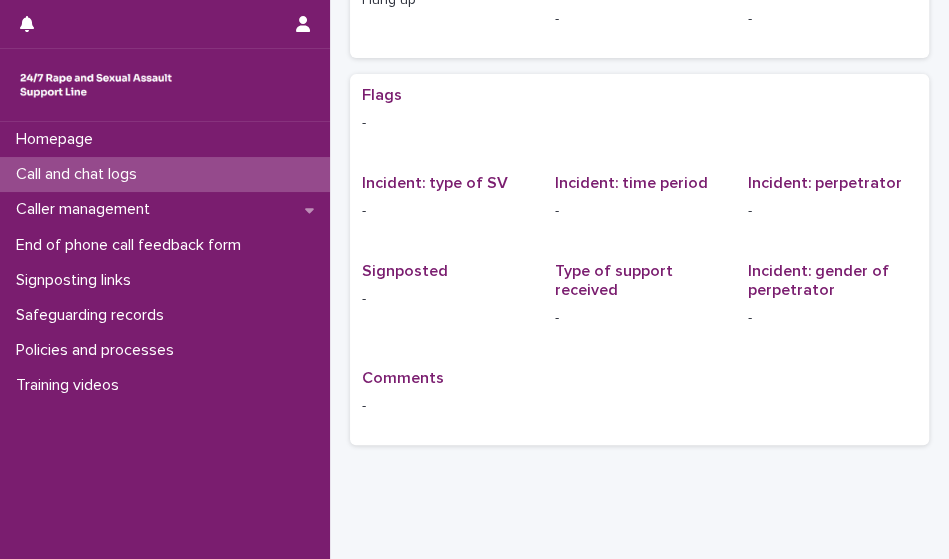 scroll, scrollTop: 0, scrollLeft: 0, axis: both 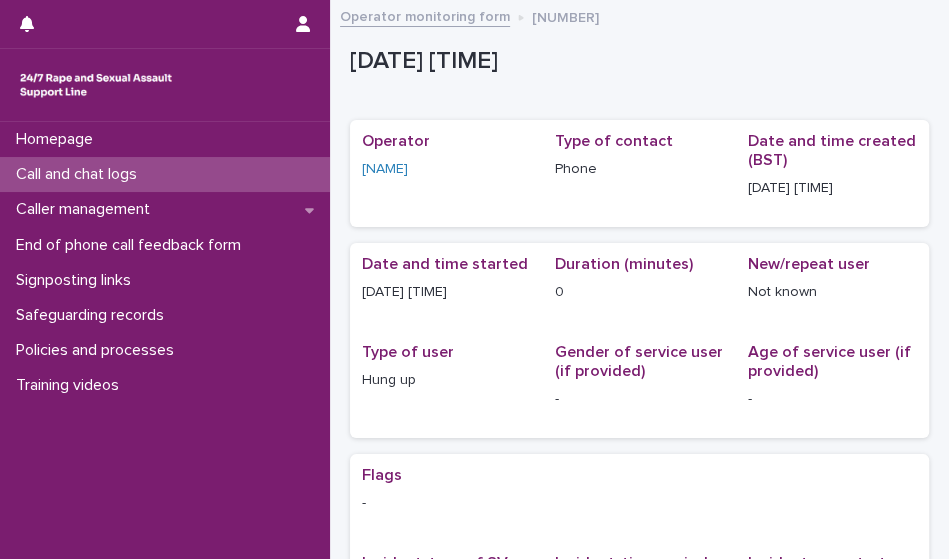 click on "Call and chat logs" at bounding box center [165, 174] 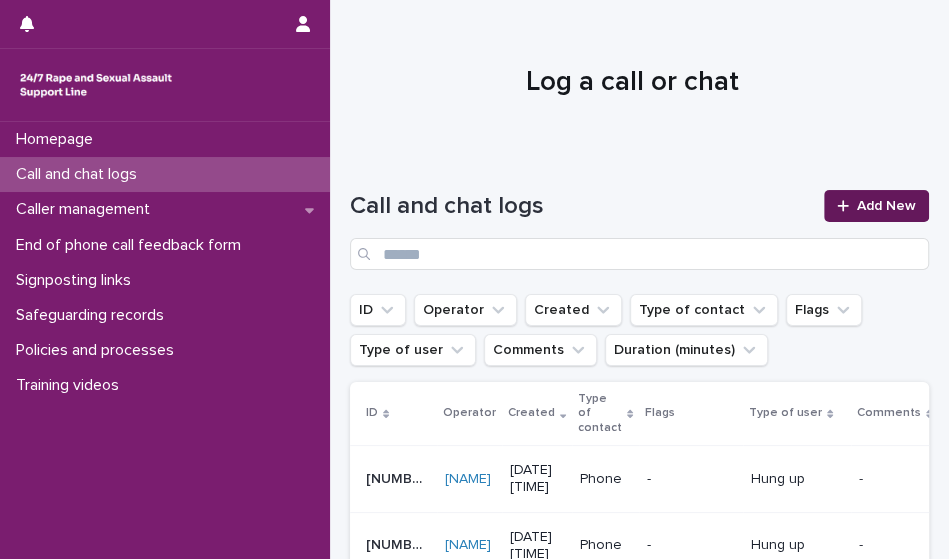 click on "Add New" at bounding box center [876, 206] 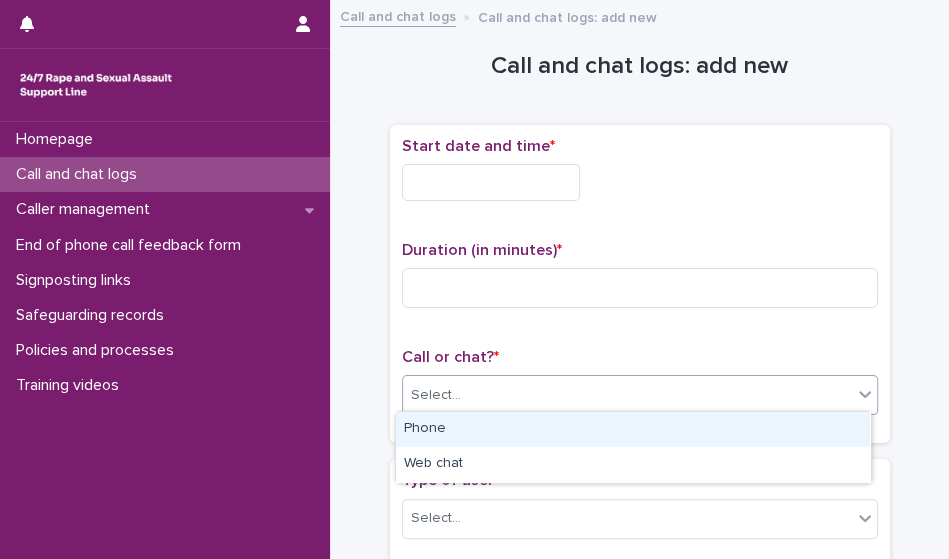 click on "Select..." at bounding box center [627, 395] 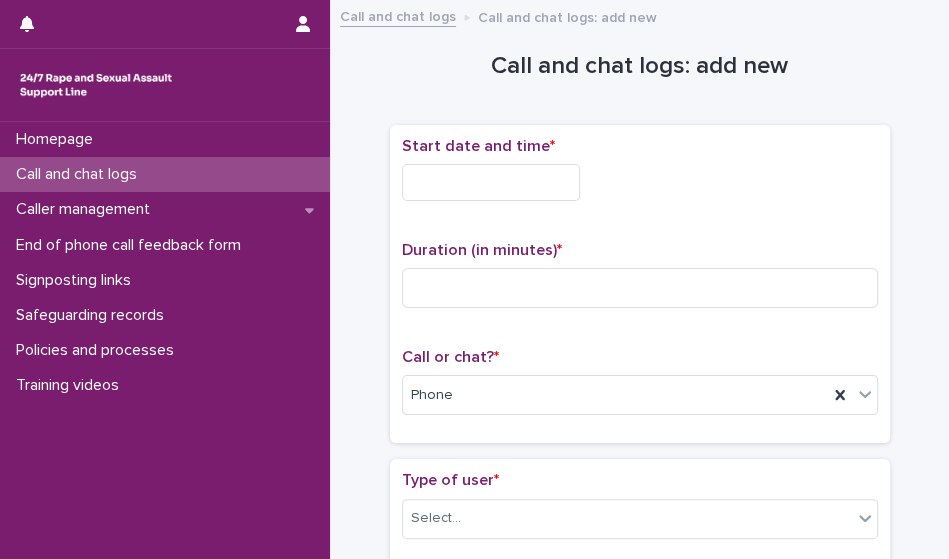 click at bounding box center (491, 182) 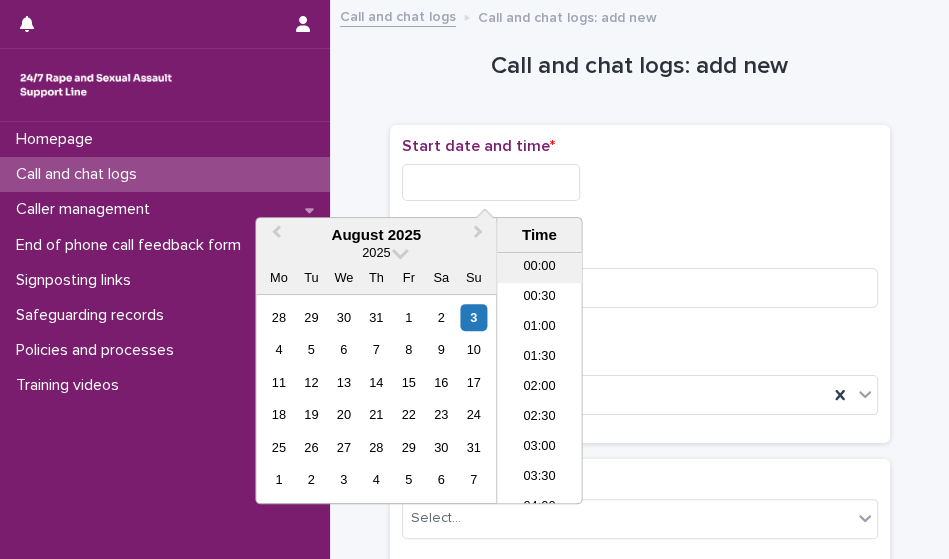 click on "00:00" at bounding box center (539, 268) 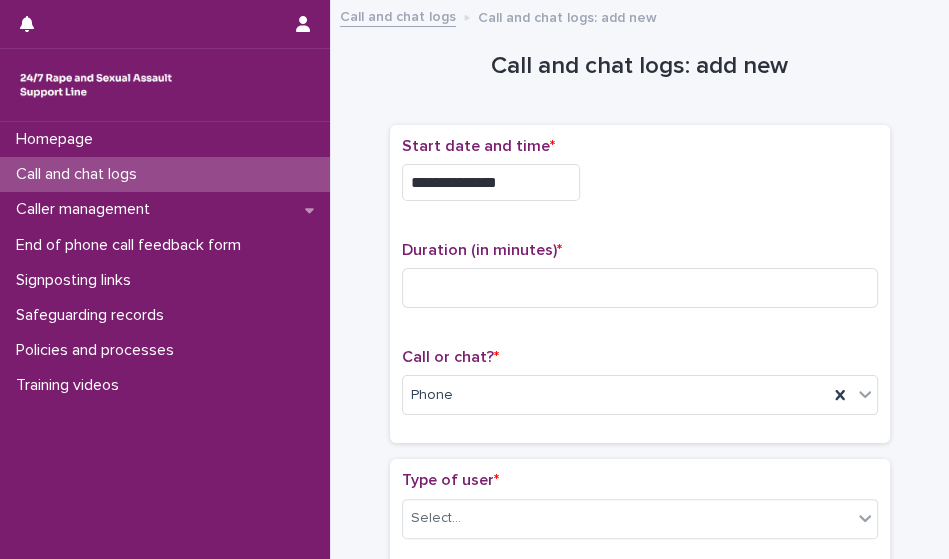 click on "**********" at bounding box center (491, 182) 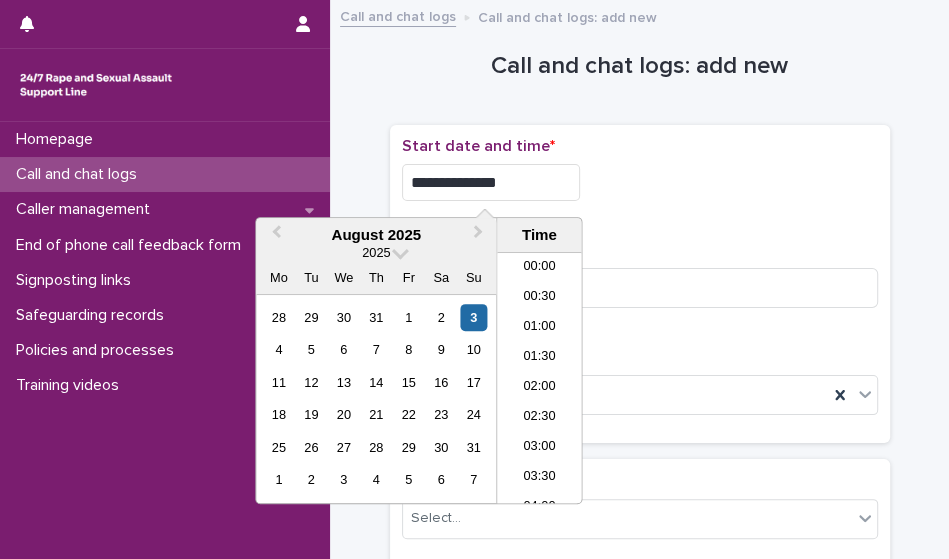 type on "**********" 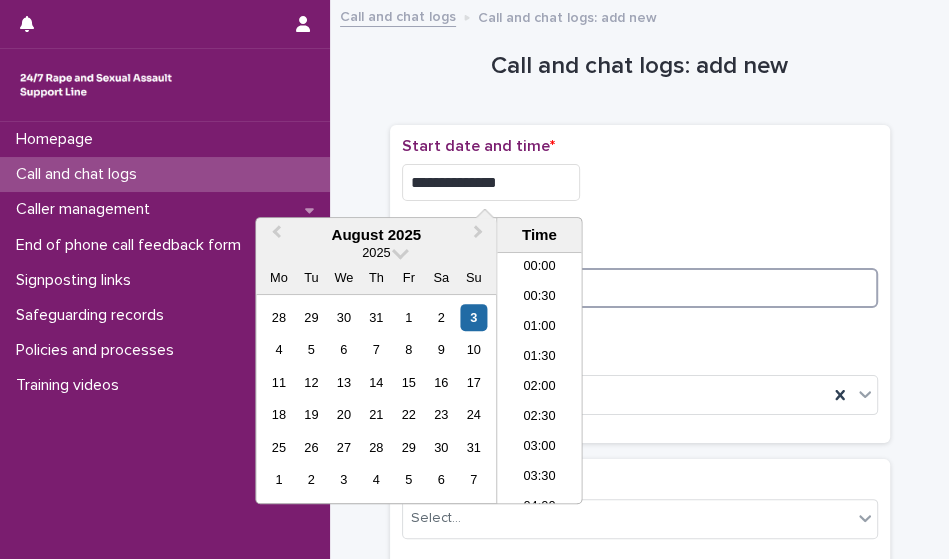 click at bounding box center [640, 288] 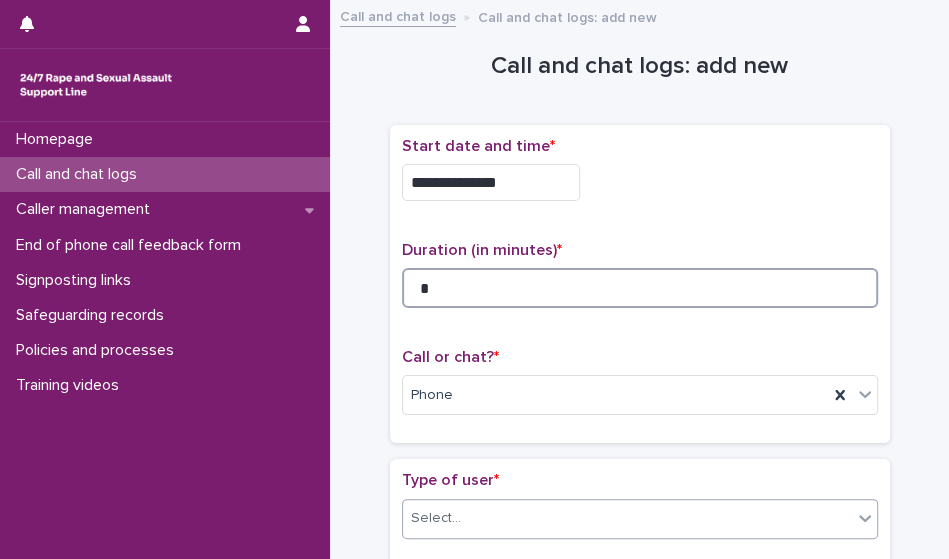 type on "*" 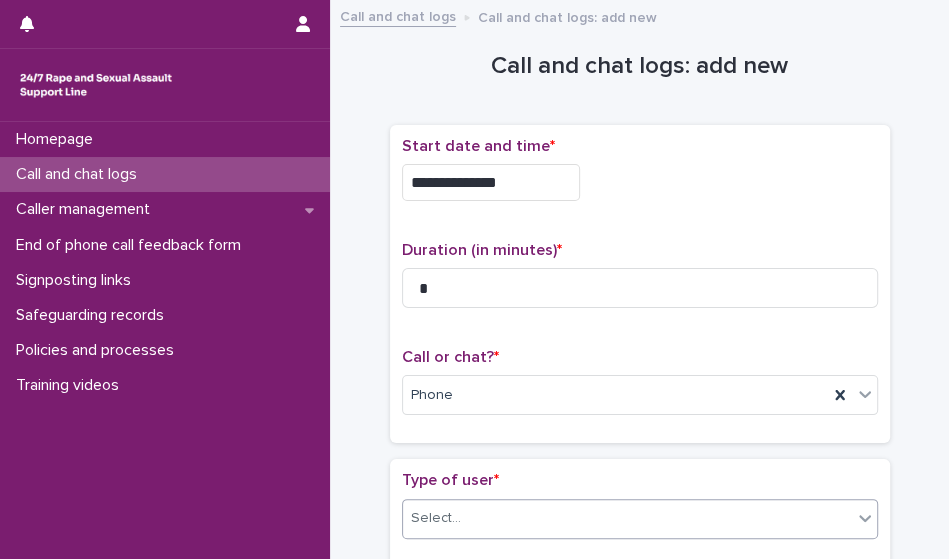 click on "Select..." at bounding box center [627, 518] 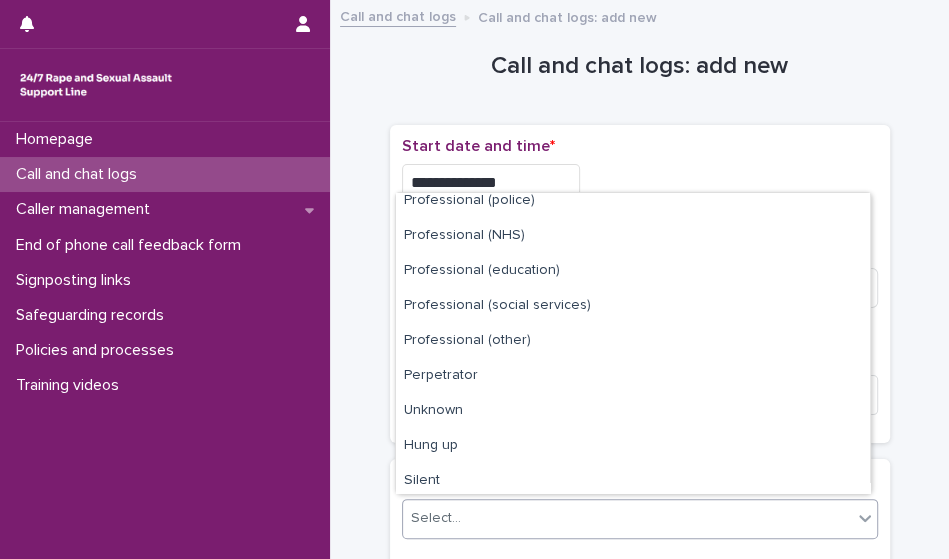scroll, scrollTop: 224, scrollLeft: 0, axis: vertical 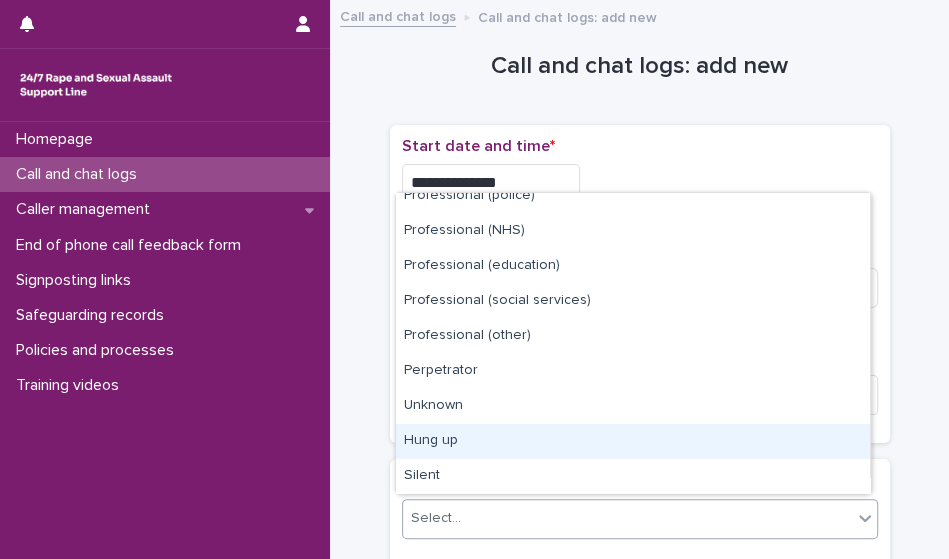 click on "Hung up" at bounding box center [633, 441] 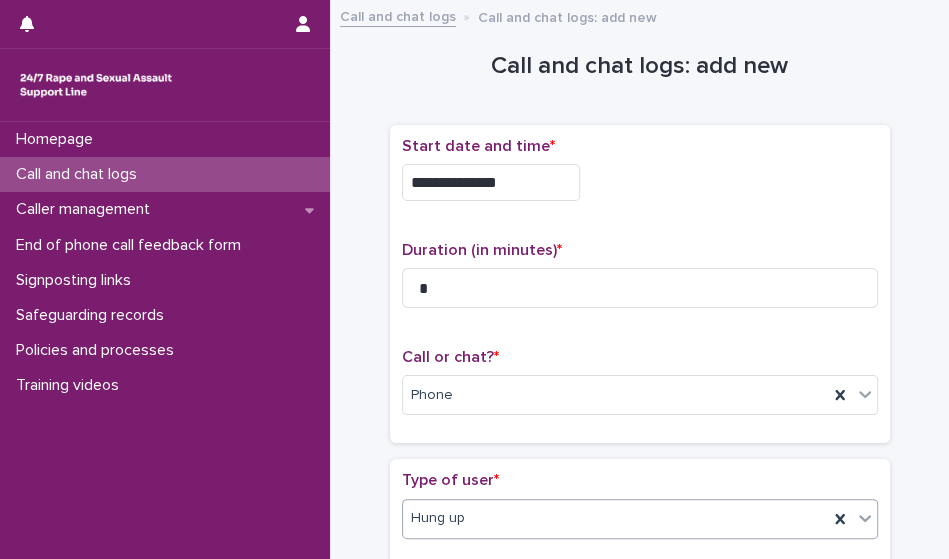 scroll, scrollTop: 438, scrollLeft: 0, axis: vertical 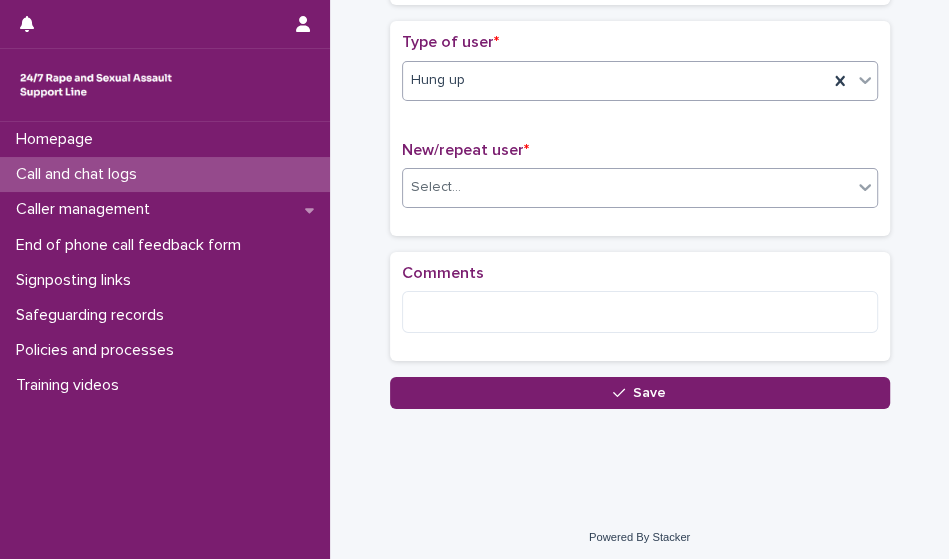click on "Select..." at bounding box center (627, 187) 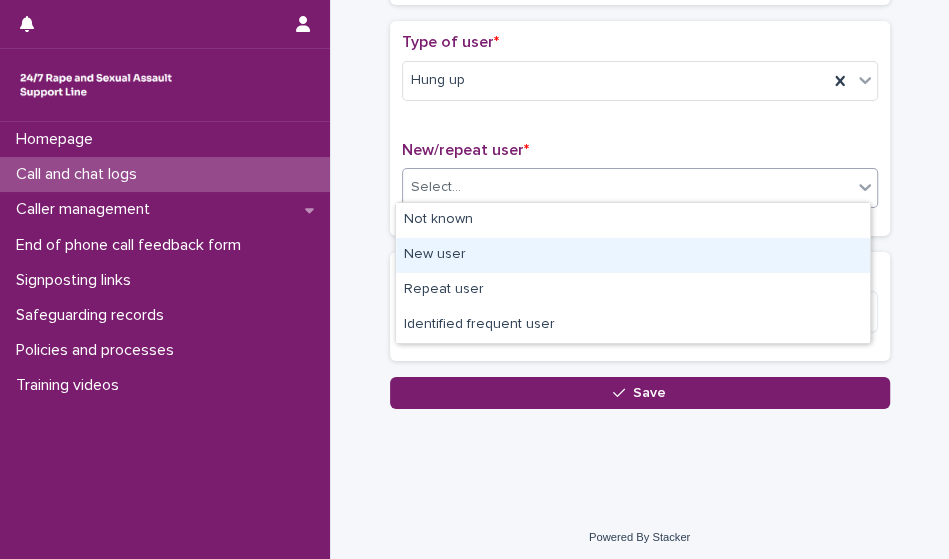 click on "New user" at bounding box center (633, 255) 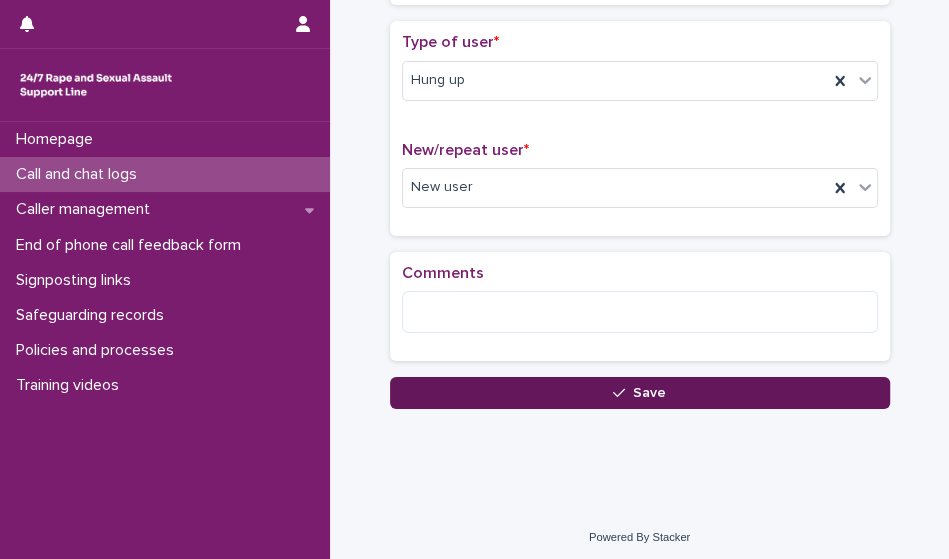 click on "Save" at bounding box center (640, 393) 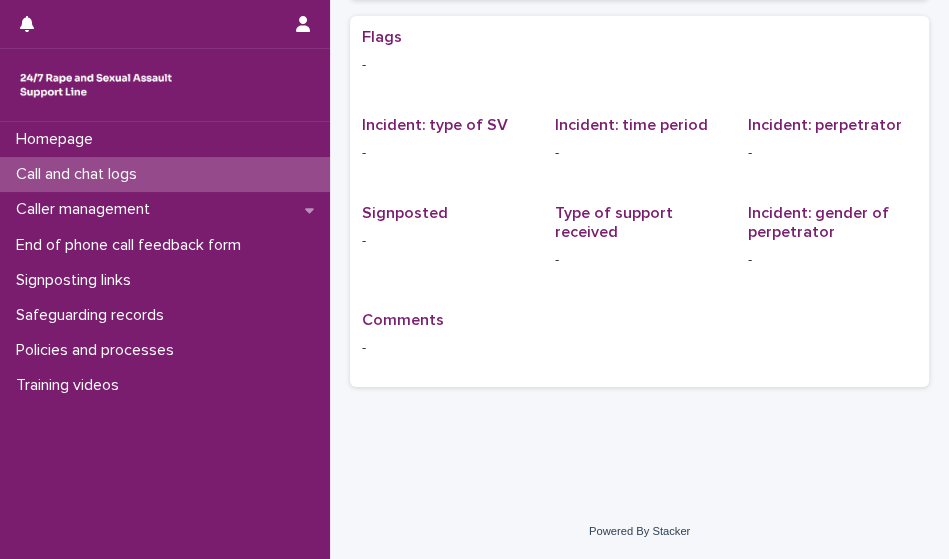 click on "Call and chat logs" at bounding box center (165, 174) 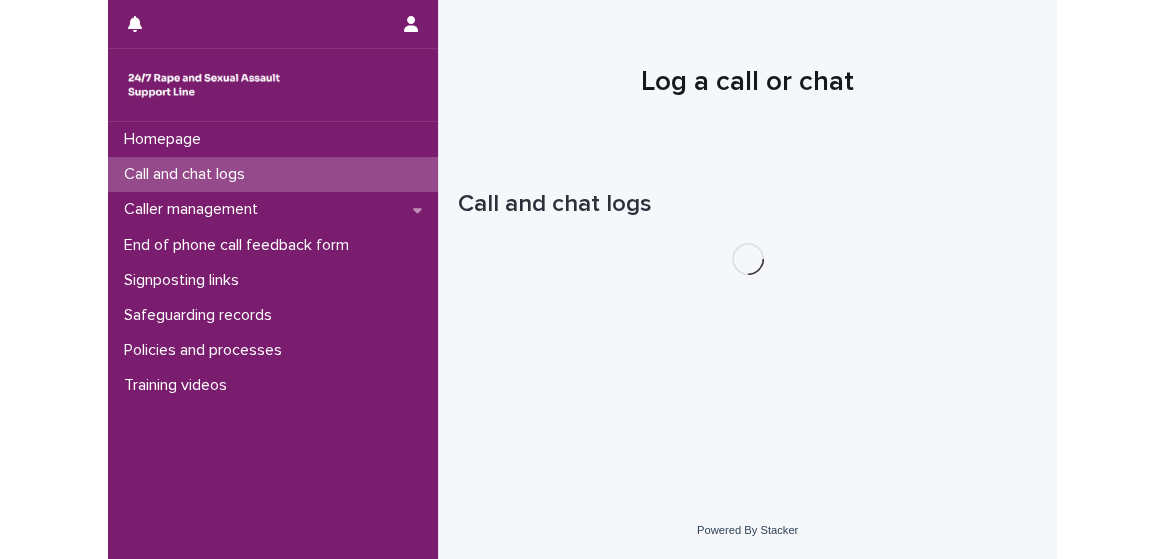 scroll, scrollTop: 0, scrollLeft: 0, axis: both 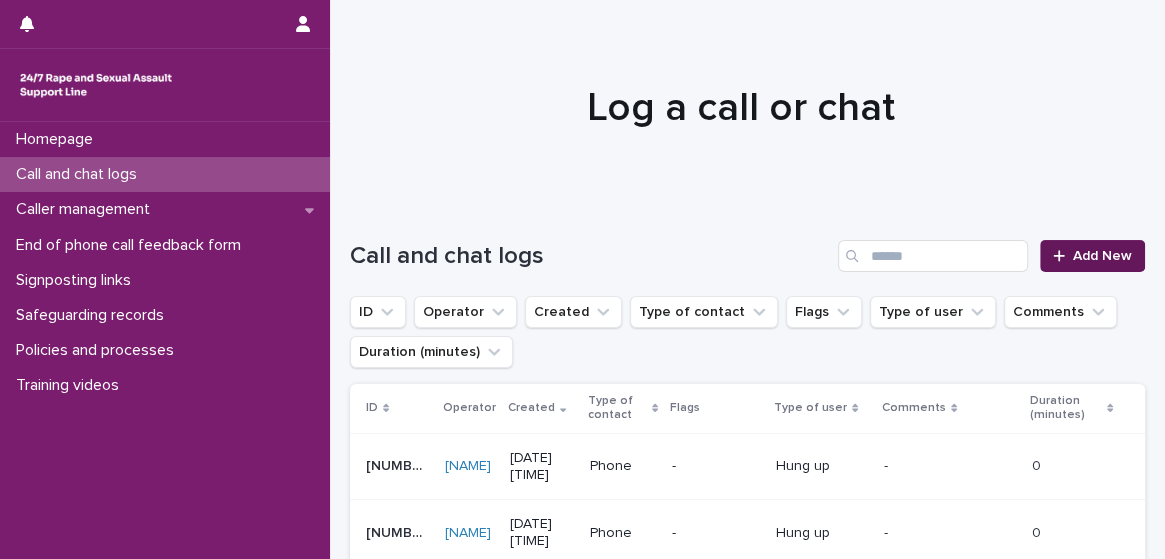 click on "Add New" at bounding box center [1102, 256] 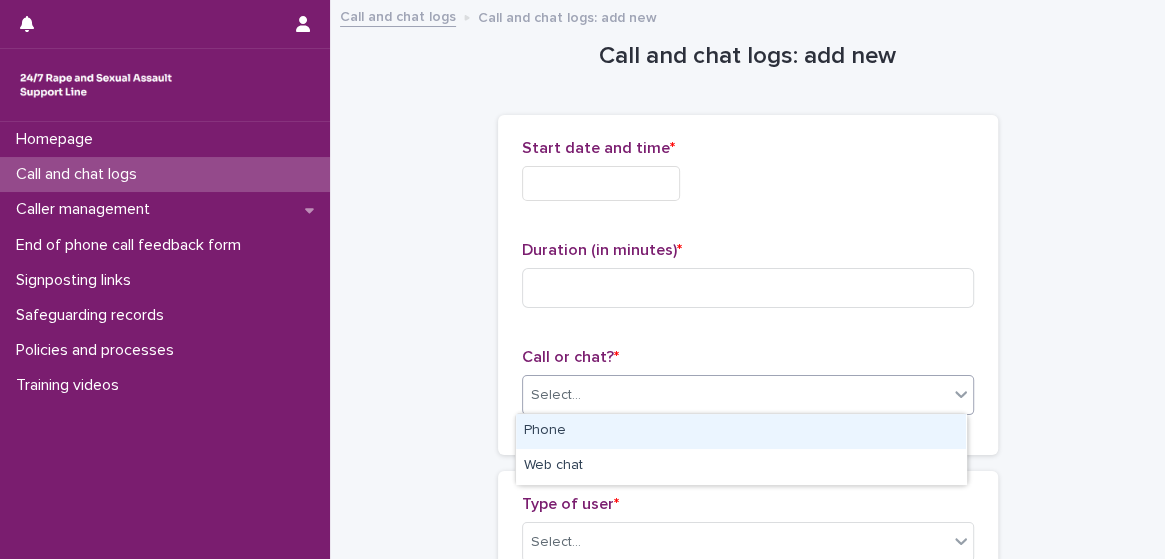 click on "Select..." at bounding box center (735, 395) 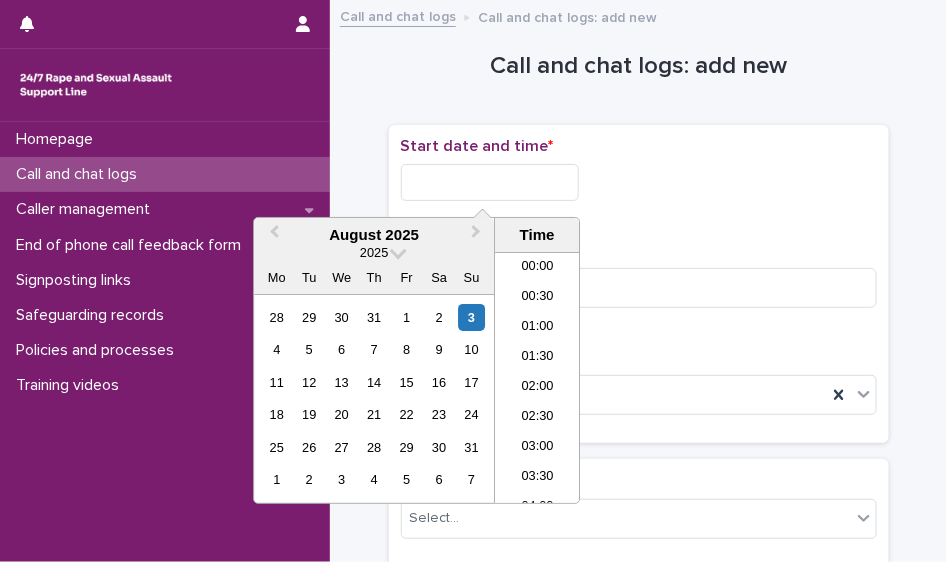 click at bounding box center [490, 182] 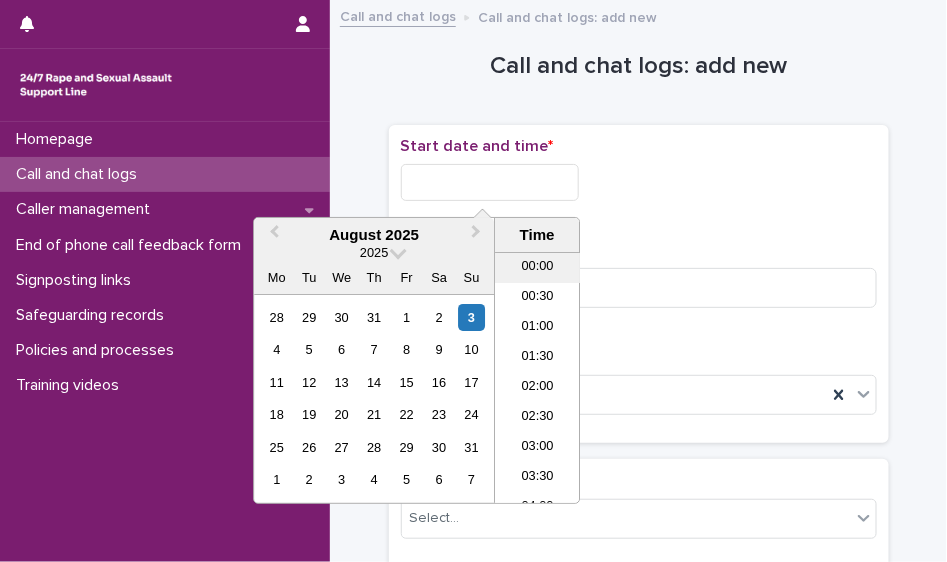 click on "00:00" at bounding box center [537, 268] 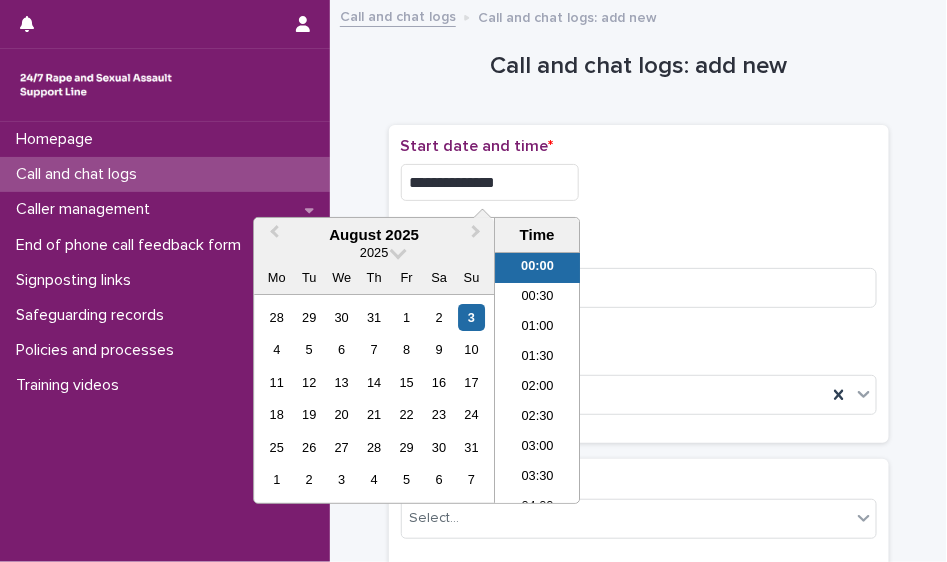 click on "**********" at bounding box center [490, 182] 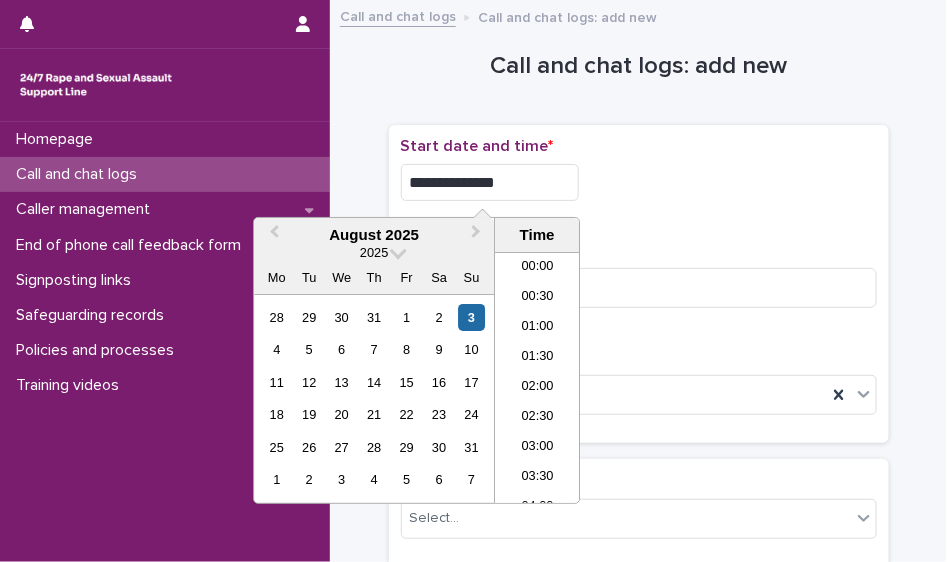 type on "**********" 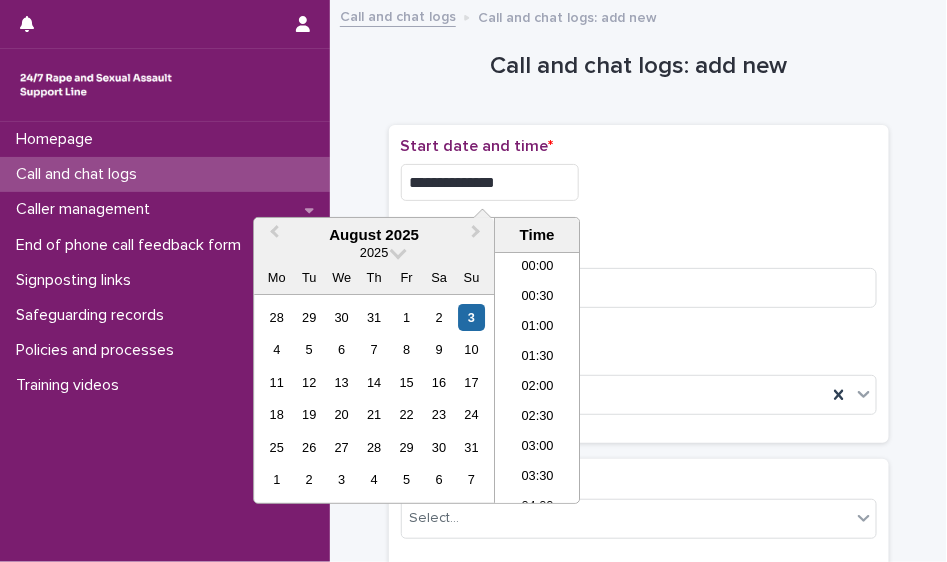 click on "**********" at bounding box center (639, 177) 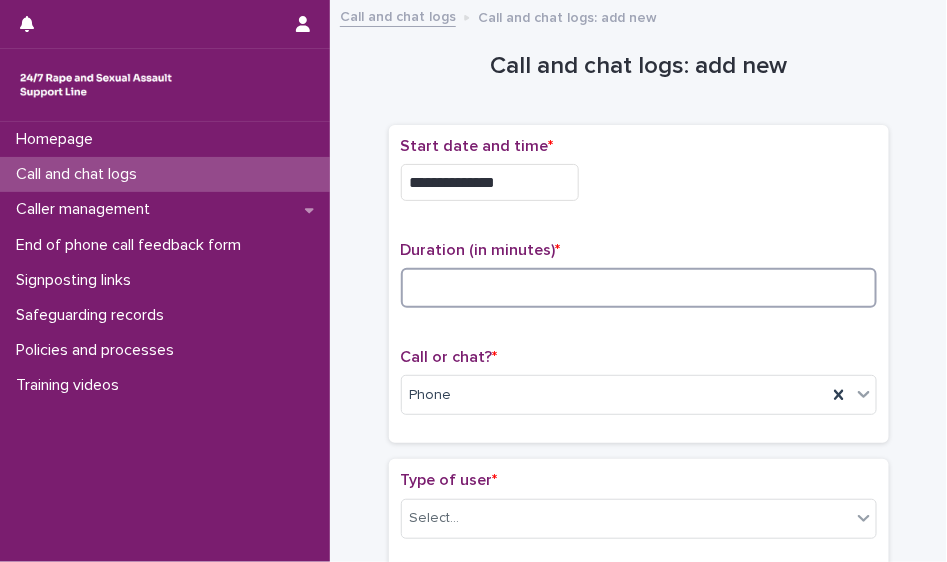 click at bounding box center (639, 288) 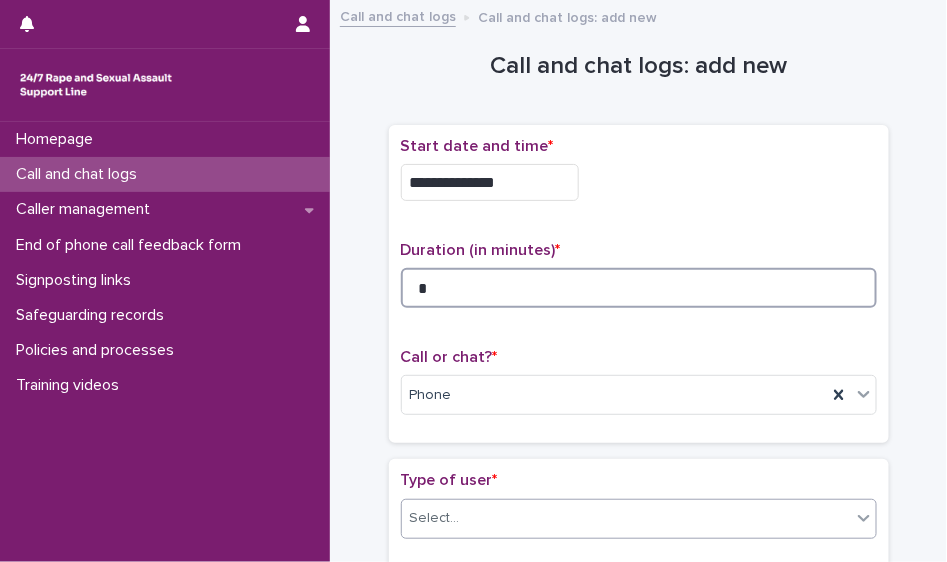 type on "*" 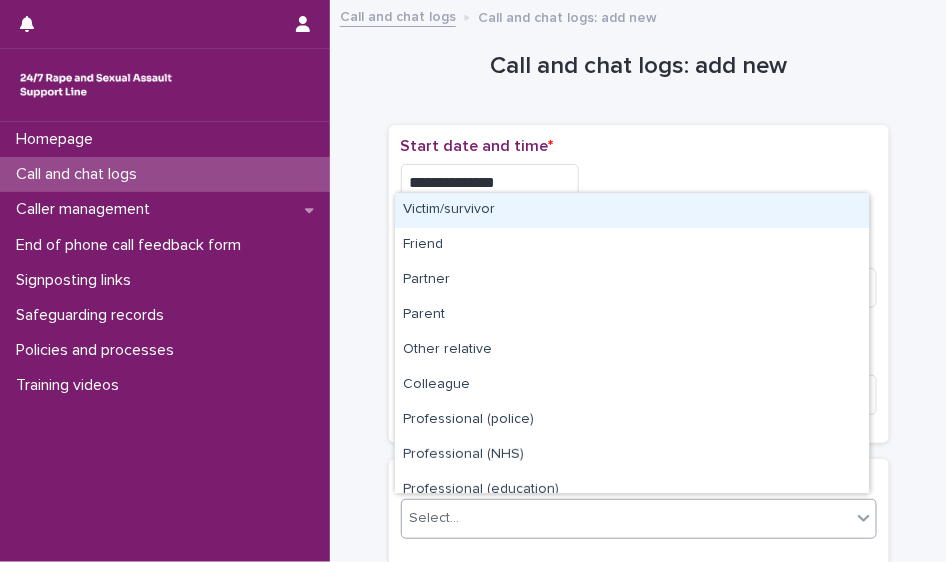 click on "Select..." at bounding box center [626, 518] 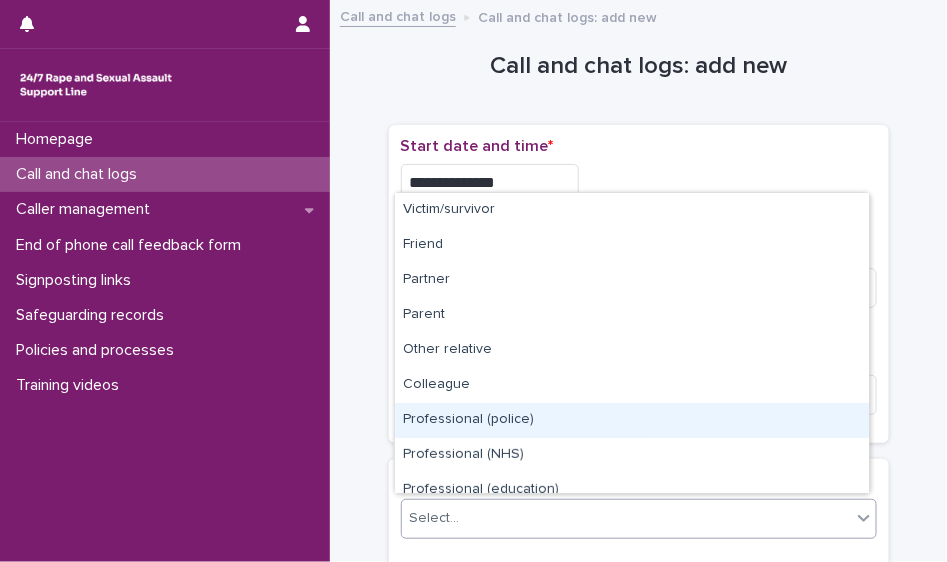 click on "Professional (police)" at bounding box center (632, 420) 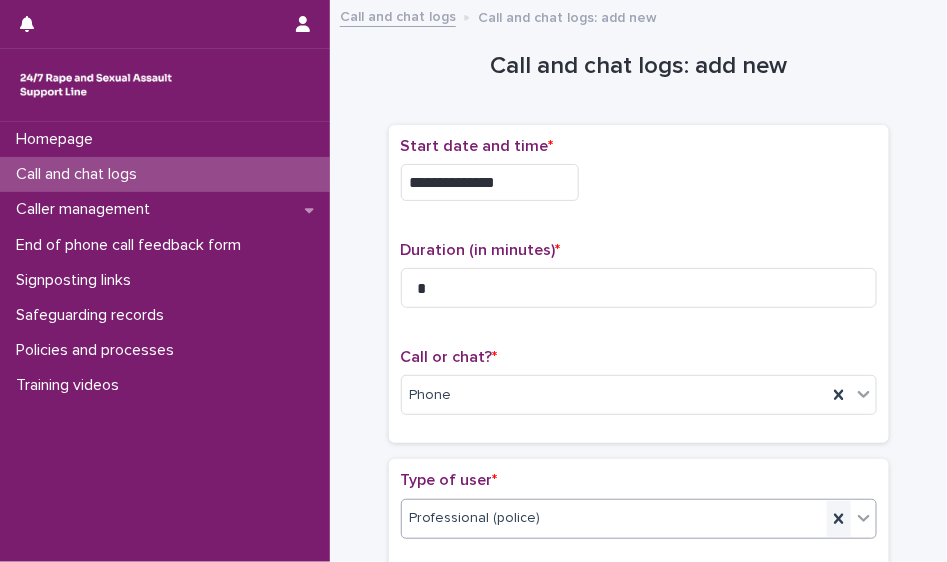 click 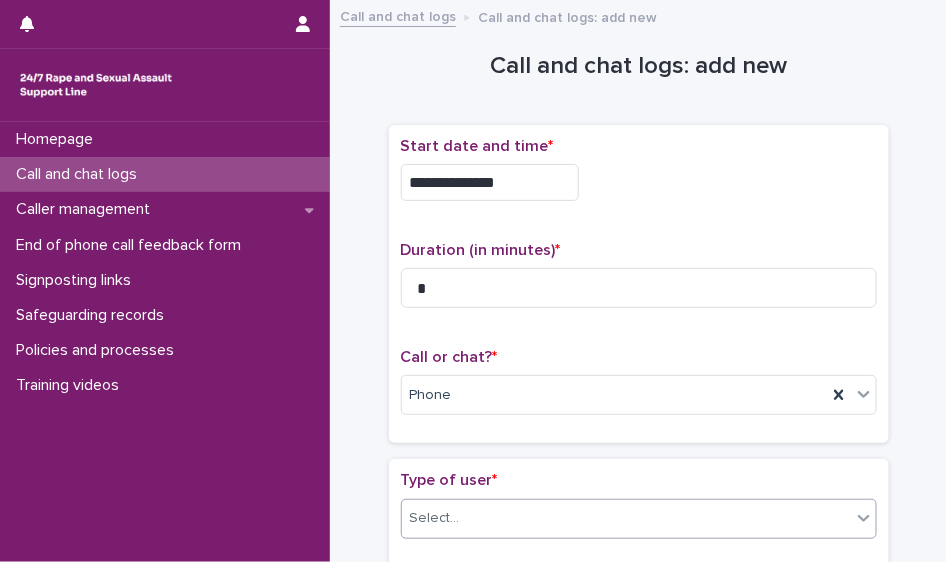 click on "Select..." at bounding box center (626, 518) 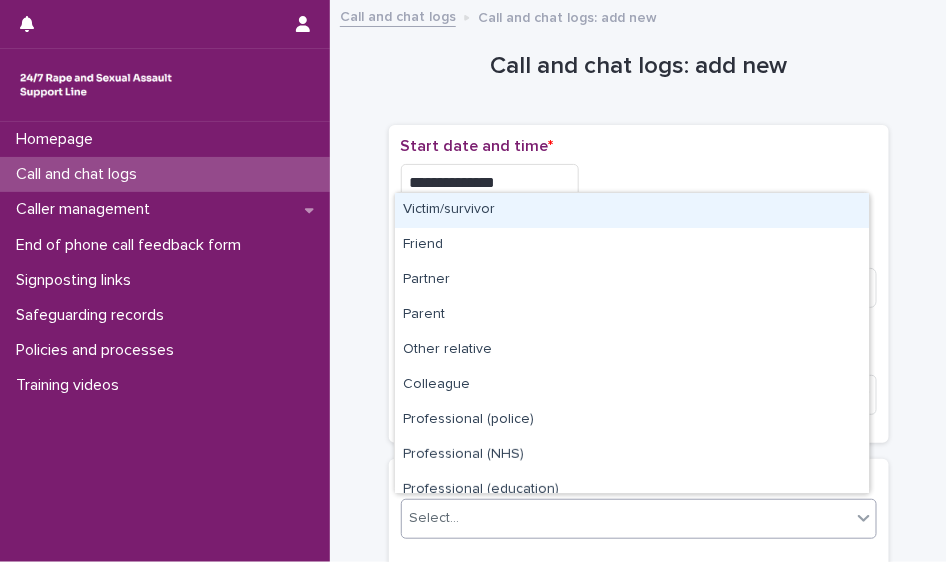 scroll, scrollTop: 224, scrollLeft: 0, axis: vertical 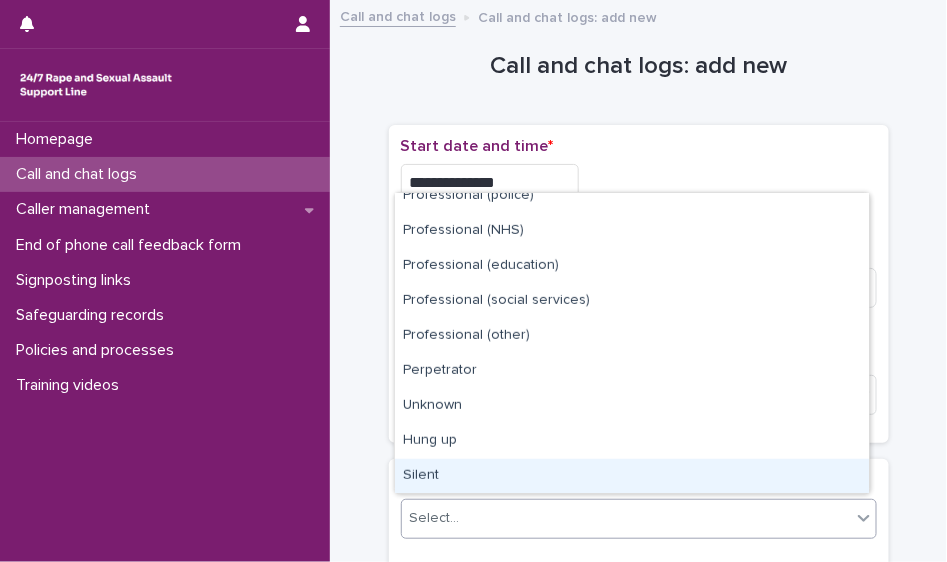 click on "Silent" at bounding box center [632, 476] 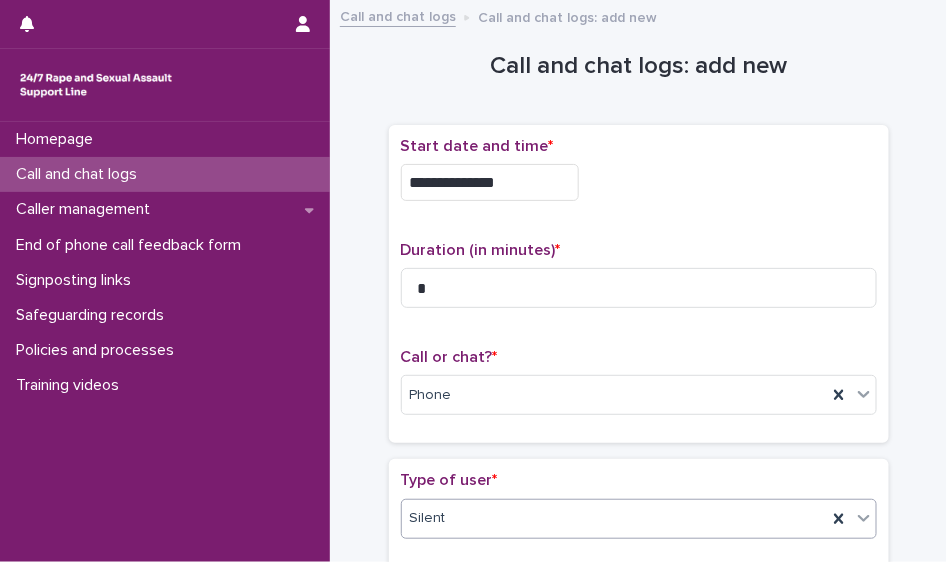scroll, scrollTop: 435, scrollLeft: 0, axis: vertical 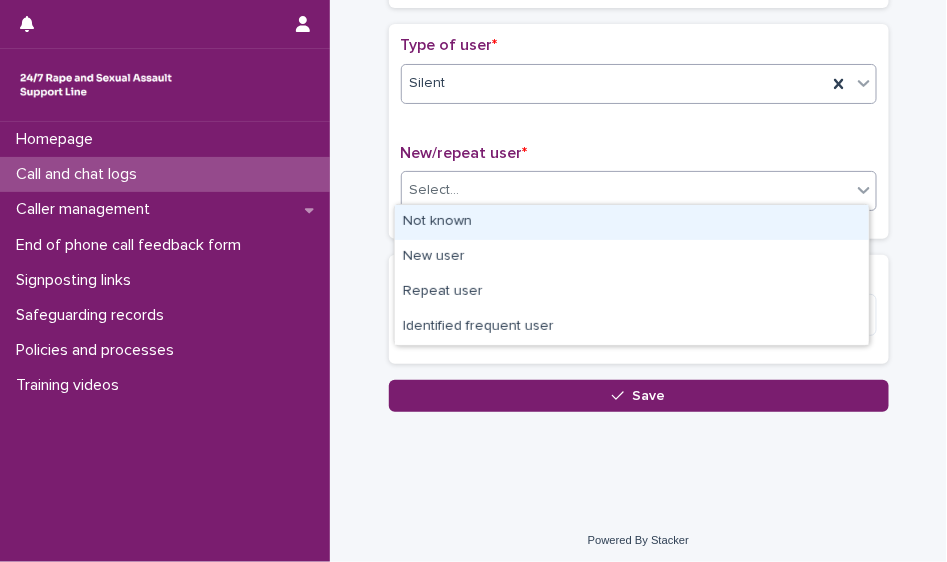 click at bounding box center (864, 190) 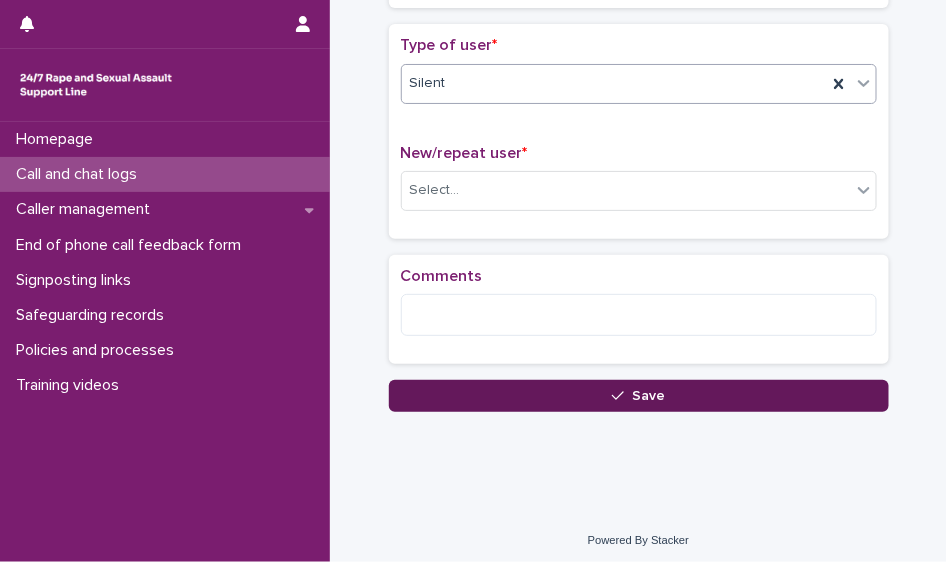 click on "Save" at bounding box center [639, 396] 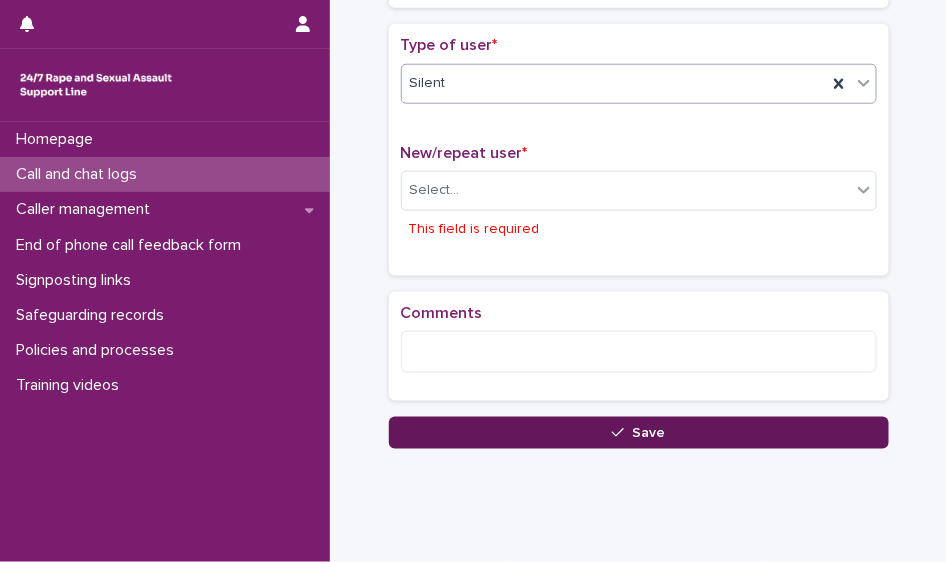 scroll, scrollTop: 472, scrollLeft: 0, axis: vertical 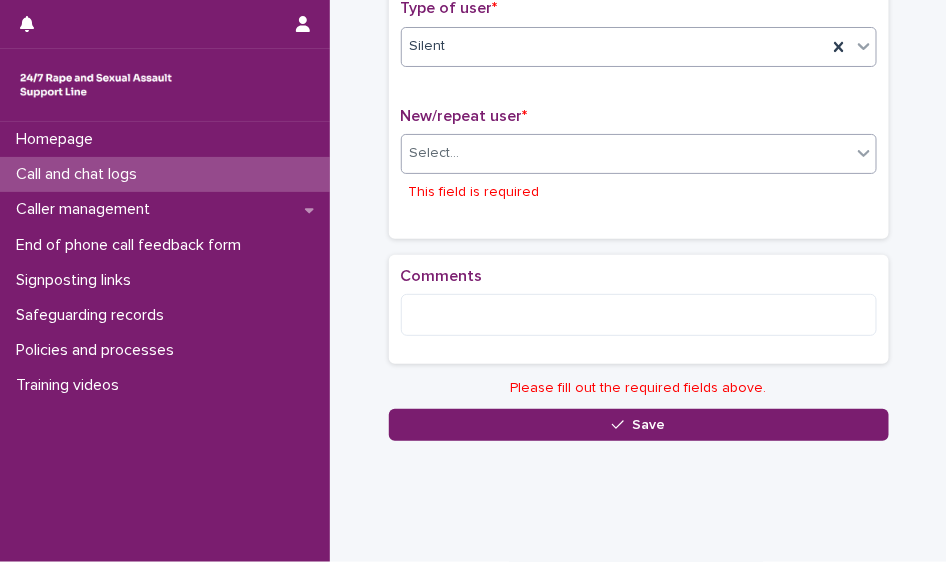 click on "Select..." at bounding box center [435, 153] 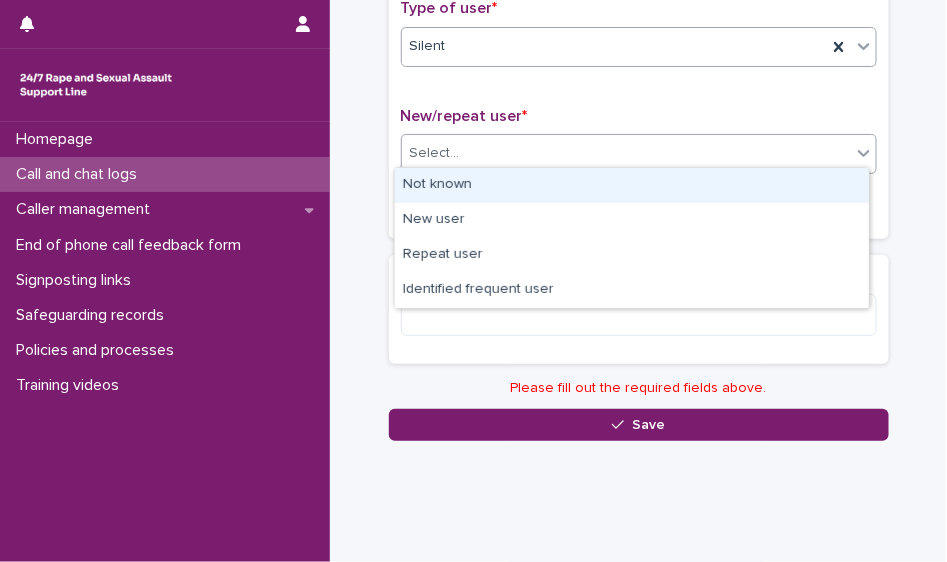 click on "Not known" at bounding box center (632, 185) 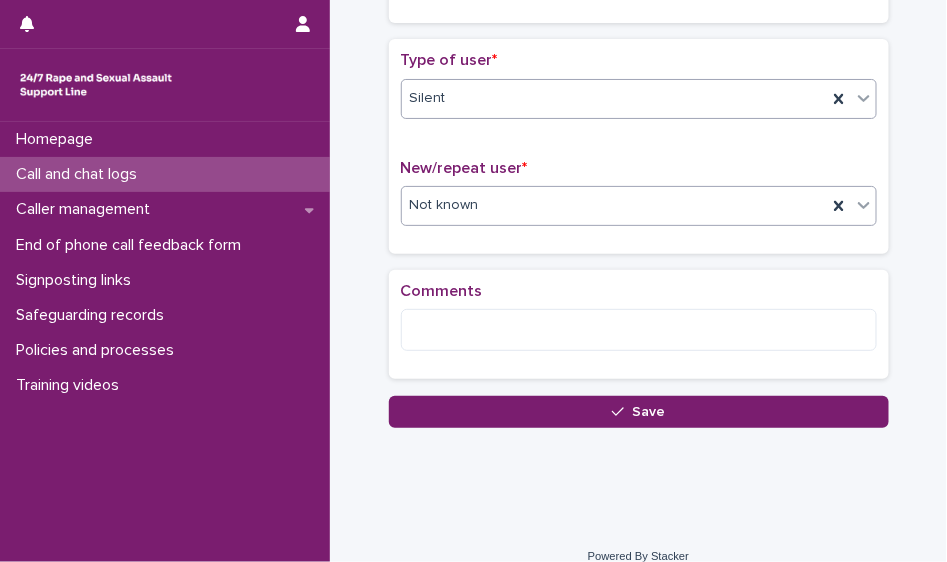 scroll, scrollTop: 420, scrollLeft: 0, axis: vertical 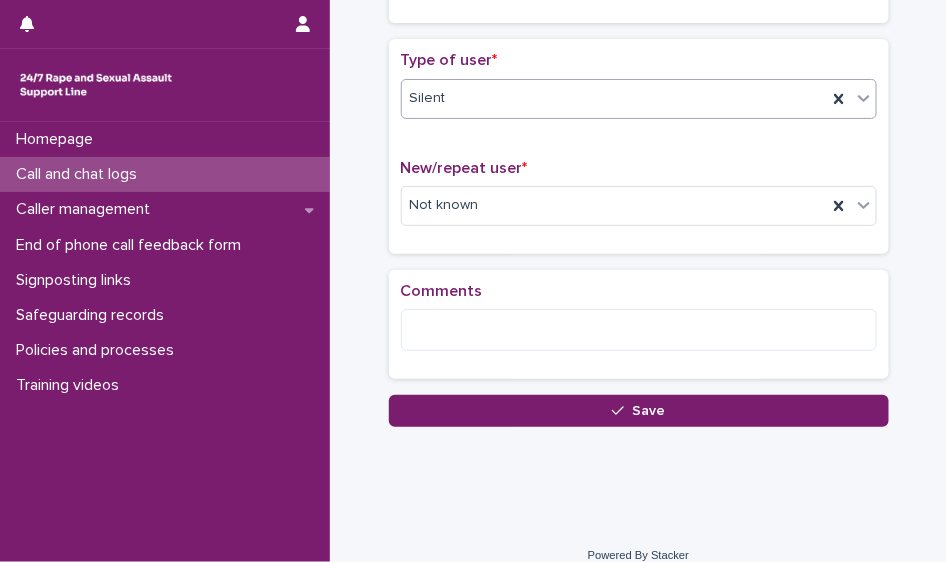 click on "Save" at bounding box center (639, 411) 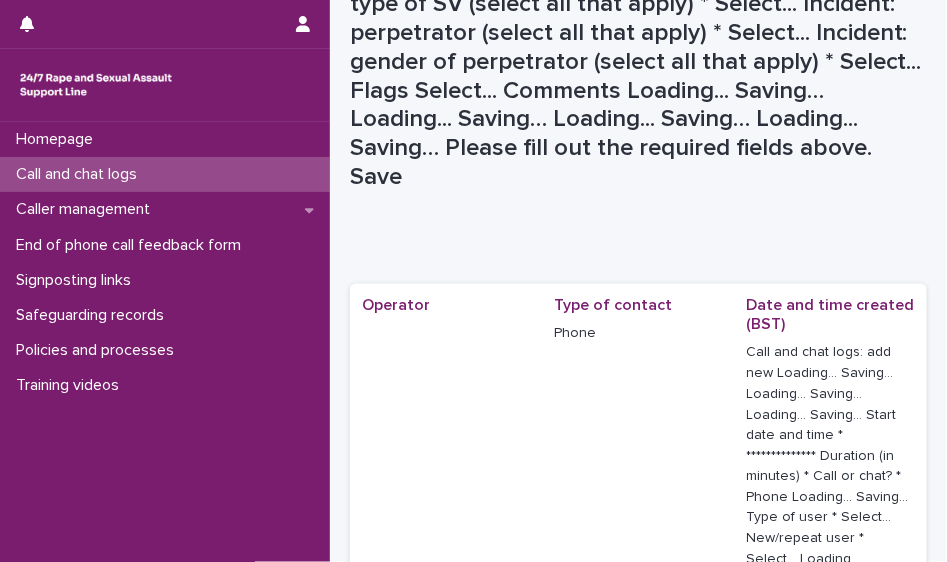 scroll, scrollTop: 0, scrollLeft: 0, axis: both 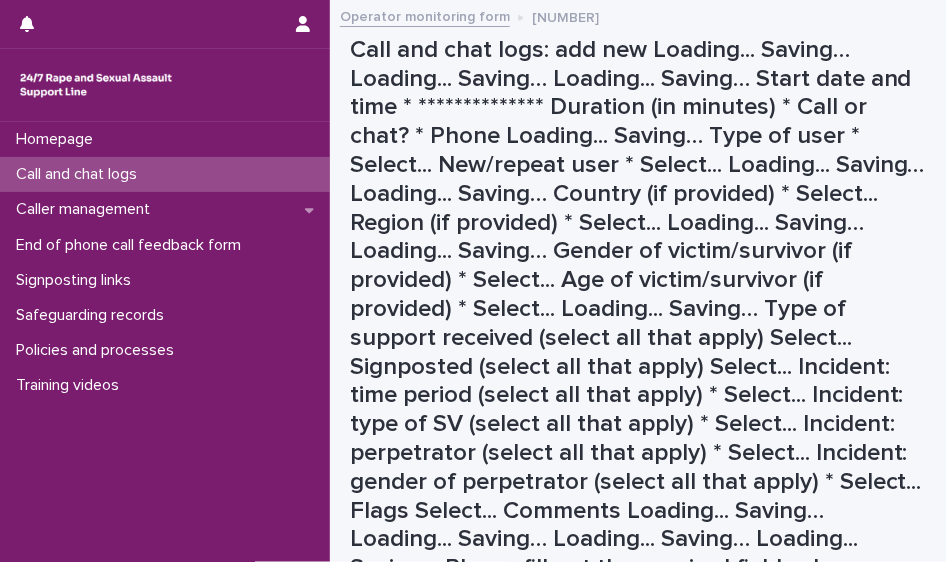 click on "Call and chat logs" at bounding box center (165, 174) 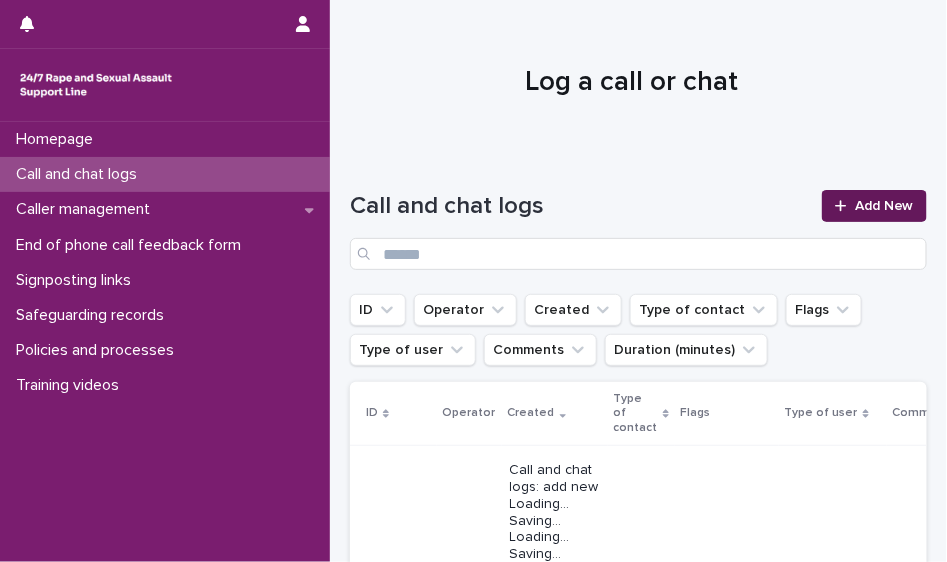 click on "Add New" at bounding box center (874, 206) 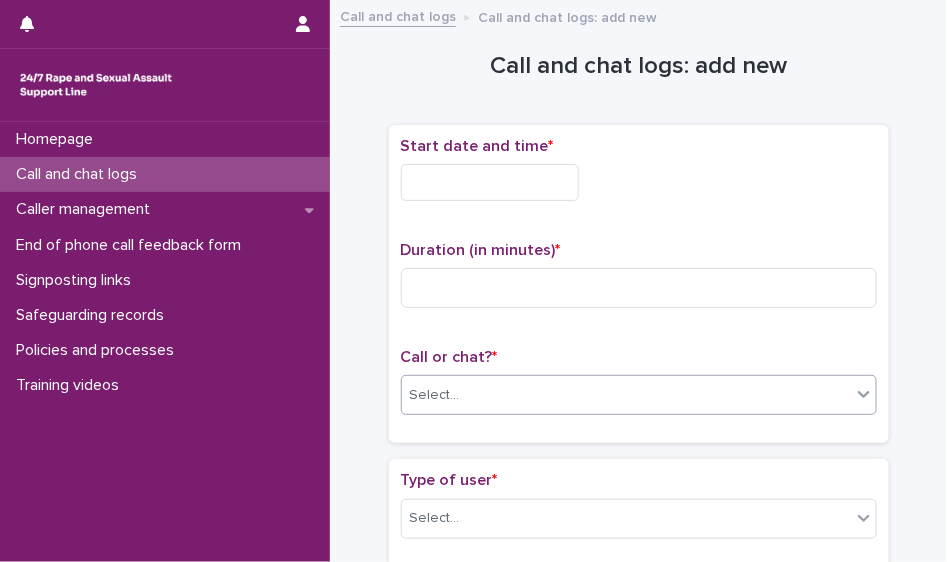 click on "Select..." at bounding box center (626, 395) 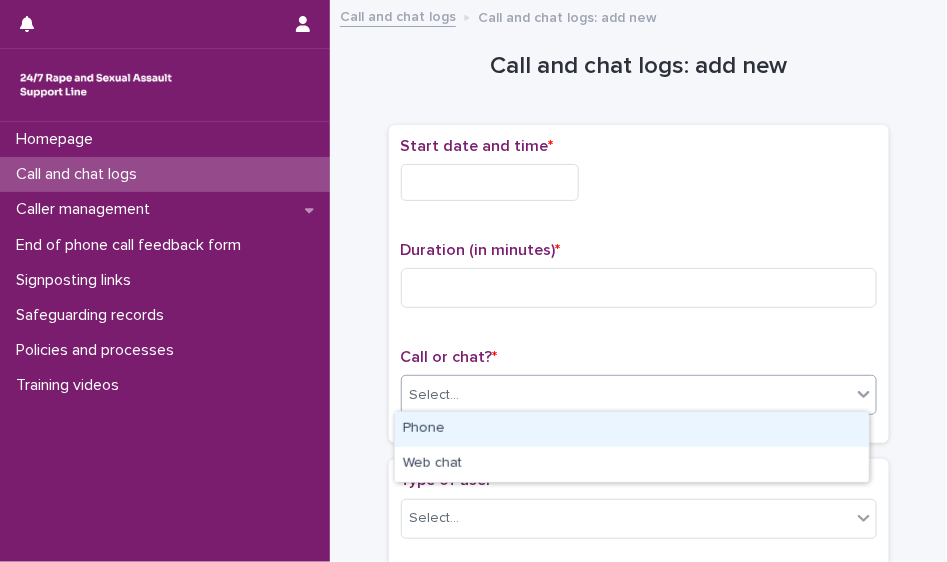 click on "Phone" at bounding box center [632, 429] 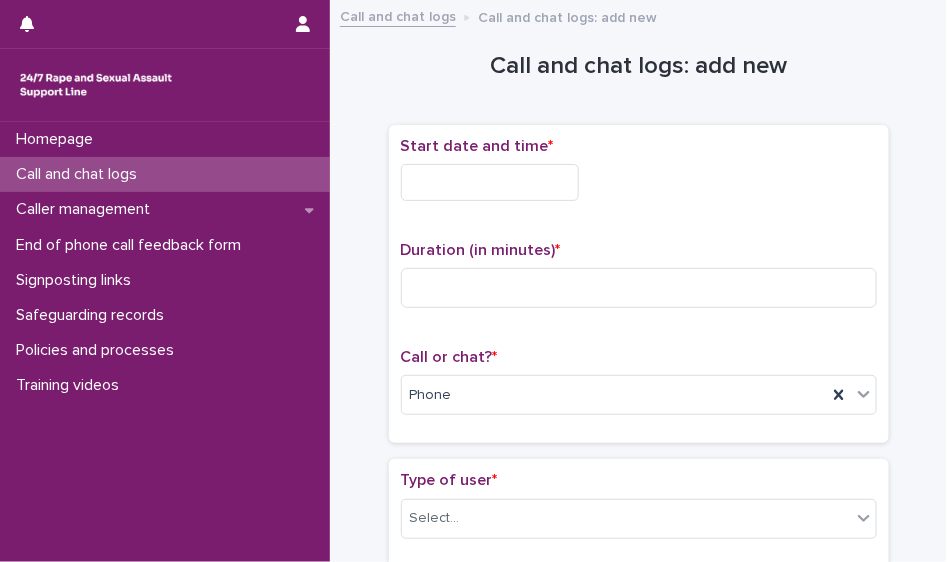 click at bounding box center (490, 182) 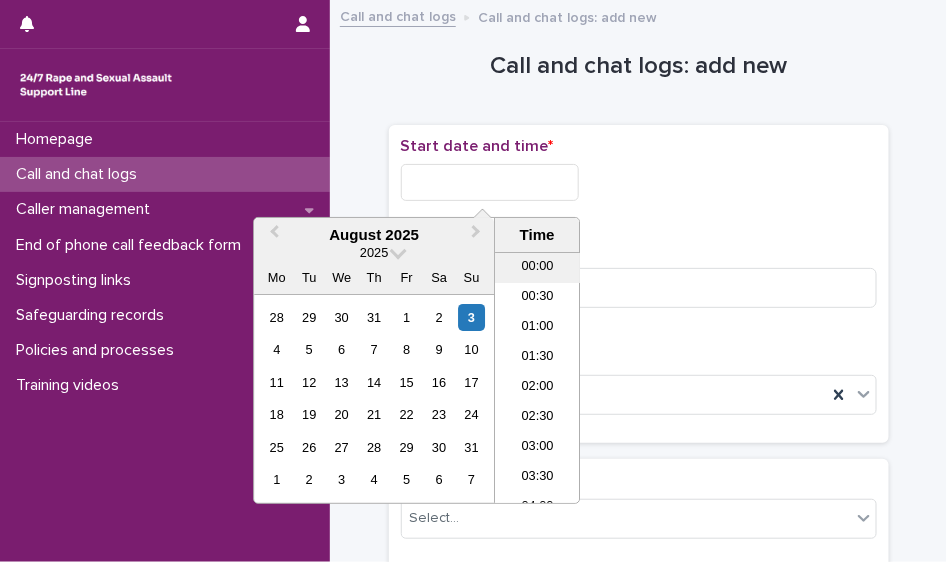 click on "00:00" at bounding box center [537, 268] 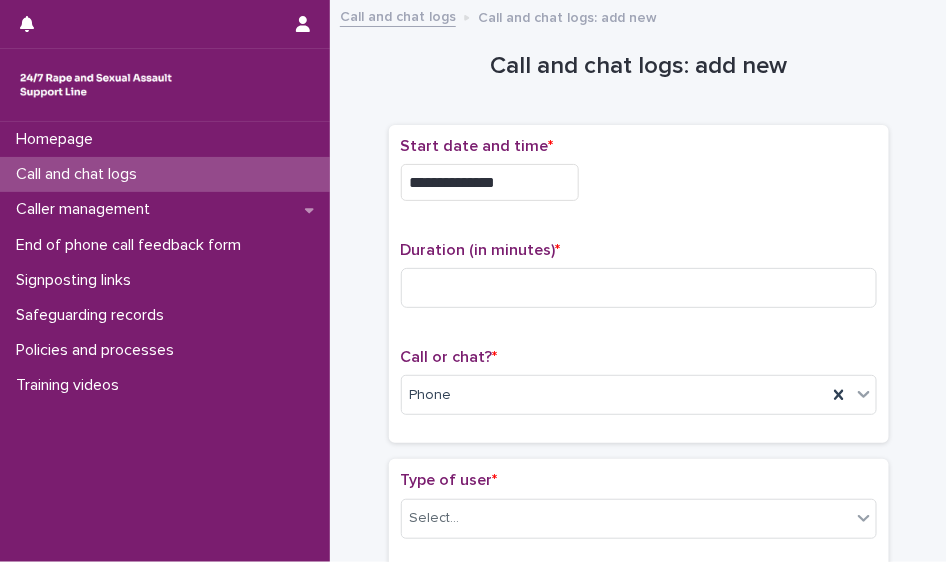click on "**********" at bounding box center (490, 182) 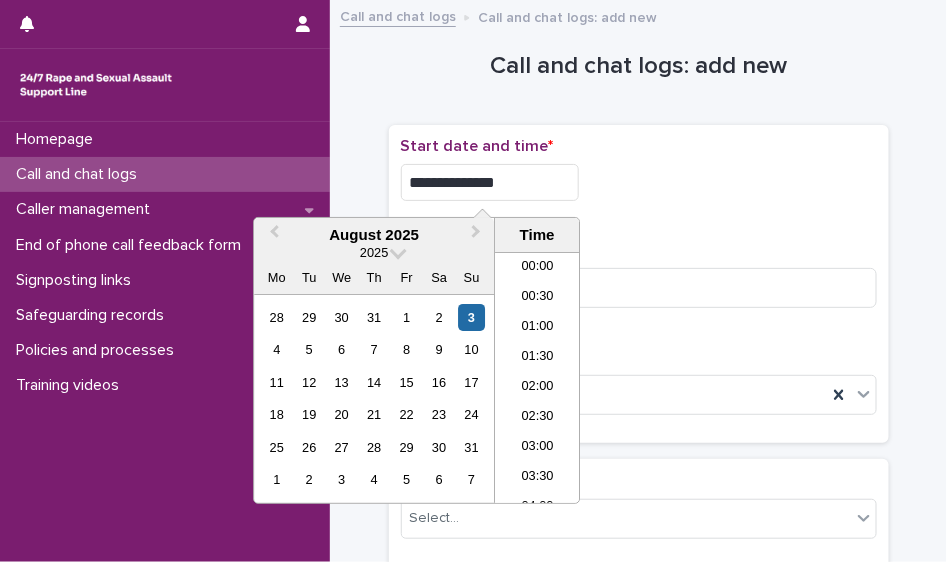 type on "**********" 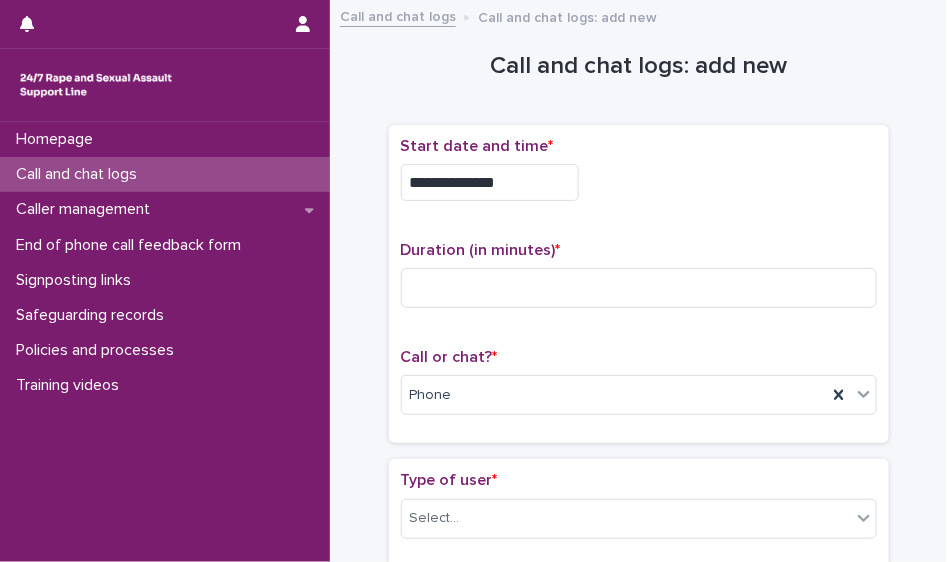click on "**********" at bounding box center (639, 182) 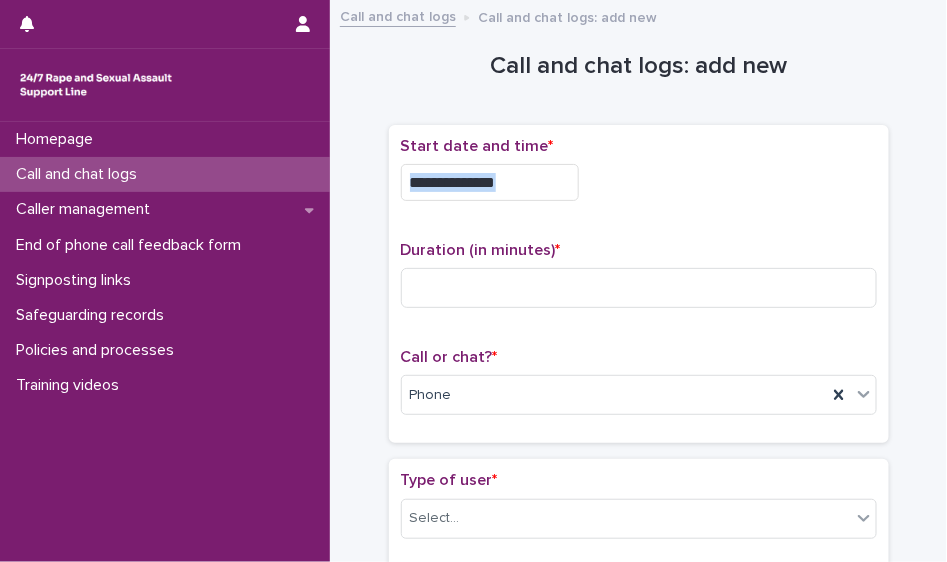 click on "**********" at bounding box center [639, 182] 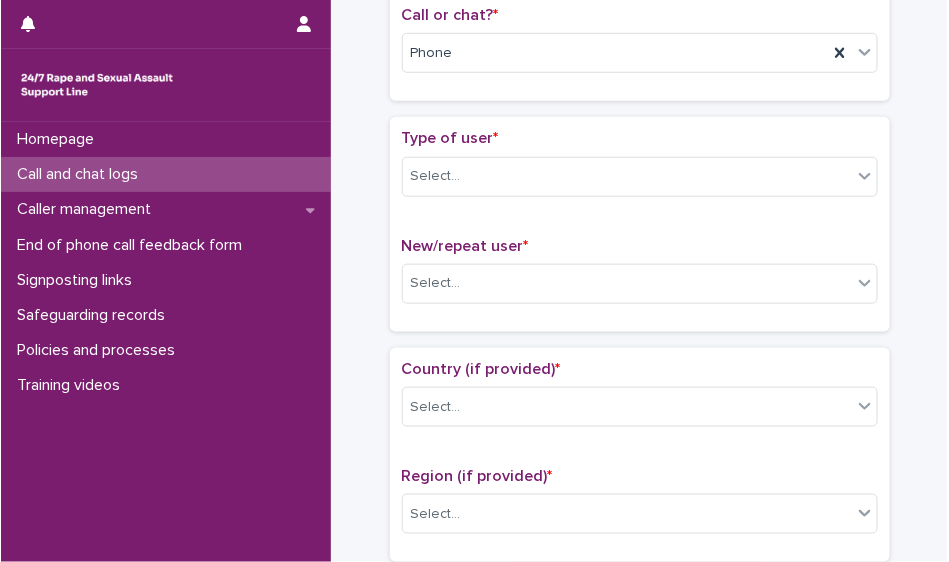 scroll, scrollTop: 334, scrollLeft: 0, axis: vertical 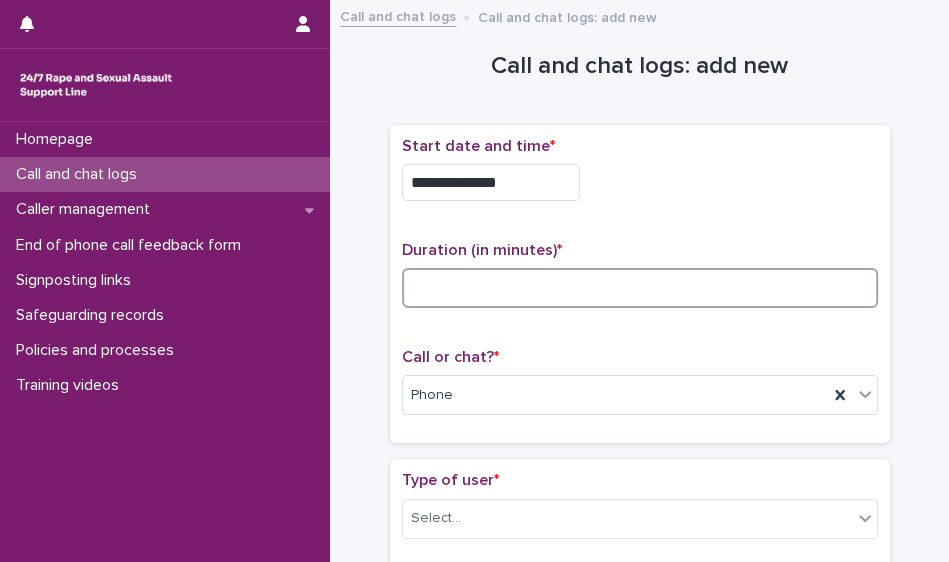 click at bounding box center (640, 288) 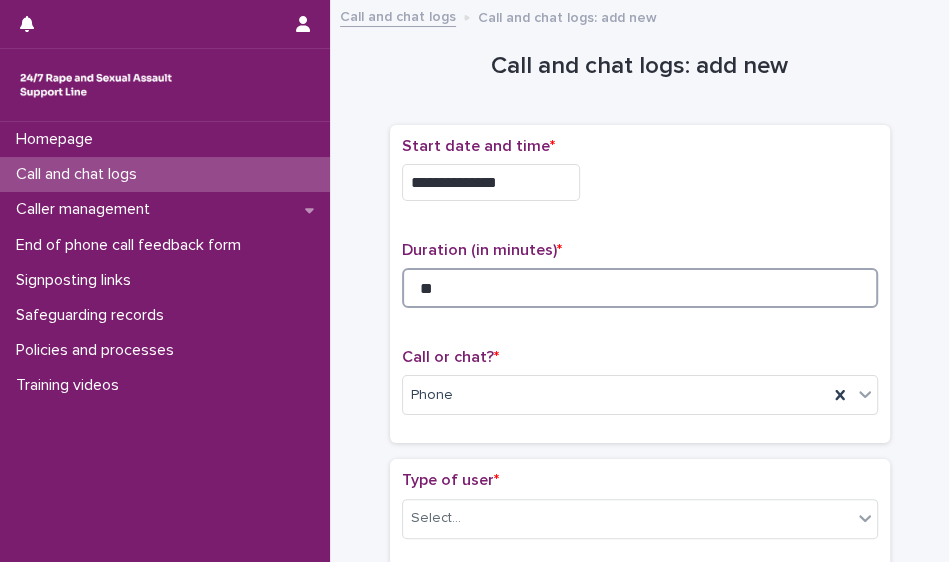 type on "**" 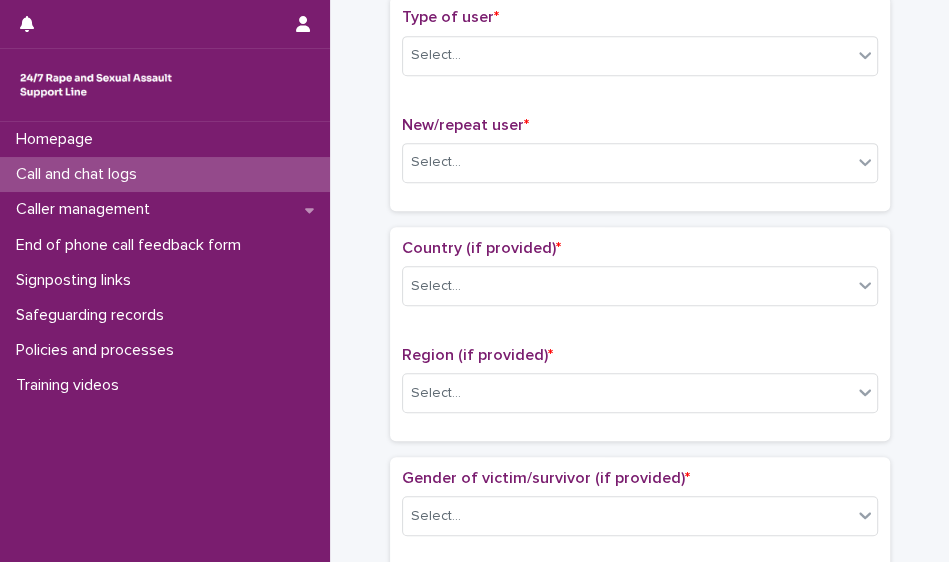 scroll, scrollTop: 468, scrollLeft: 0, axis: vertical 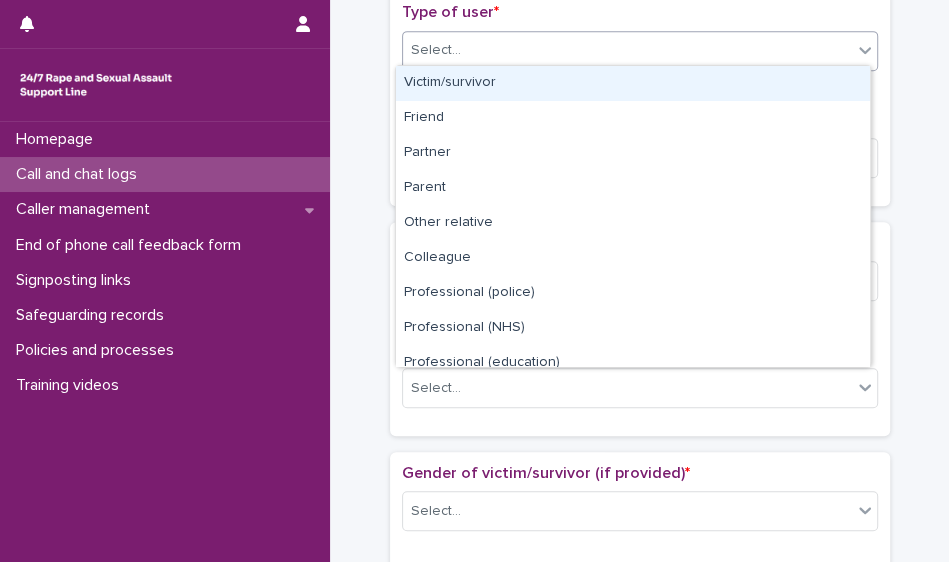 click on "Select..." at bounding box center [627, 50] 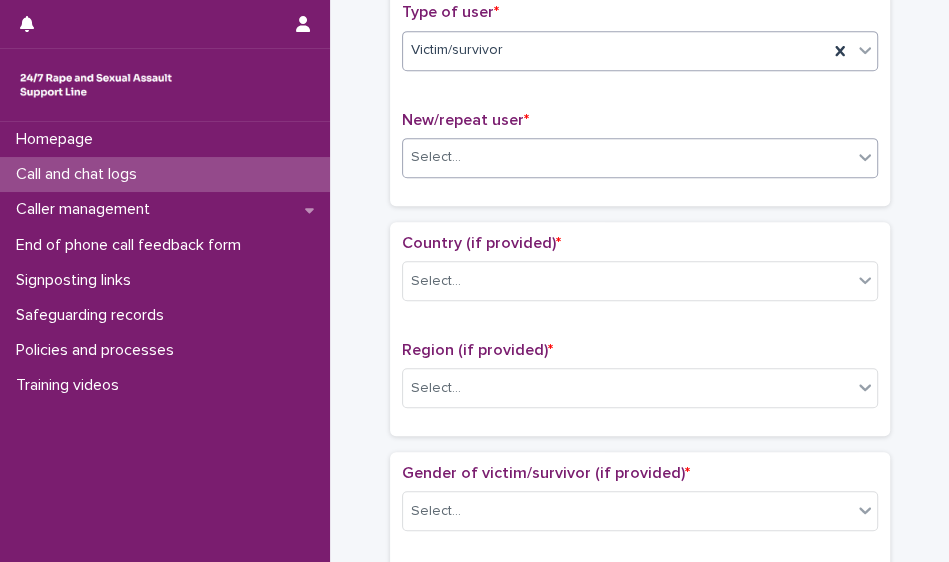 click on "Select..." at bounding box center (627, 157) 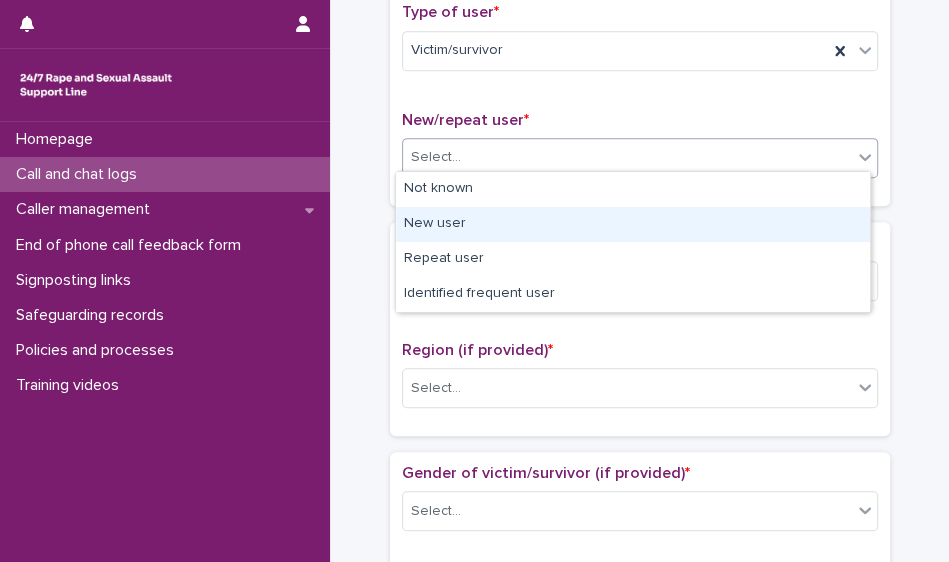 click on "New user" at bounding box center [633, 224] 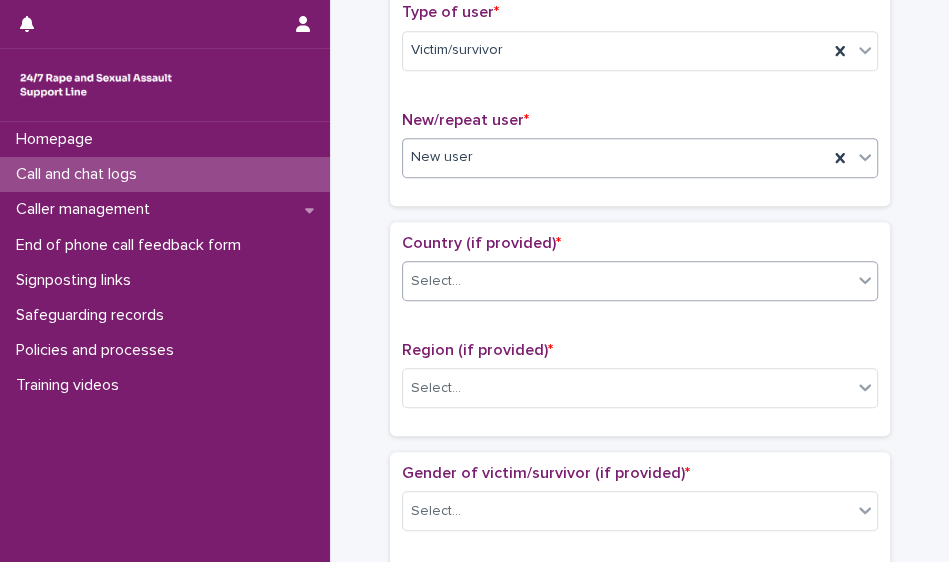 click on "Select..." at bounding box center [627, 281] 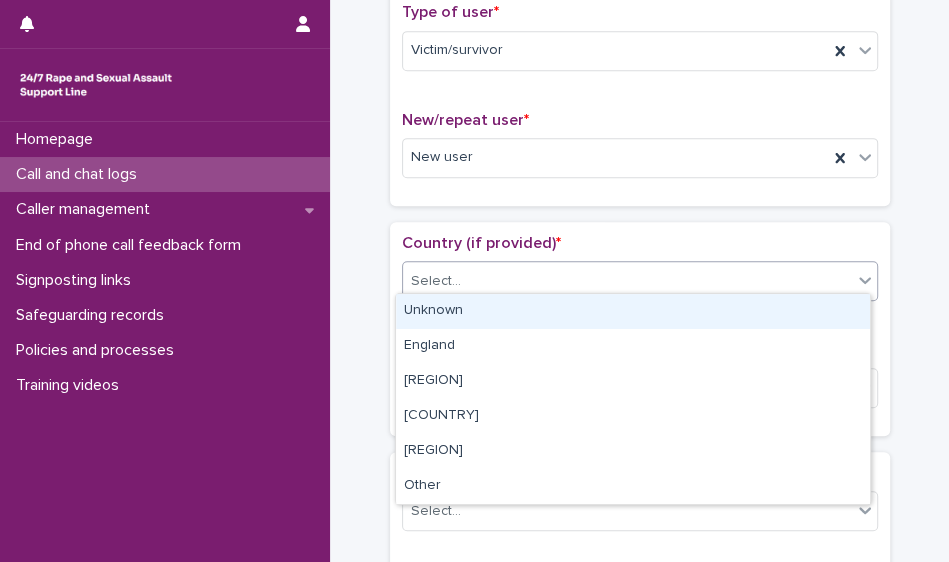 click on "Unknown" at bounding box center (633, 311) 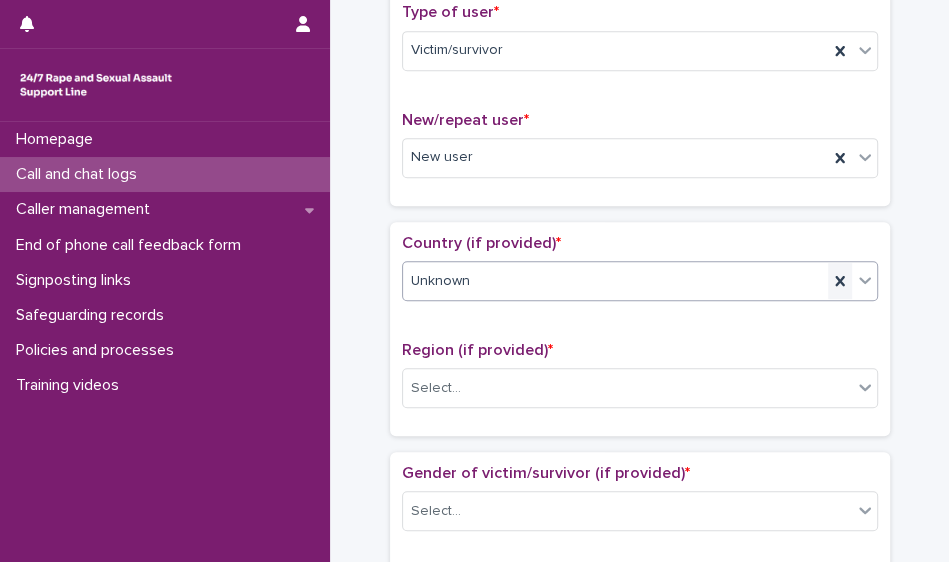 click 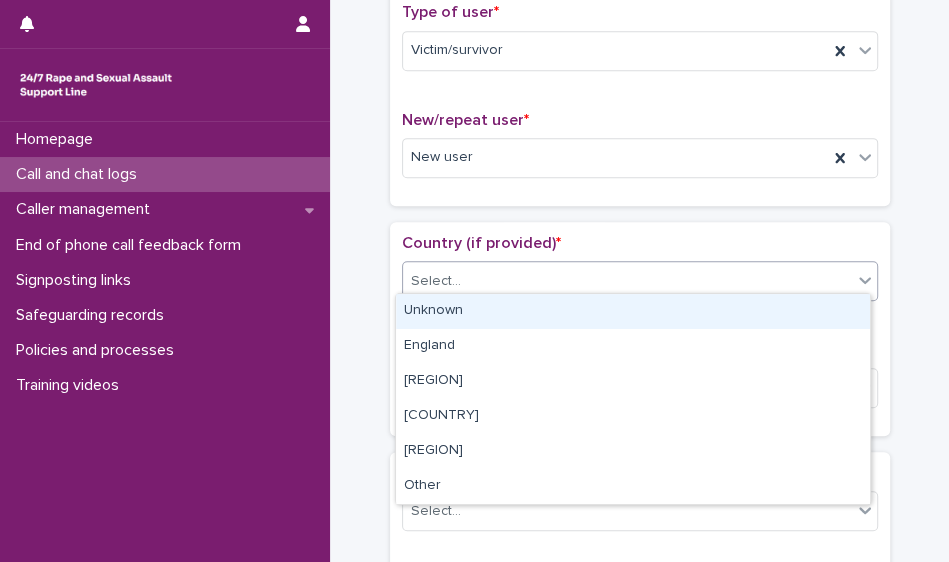 click on "Select..." at bounding box center [627, 281] 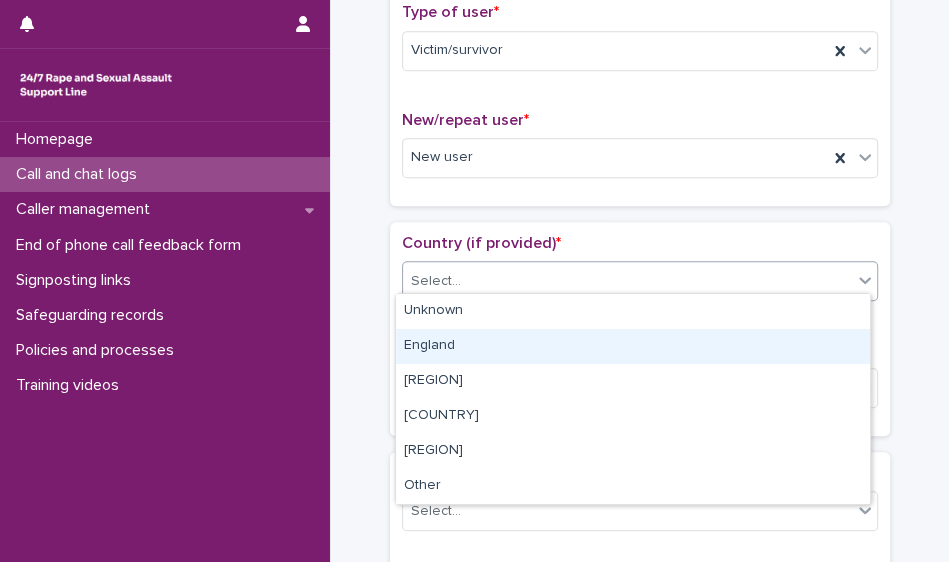 click on "England" at bounding box center [633, 346] 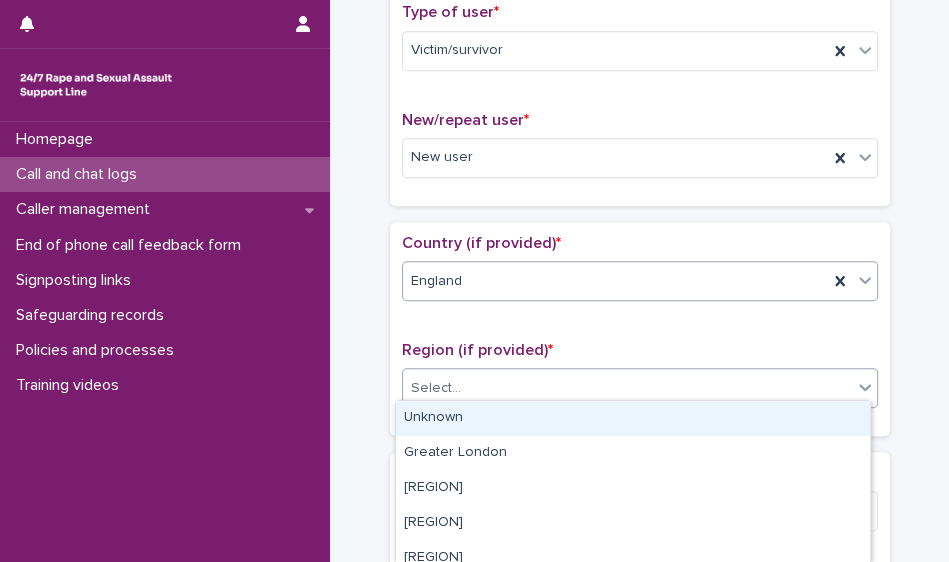 click on "Select..." at bounding box center [627, 388] 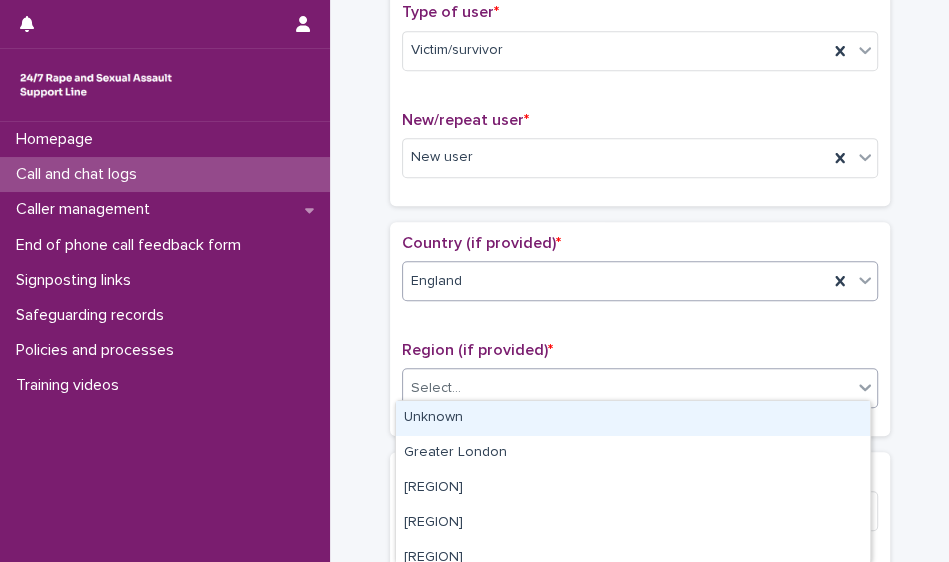 click on "Select..." at bounding box center [627, 388] 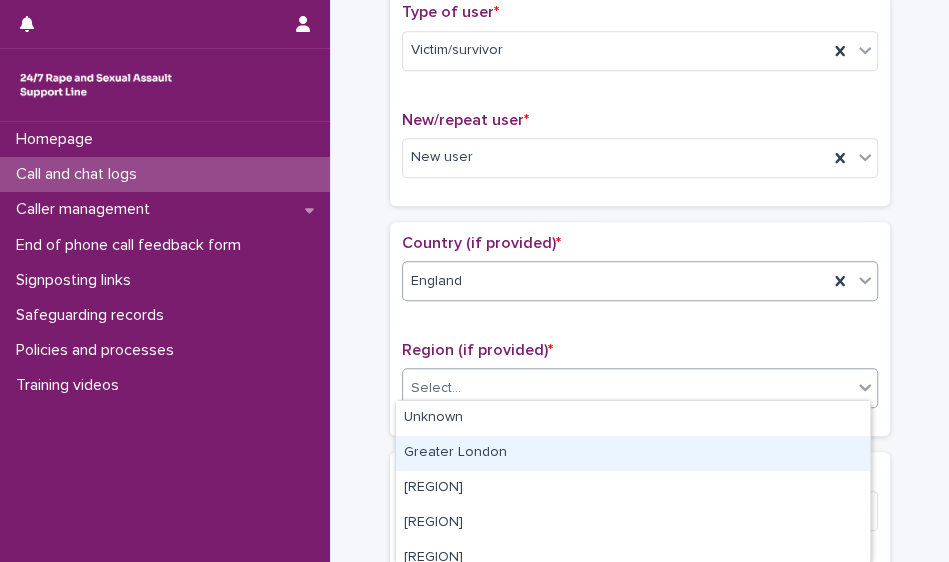 click on "Greater London" at bounding box center [633, 453] 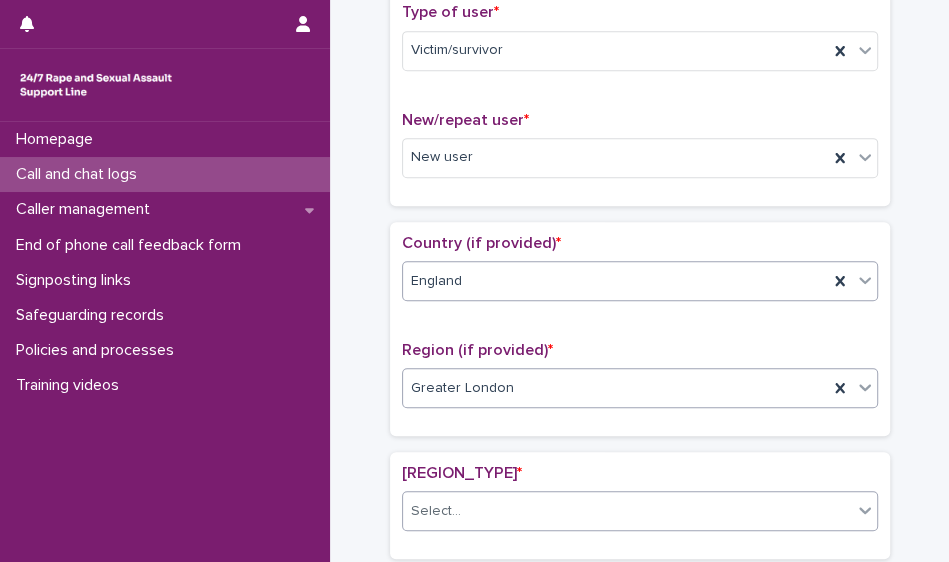 click on "Select..." at bounding box center (627, 511) 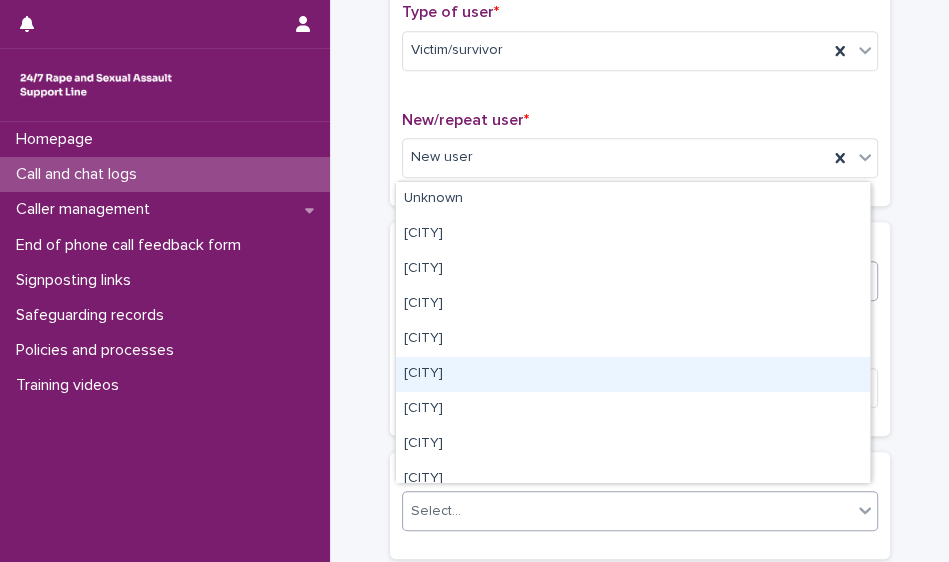 click on "[CITY]" at bounding box center [633, 374] 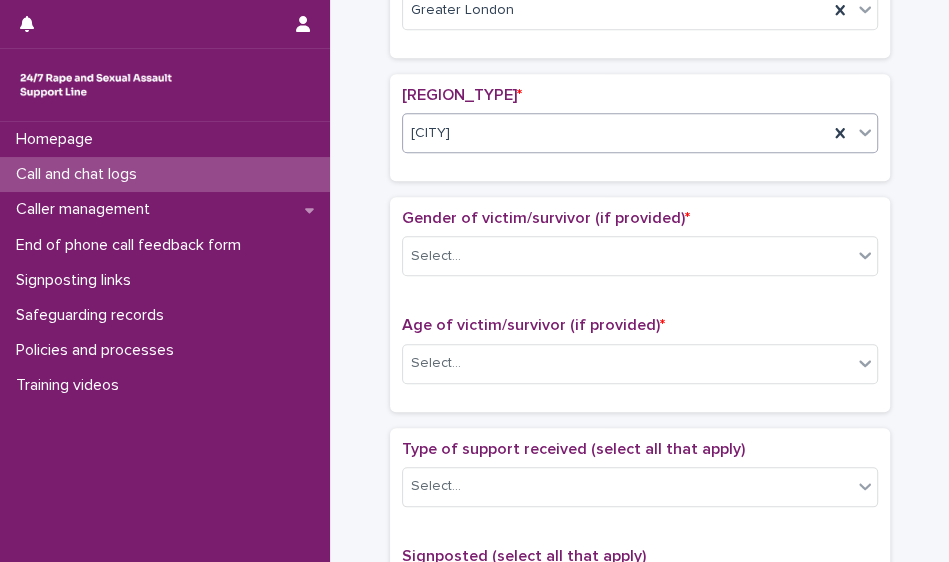 scroll, scrollTop: 908, scrollLeft: 0, axis: vertical 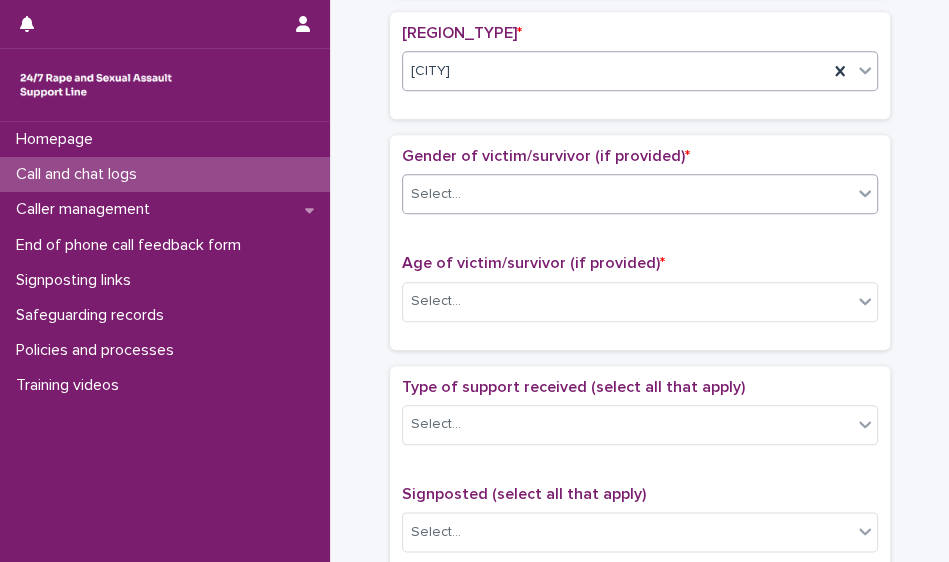 click on "Select..." at bounding box center (627, 194) 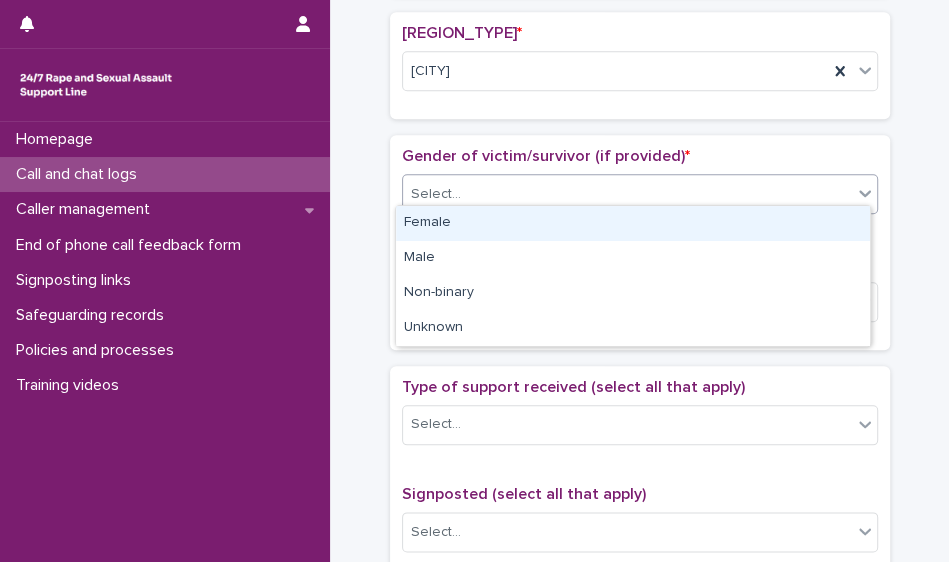 click on "Female" at bounding box center (633, 223) 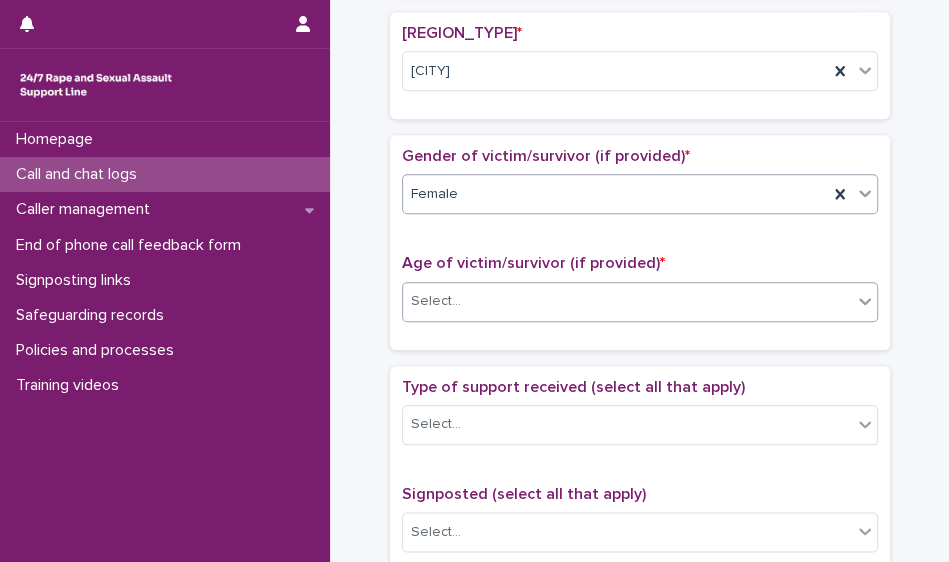 click on "Select..." at bounding box center (627, 301) 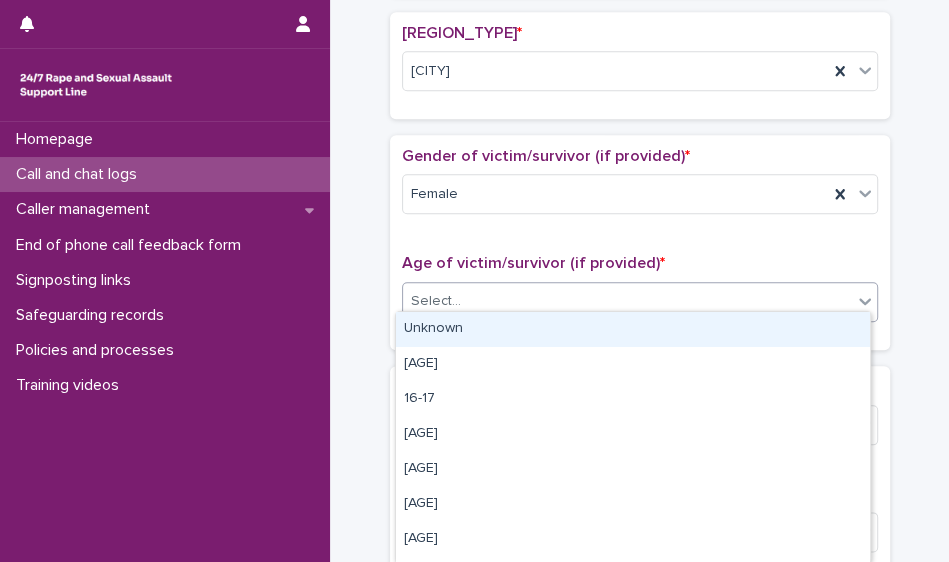 click on "Unknown" at bounding box center [633, 329] 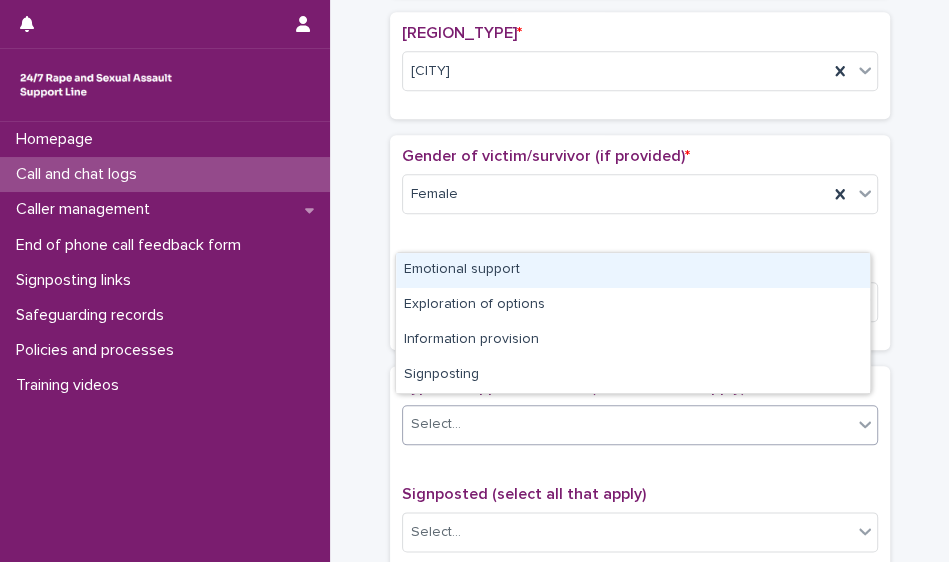 click on "Select..." at bounding box center [627, 424] 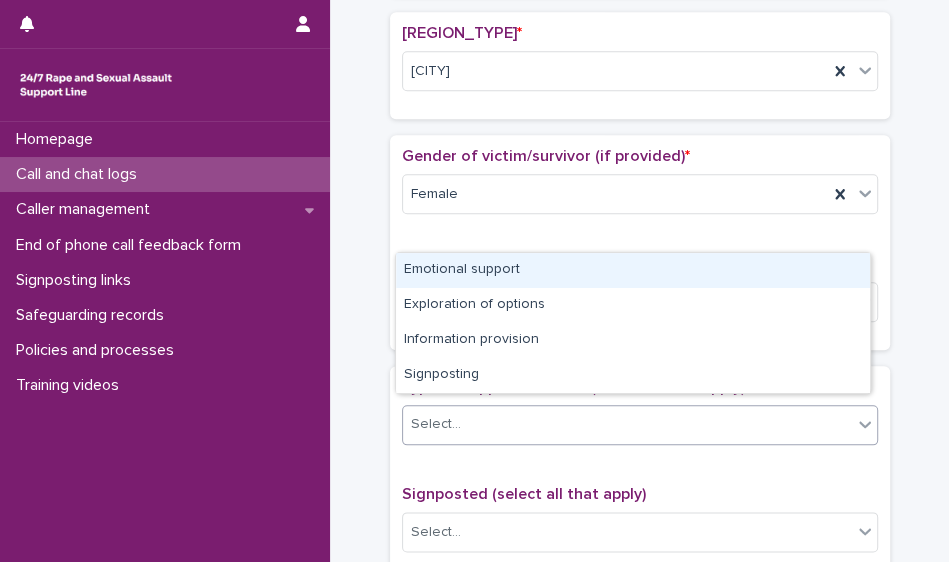 click on "Emotional support" at bounding box center [633, 270] 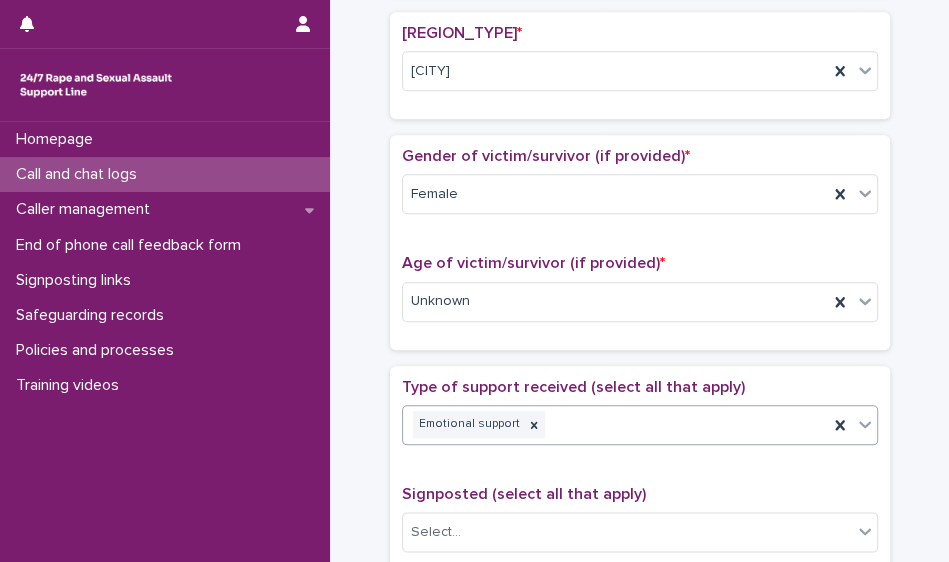click on "Emotional support" at bounding box center (615, 424) 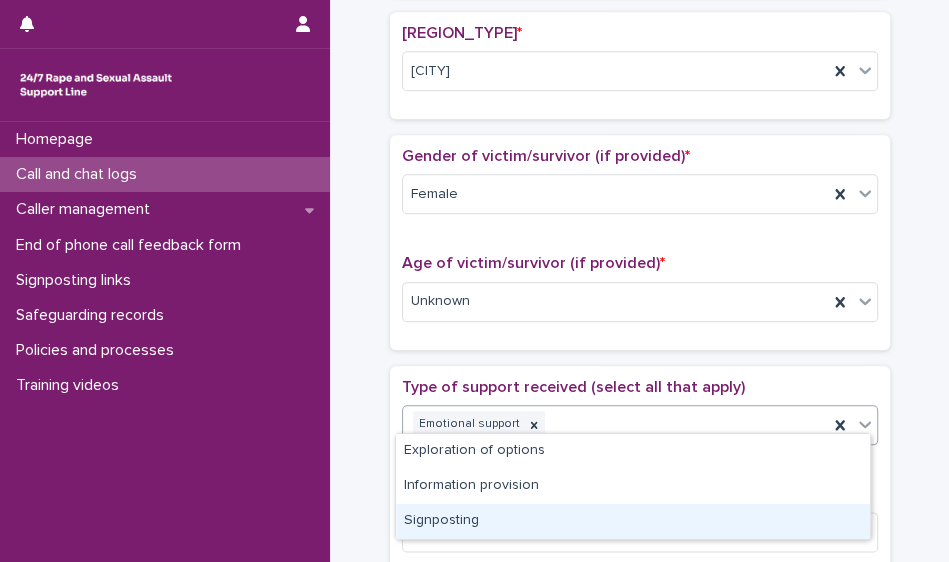 click on "Signposting" at bounding box center (633, 521) 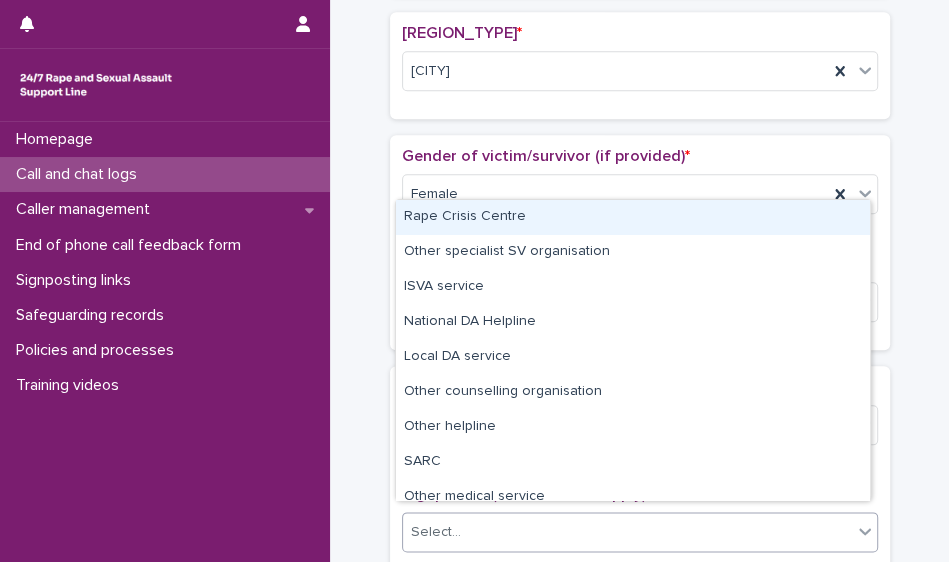 click on "Select..." at bounding box center (627, 532) 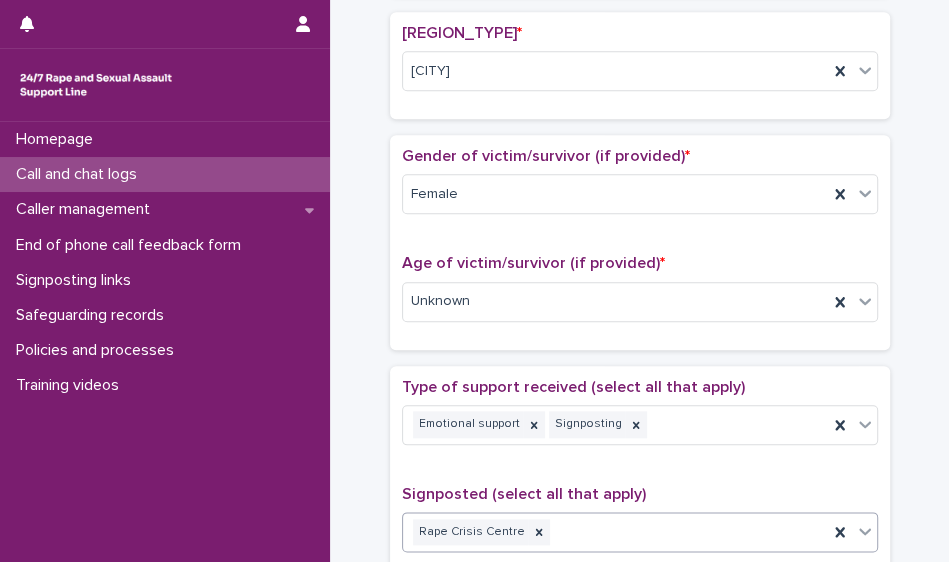 click on "Rape Crisis Centre" at bounding box center [615, 532] 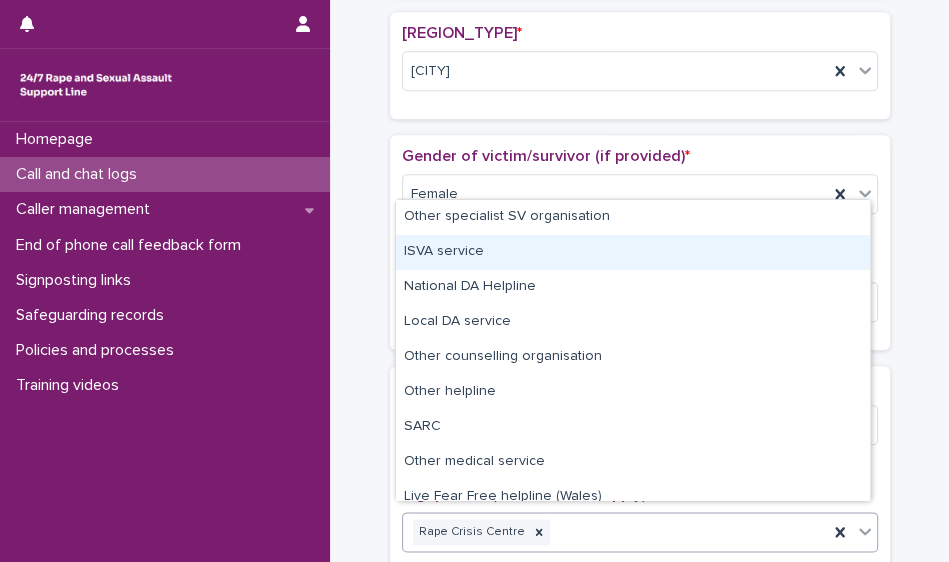 click on "ISVA service" at bounding box center (633, 252) 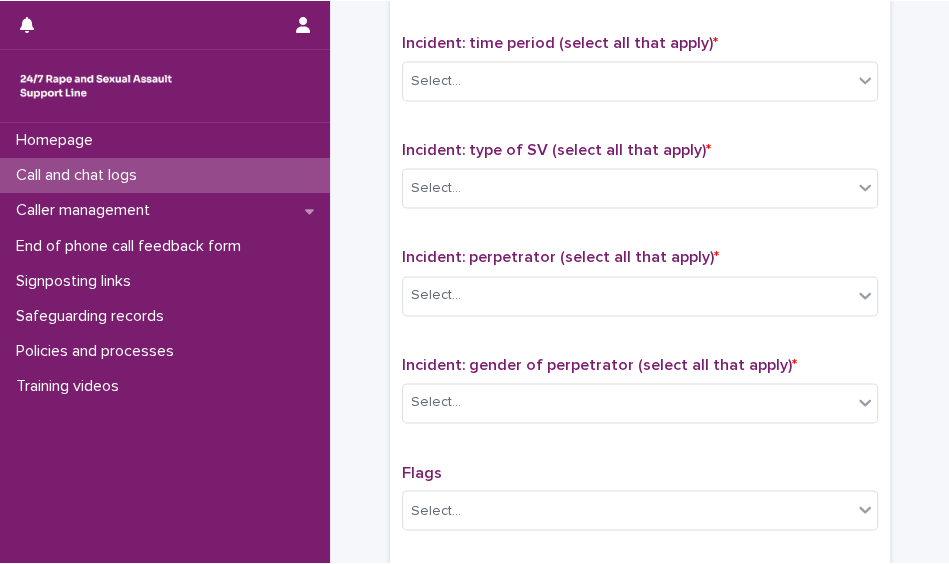 scroll, scrollTop: 1471, scrollLeft: 0, axis: vertical 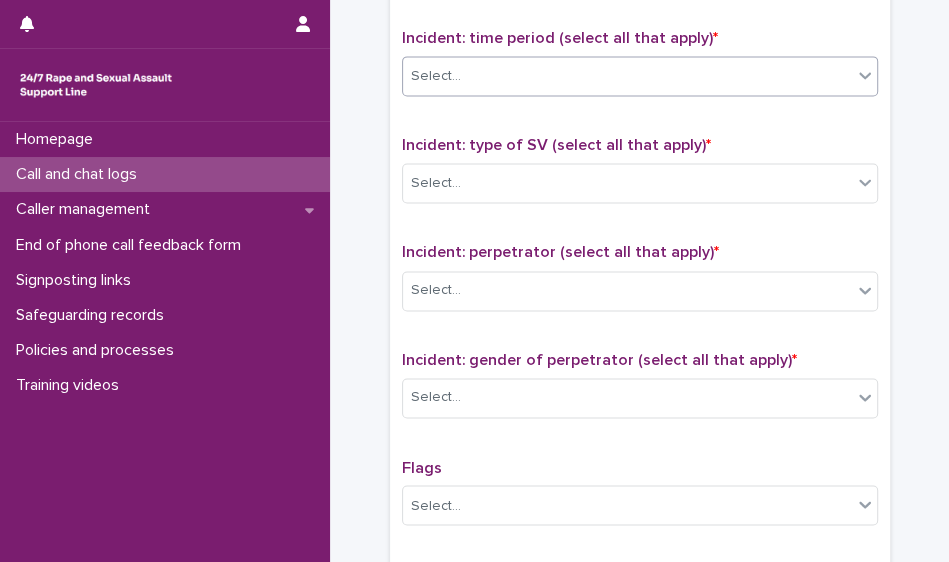 click on "Select..." at bounding box center (627, 76) 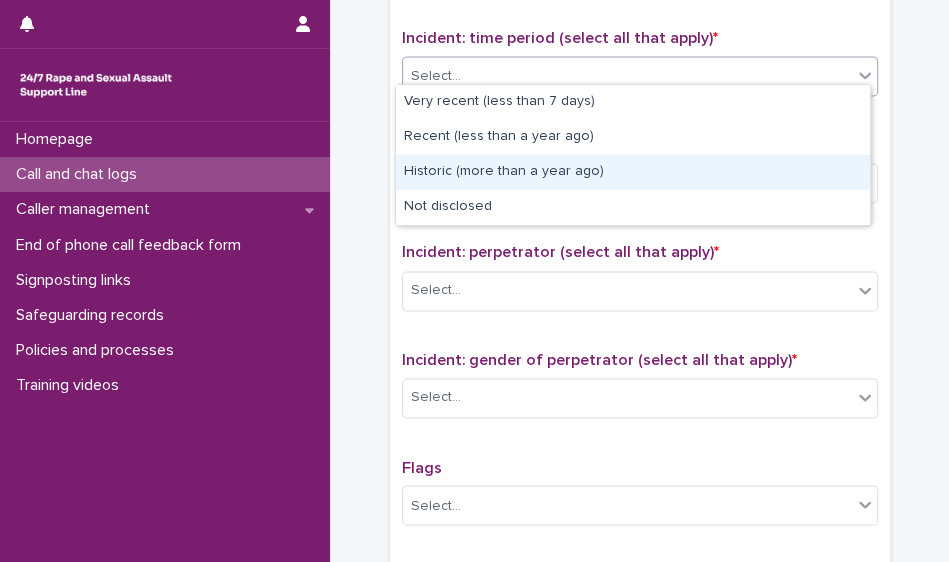 click on "Historic (more than a year ago)" at bounding box center (633, 172) 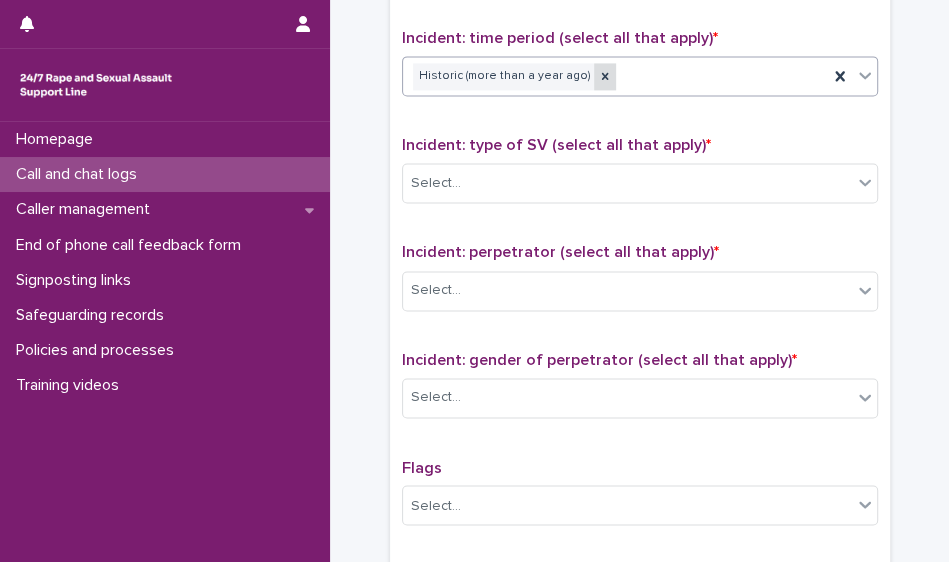 click 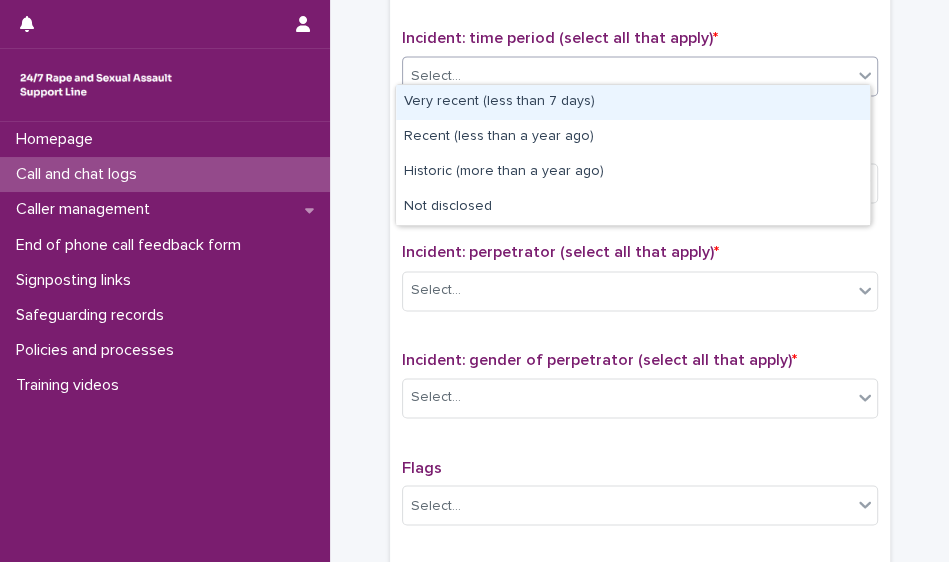 click on "Select..." at bounding box center (627, 76) 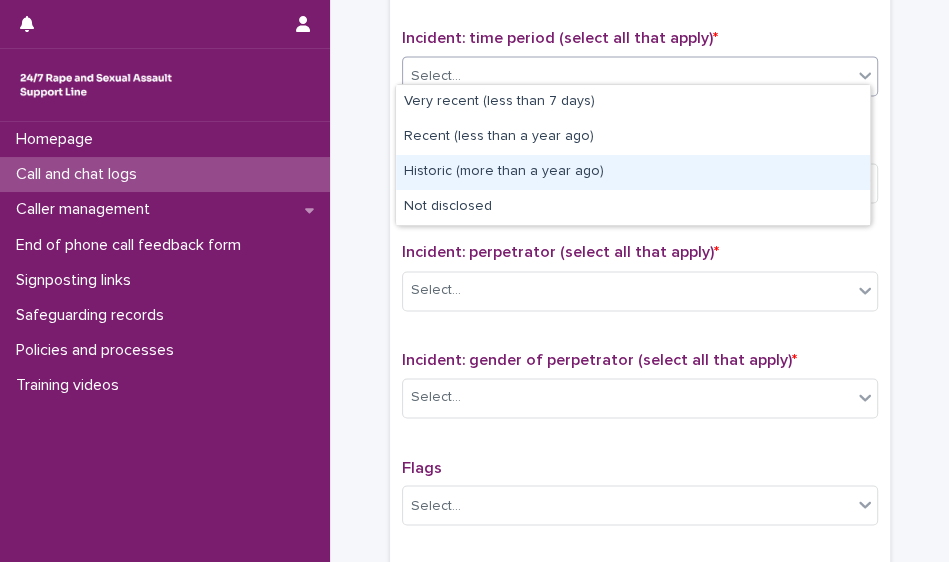 click on "Historic (more than a year ago)" at bounding box center (633, 172) 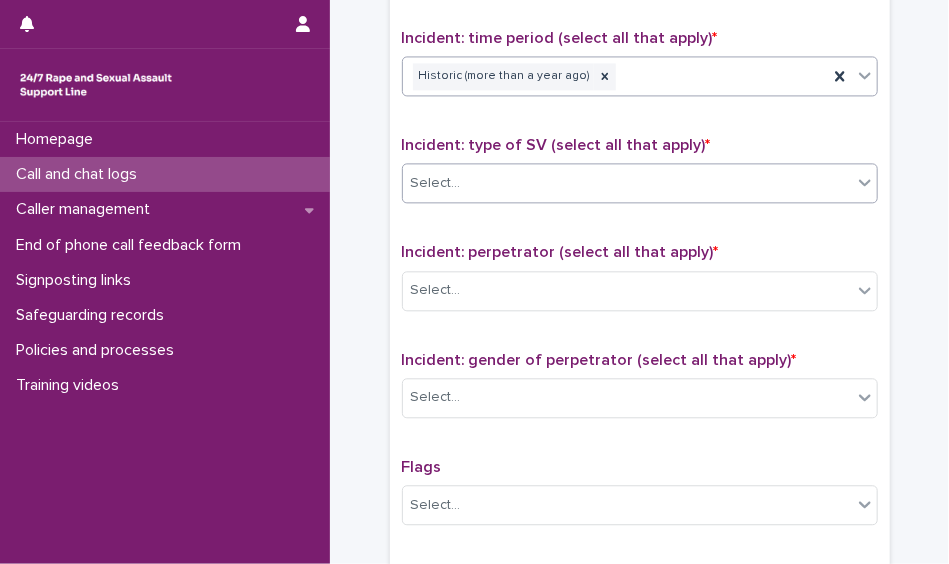 click on "Select..." at bounding box center (627, 183) 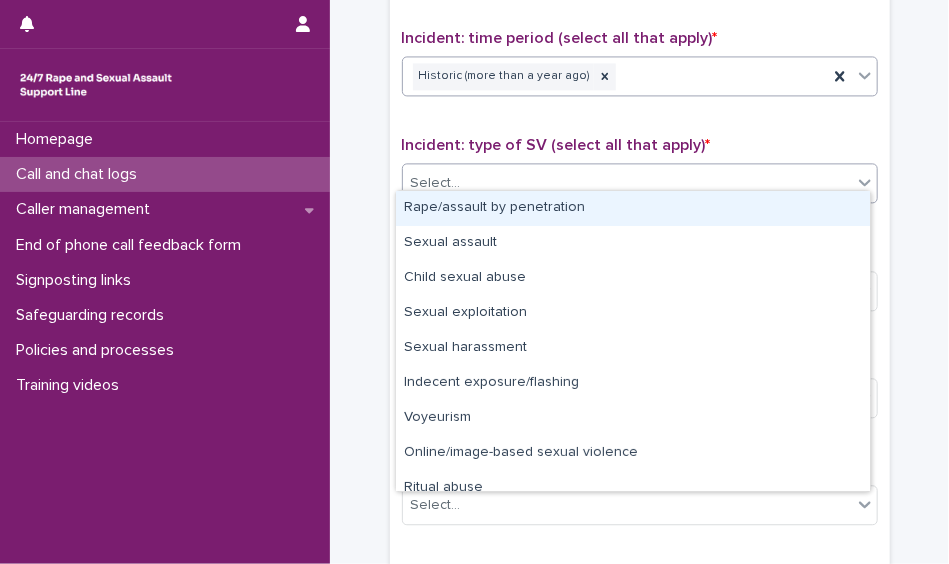 click on "Select..." at bounding box center [627, 183] 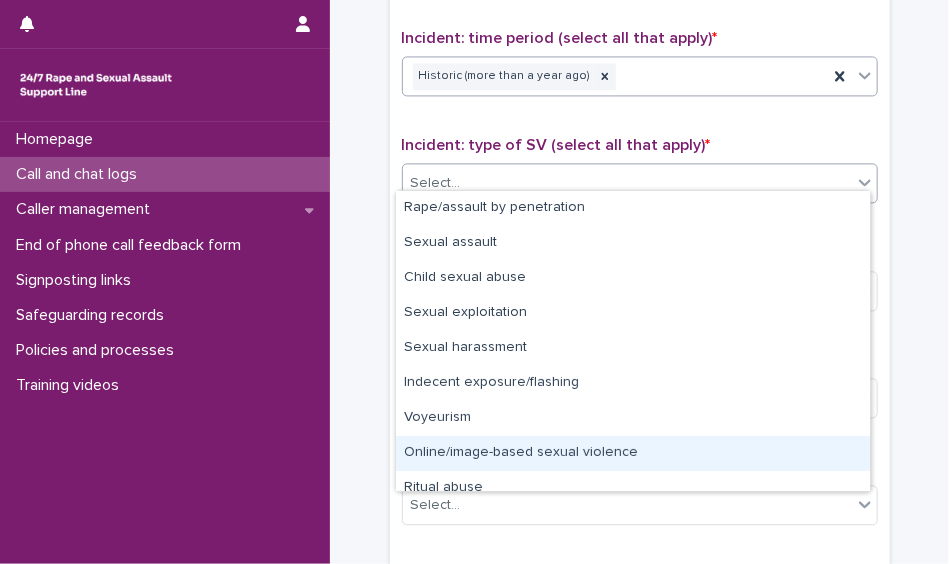 click on "Online/image-based sexual violence" at bounding box center (633, 453) 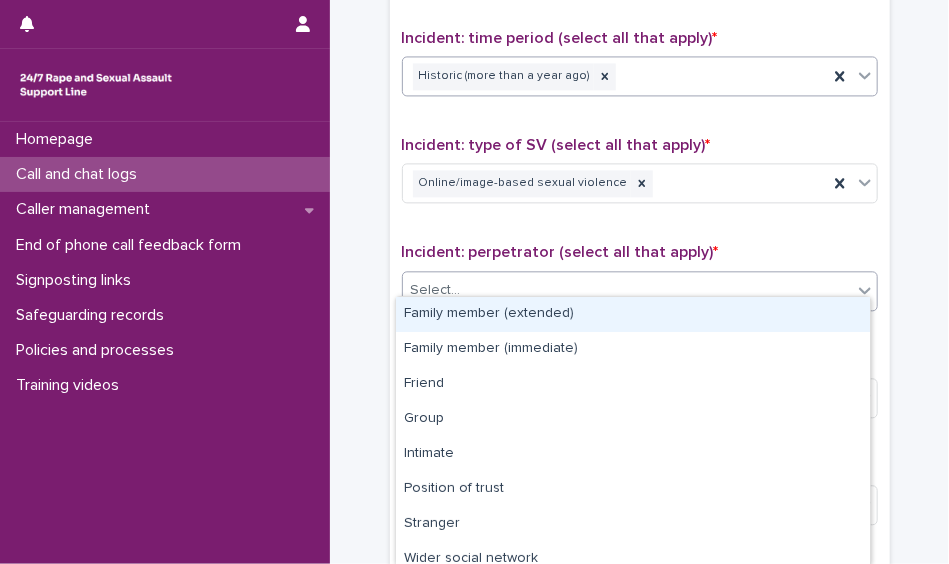 click on "Select..." at bounding box center (627, 290) 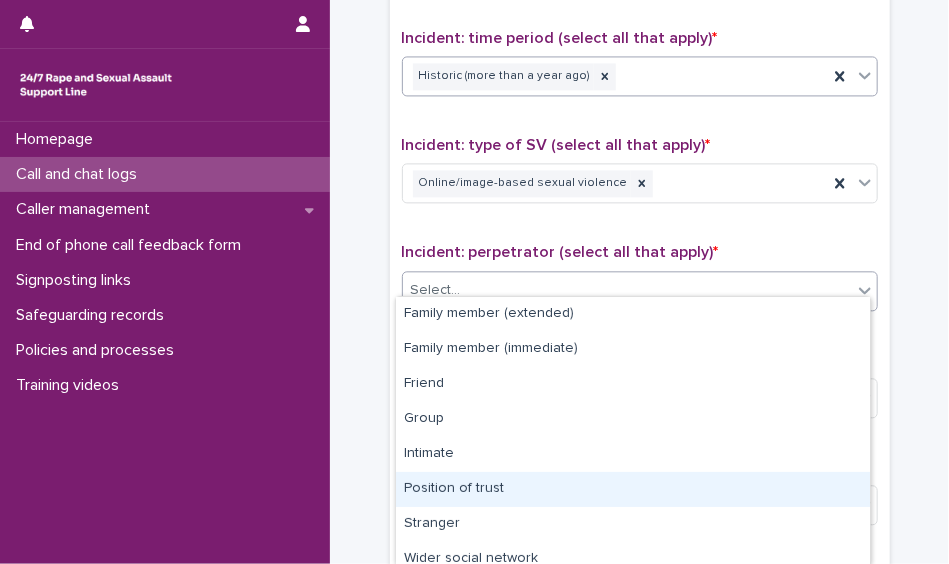 scroll, scrollTop: 117, scrollLeft: 0, axis: vertical 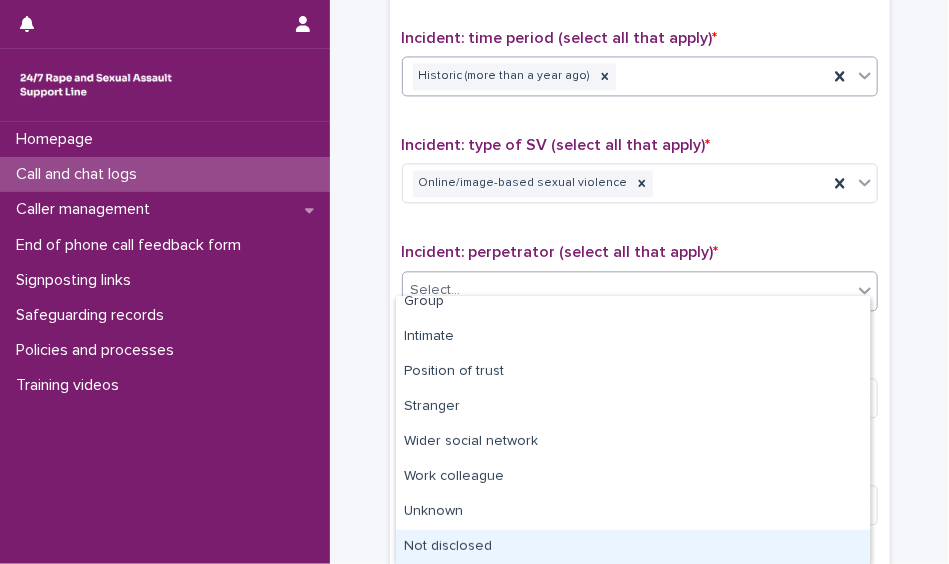 click on "Not disclosed" at bounding box center (633, 547) 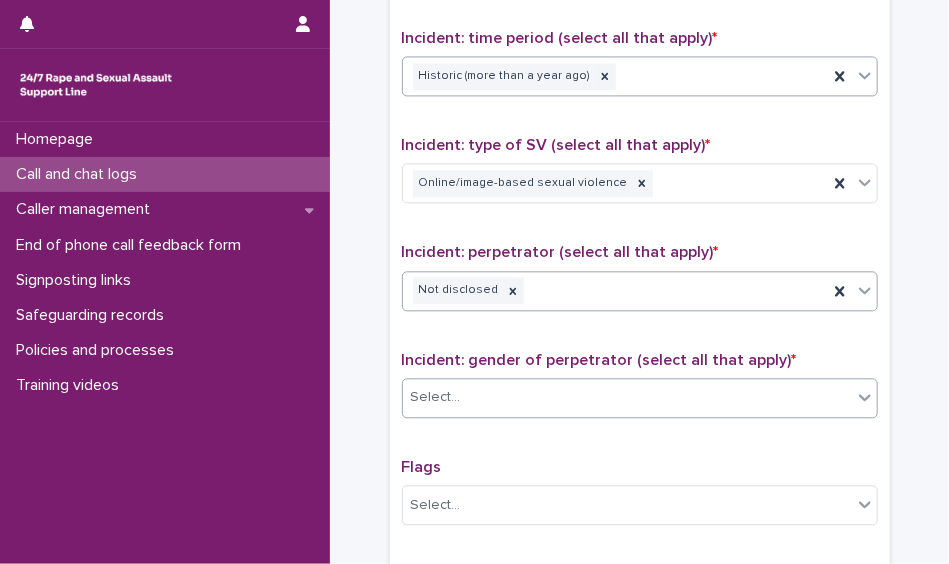 click on "Select..." at bounding box center (627, 397) 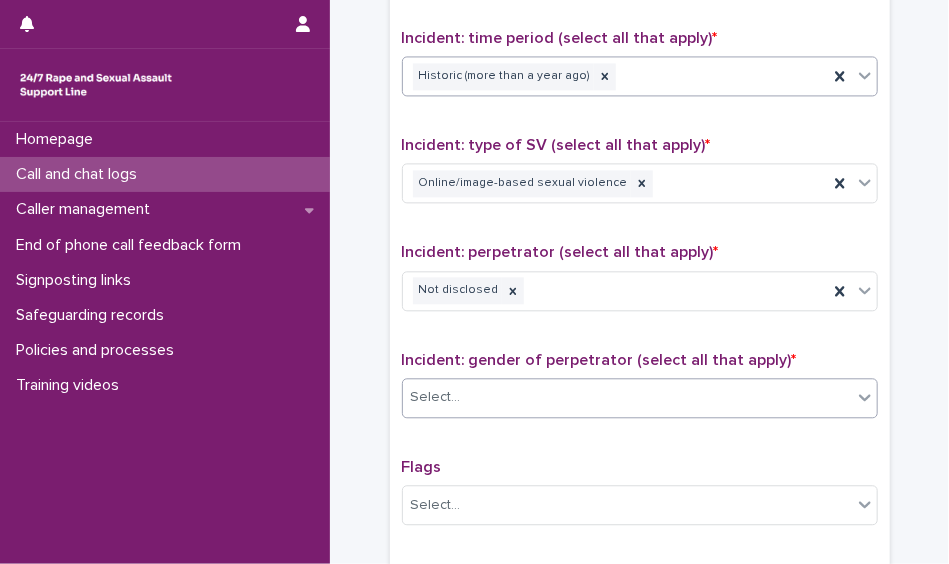 click on "Select..." at bounding box center [640, 398] 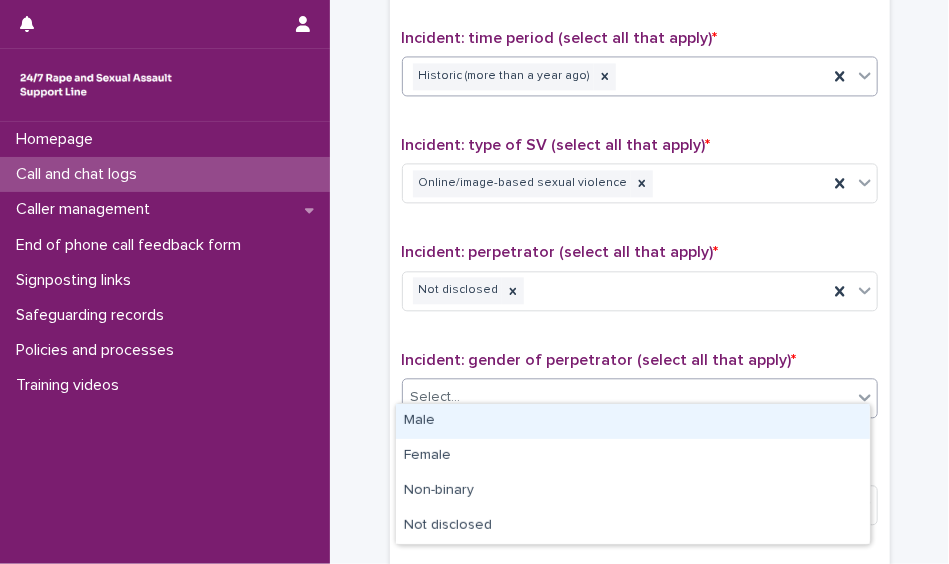 click on "Select..." at bounding box center [627, 397] 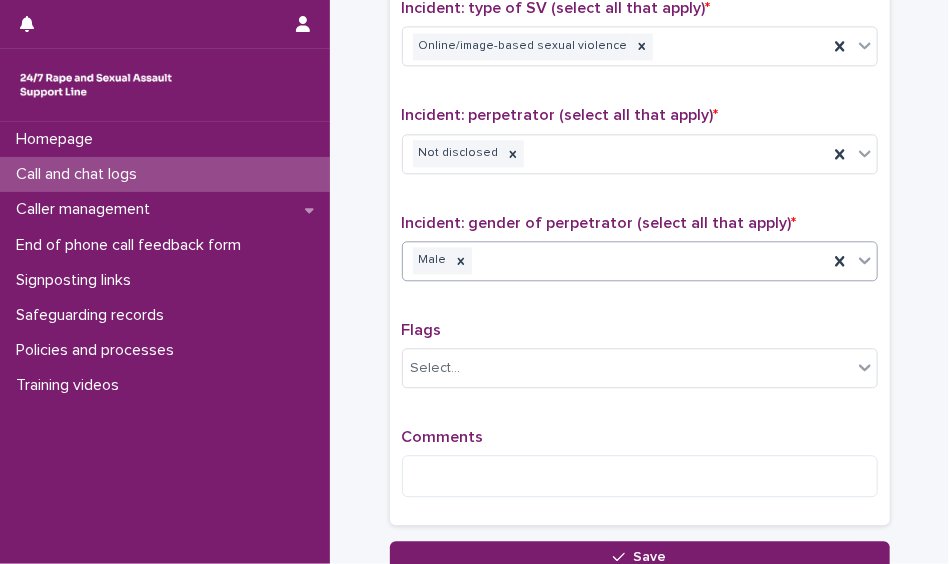 scroll, scrollTop: 1600, scrollLeft: 0, axis: vertical 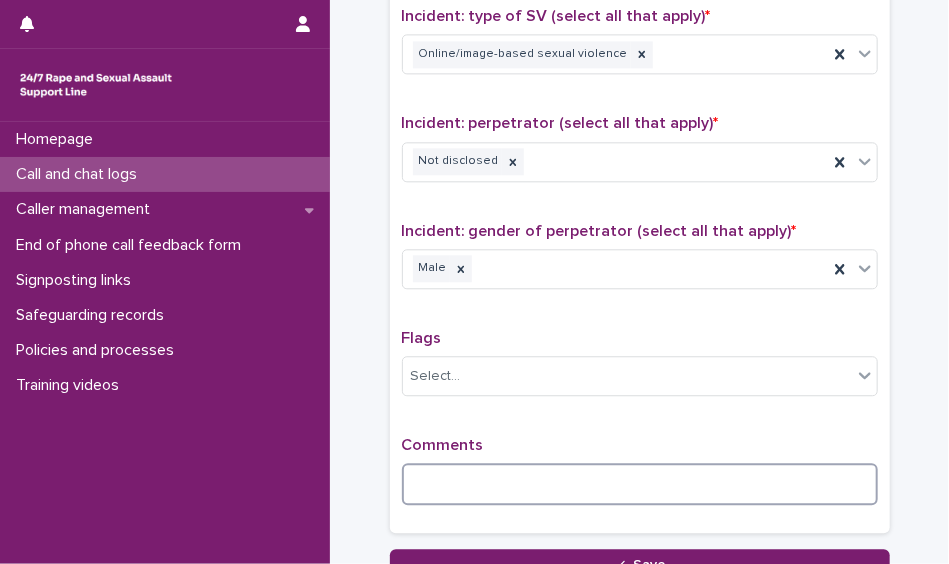 click at bounding box center (640, 484) 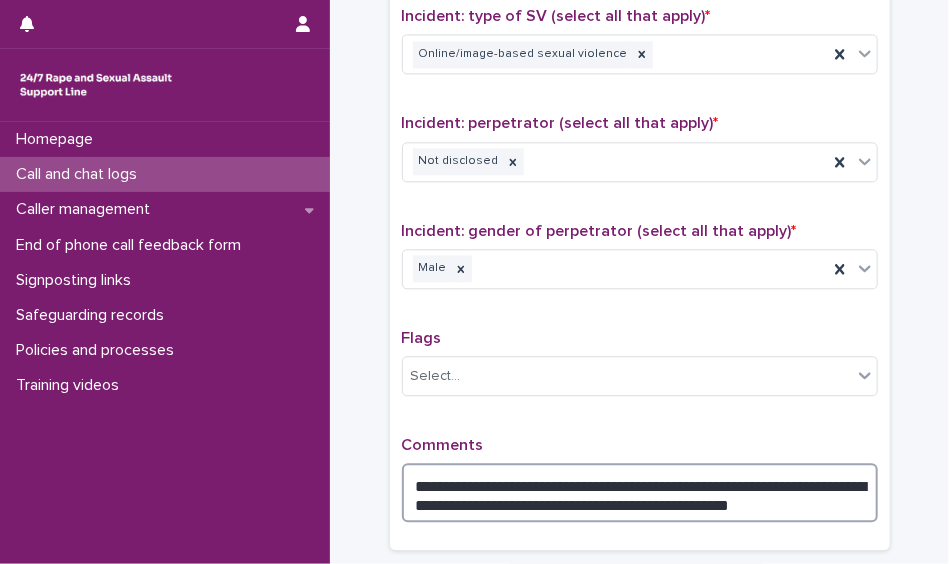 scroll, scrollTop: 1775, scrollLeft: 0, axis: vertical 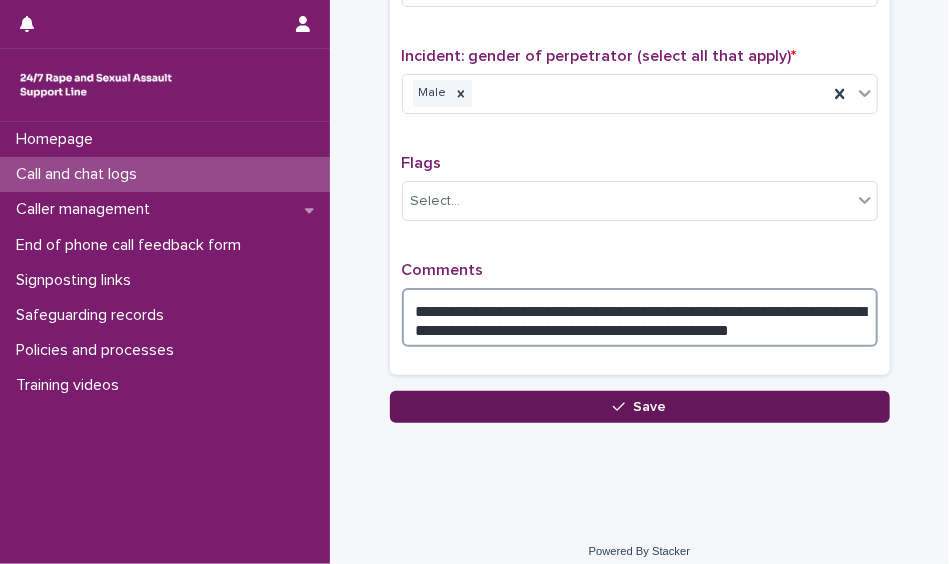type on "**********" 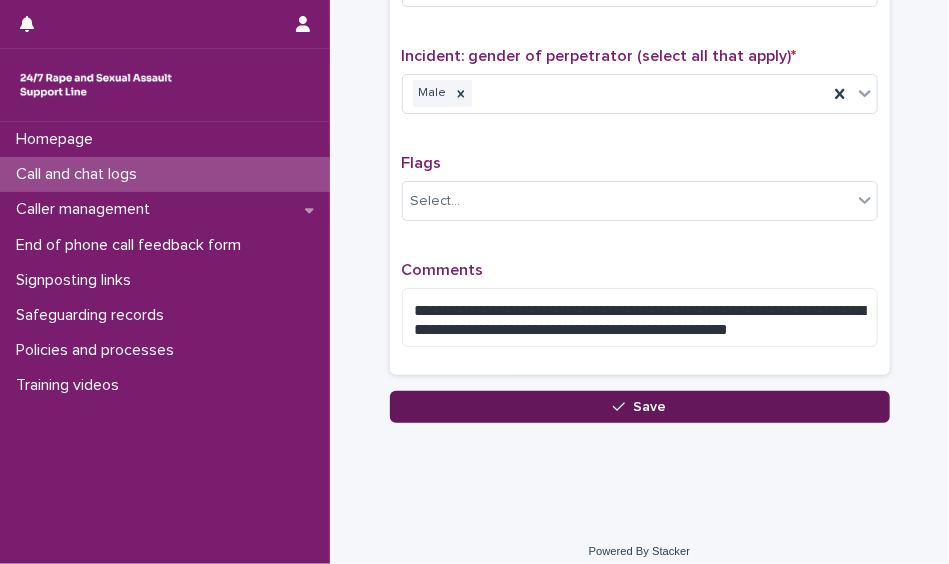 click on "Save" at bounding box center (640, 407) 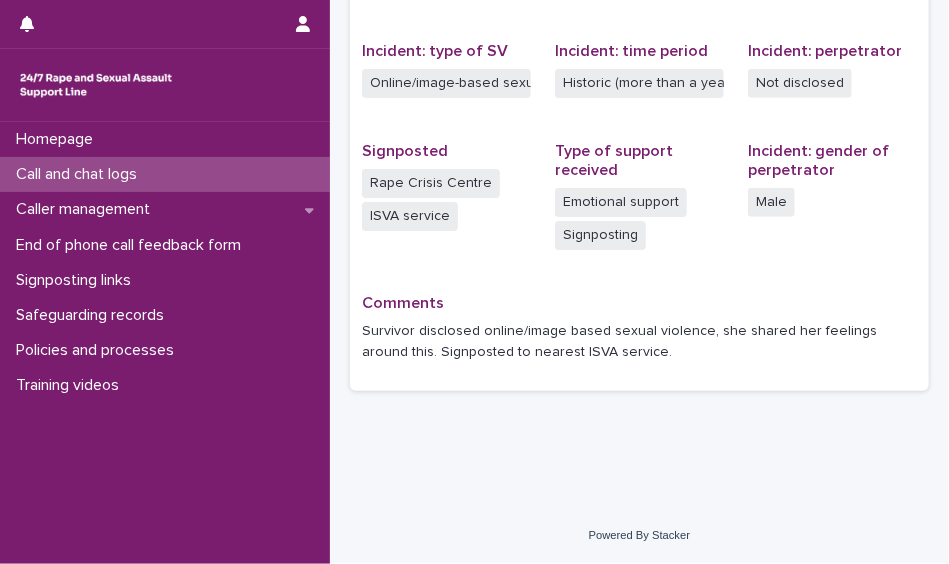 scroll, scrollTop: 0, scrollLeft: 0, axis: both 